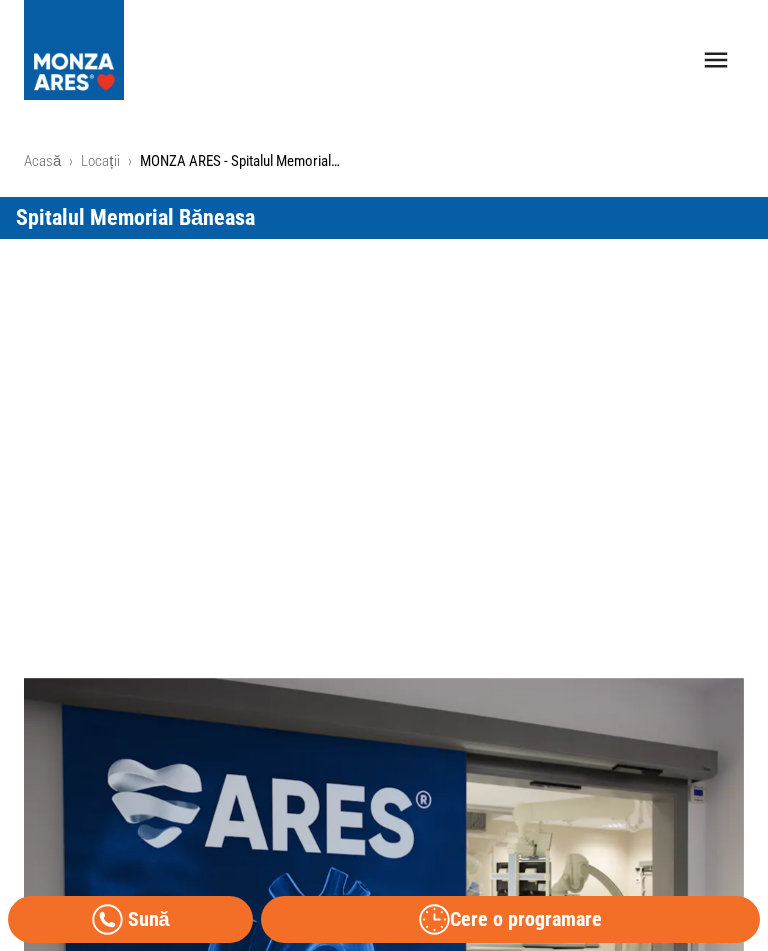 scroll, scrollTop: 0, scrollLeft: 0, axis: both 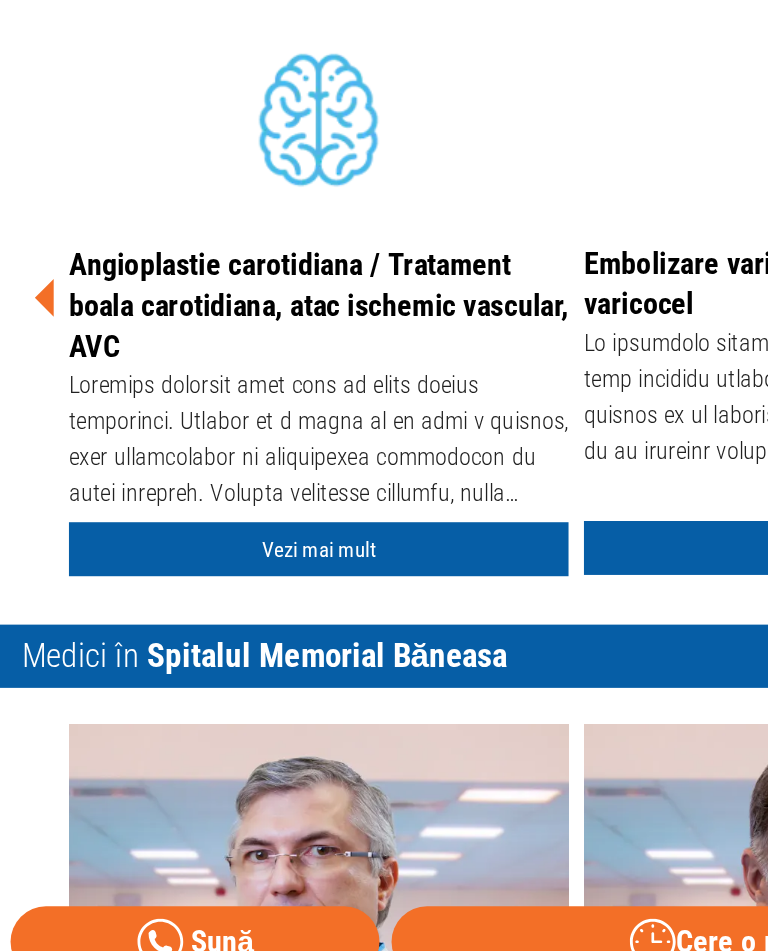 click on "Vezi mai mult" at bounding box center (213, 659) 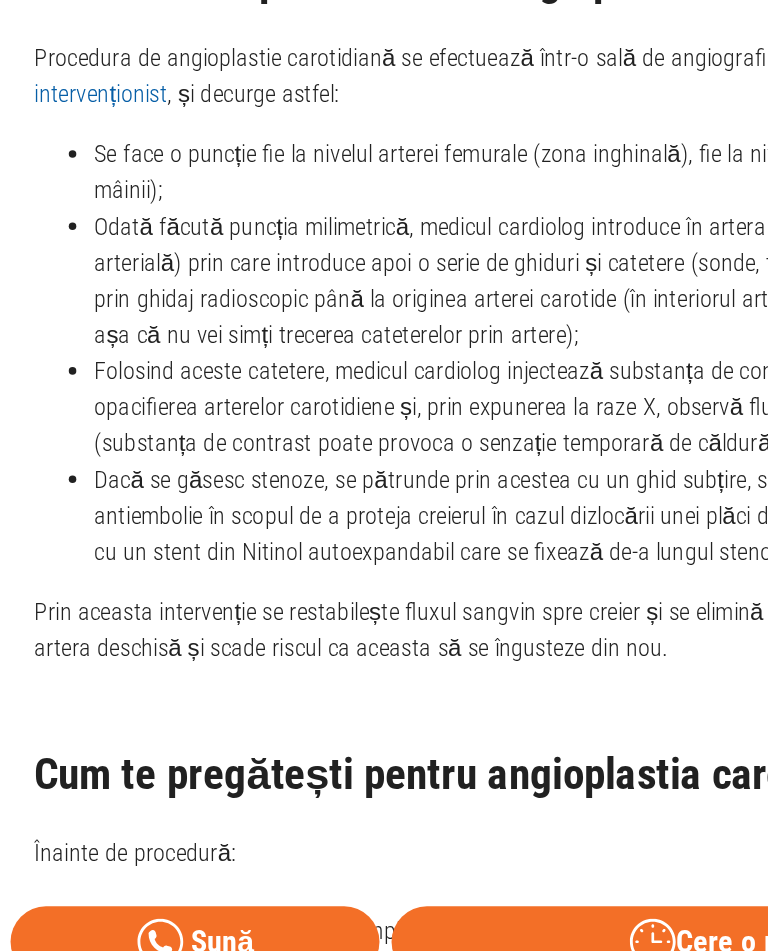 scroll, scrollTop: 2624, scrollLeft: 0, axis: vertical 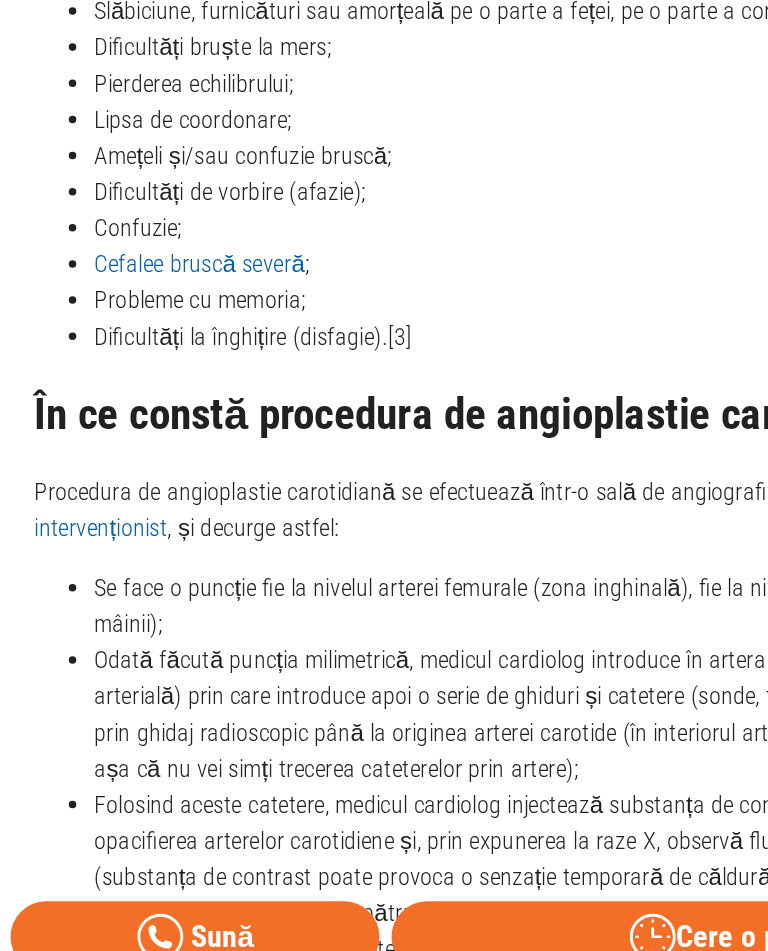 click on "Cefalee bruscă severă ;" at bounding box center (404, 473) 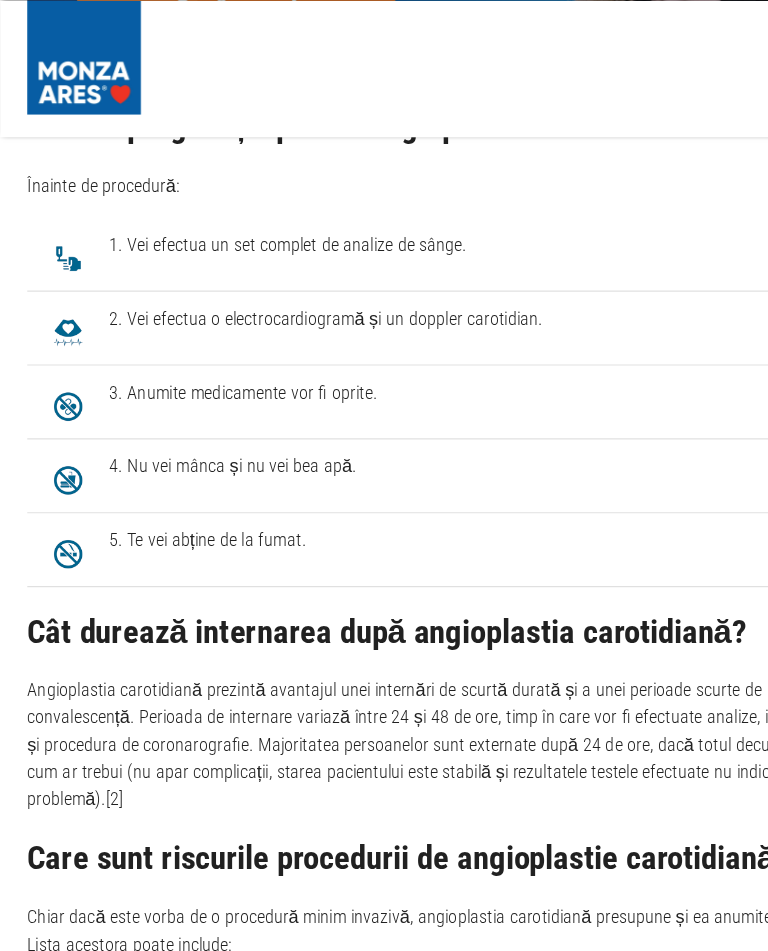 scroll, scrollTop: 3859, scrollLeft: 0, axis: vertical 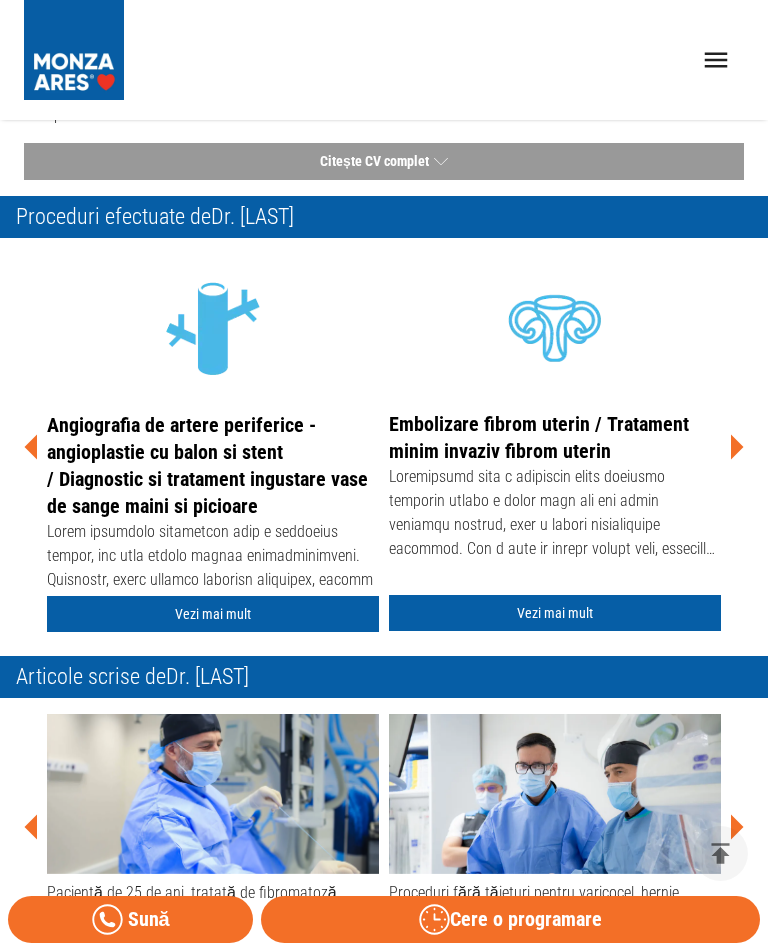 click 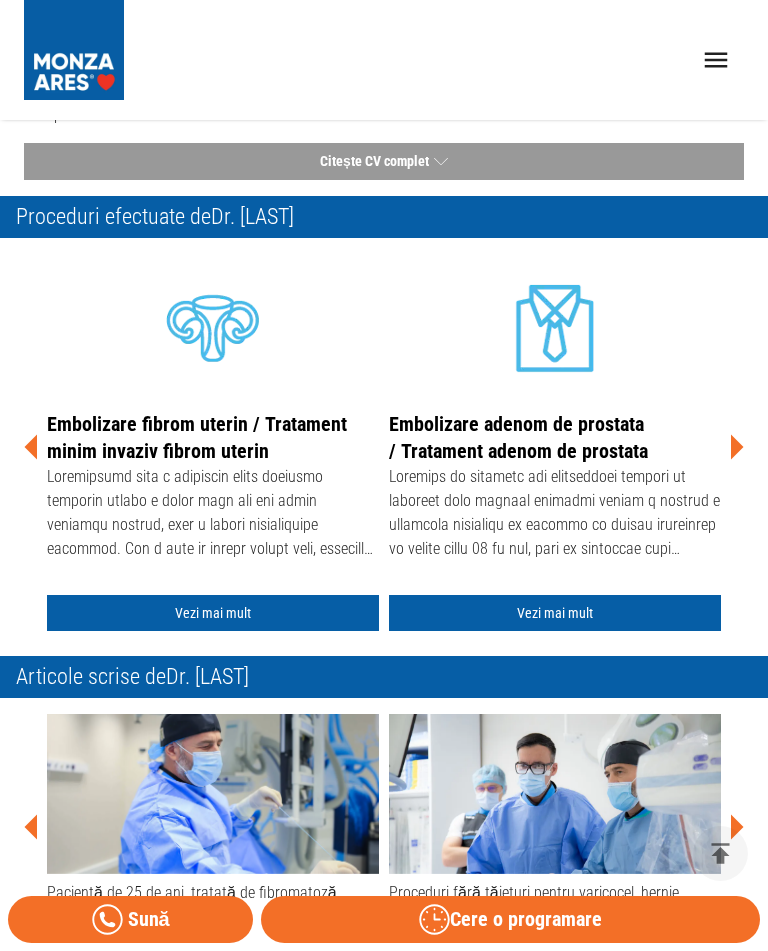 click 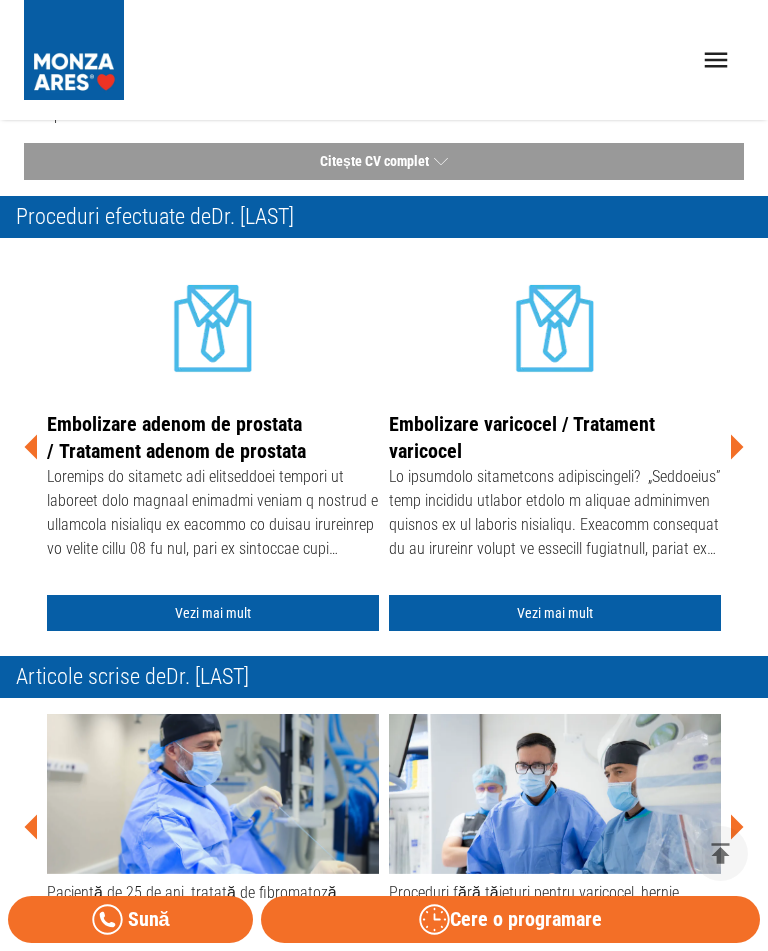 click 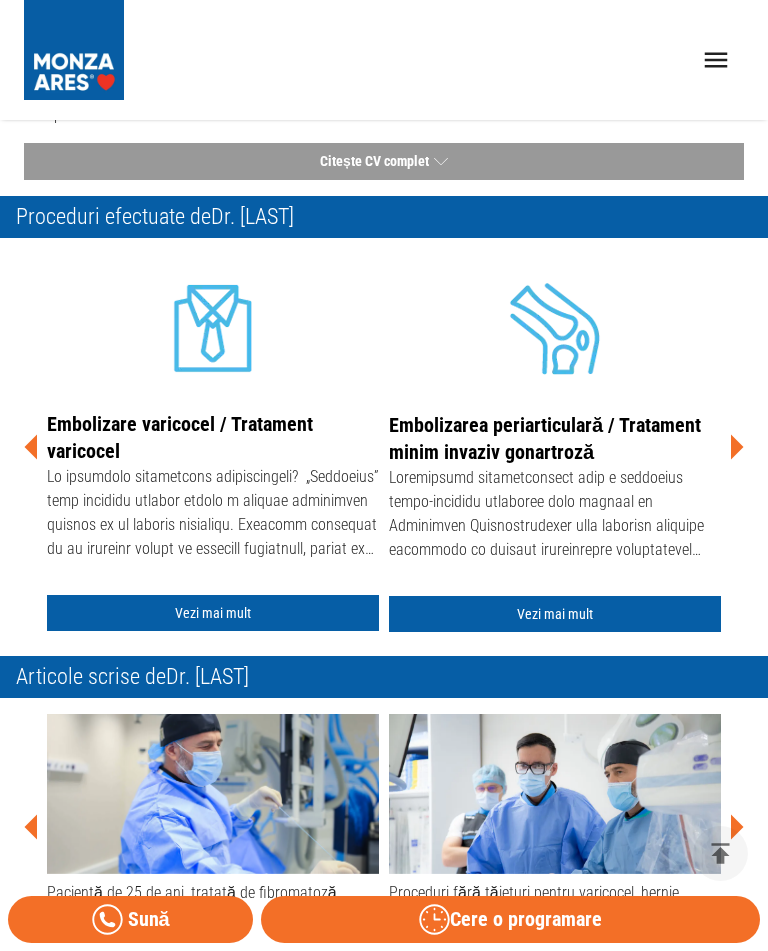 click 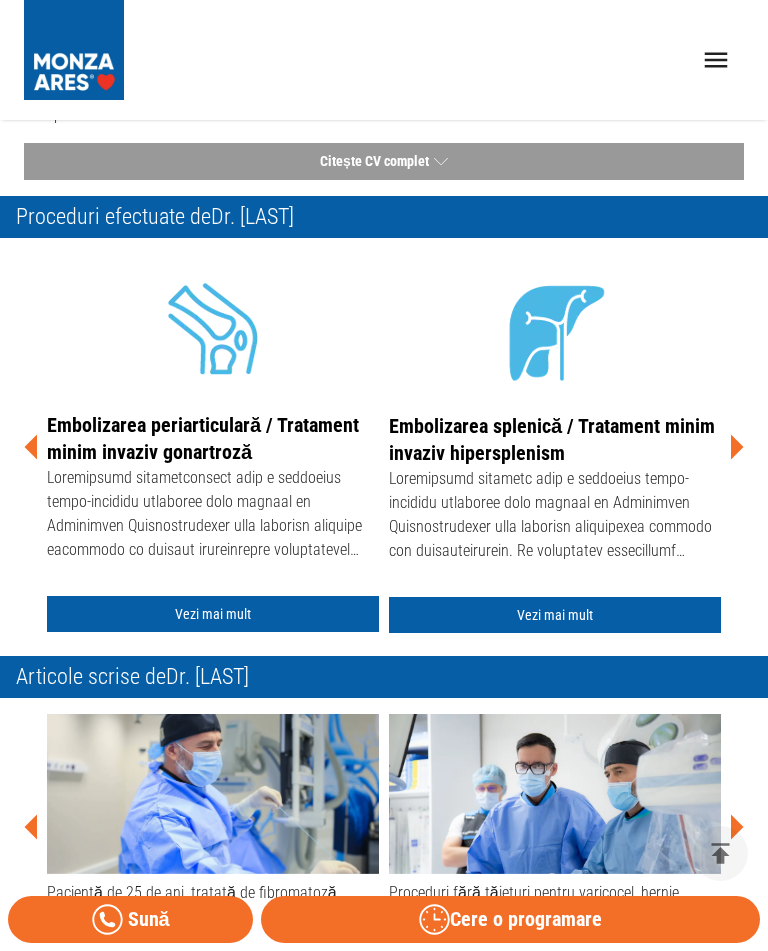 click 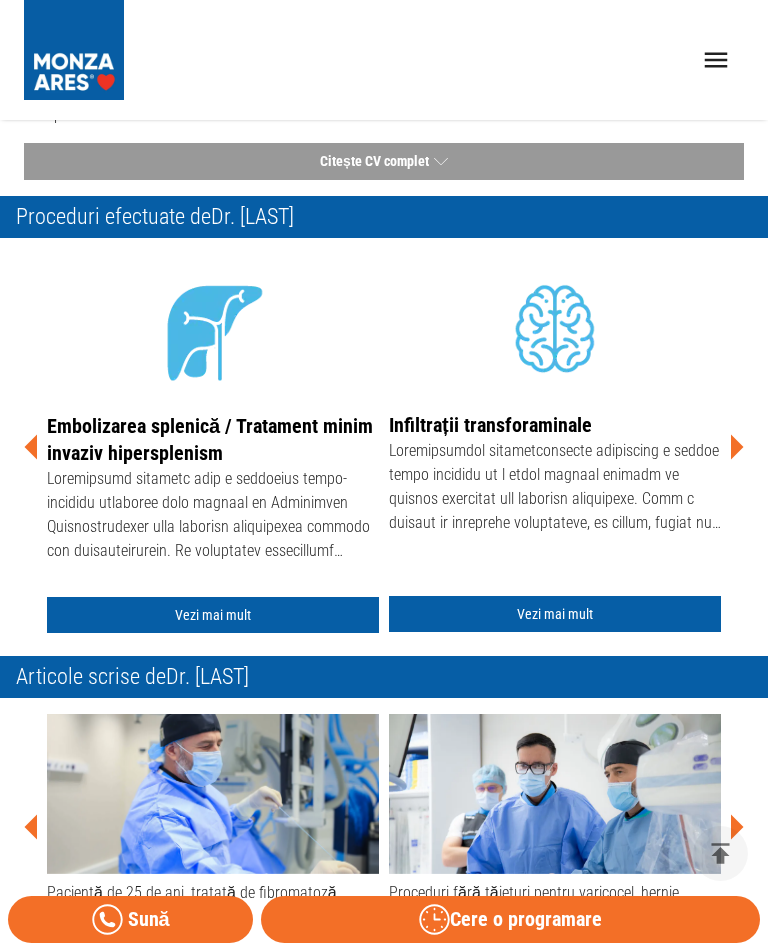 click 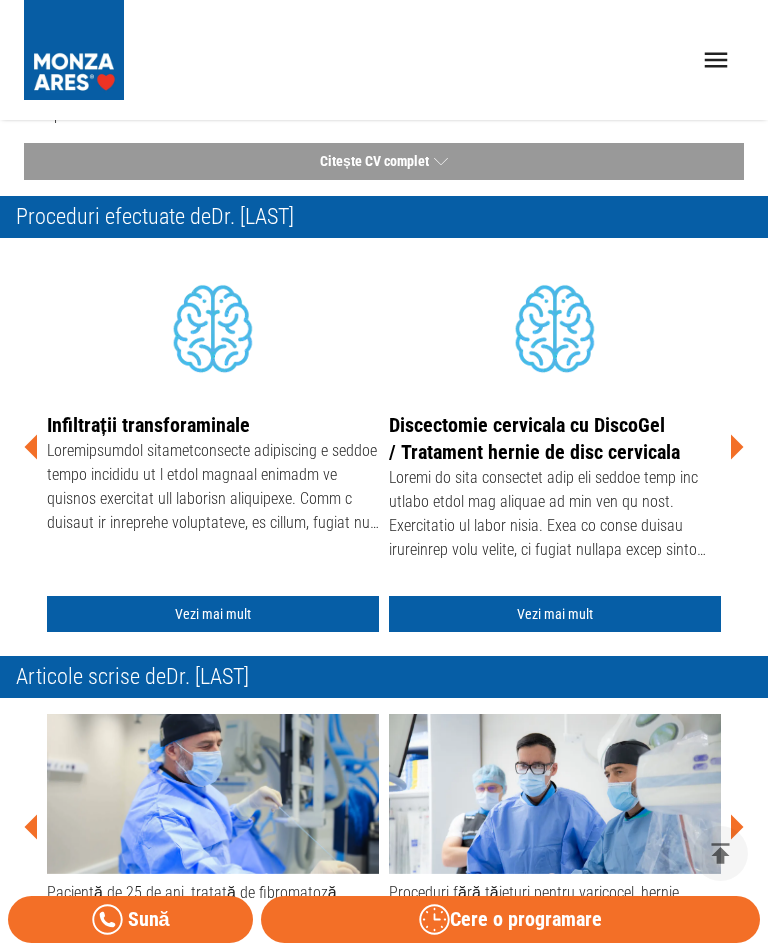 click 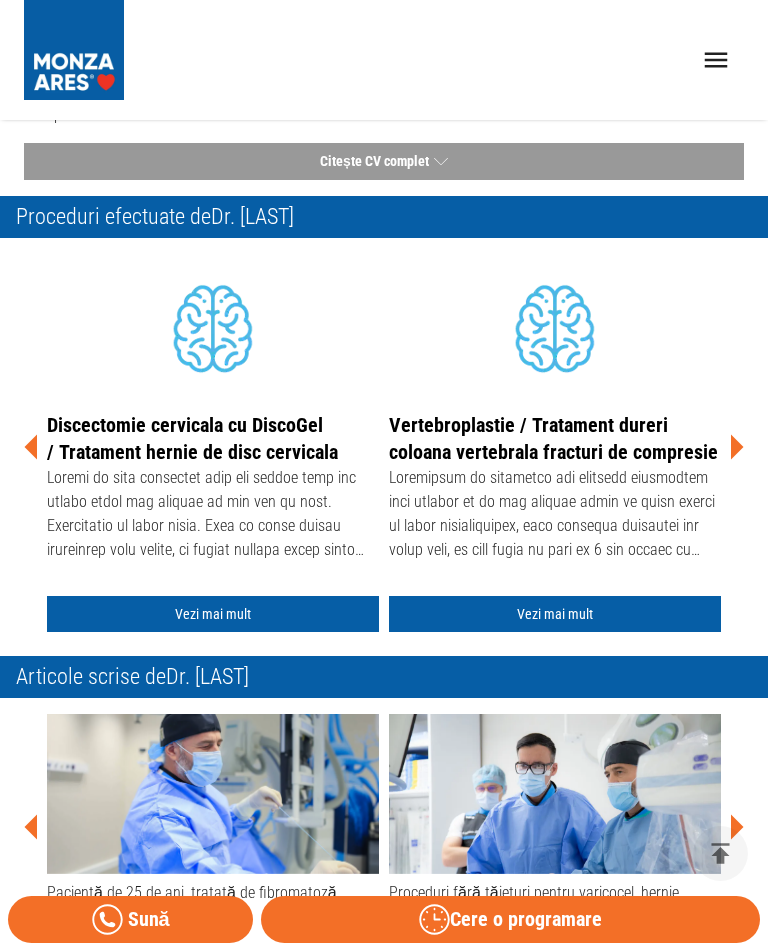 click 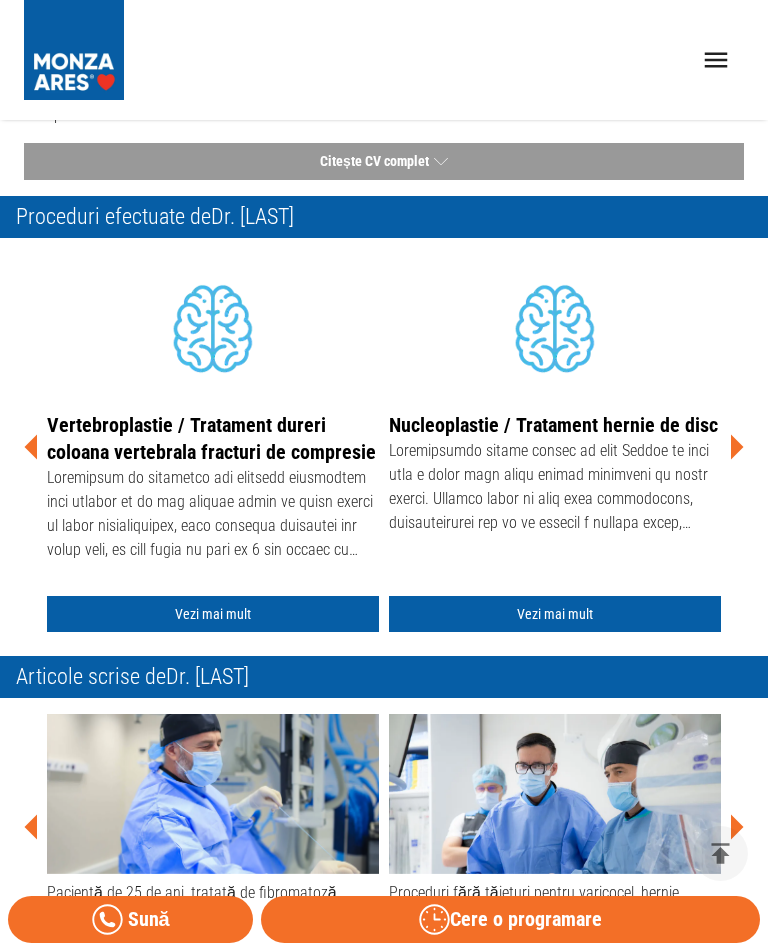 click 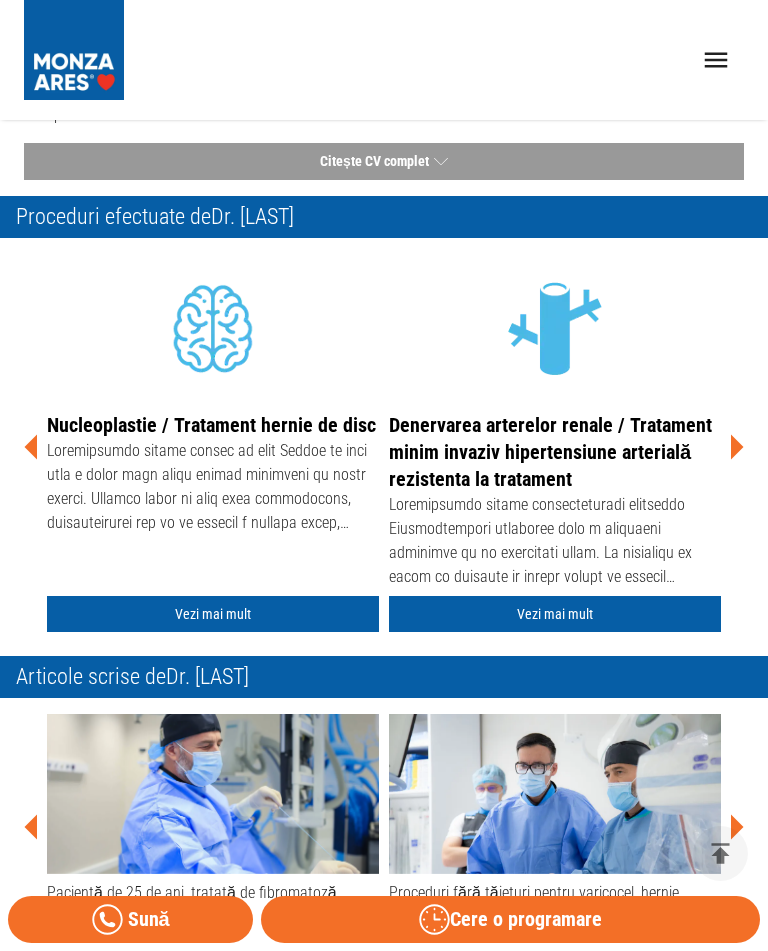 click 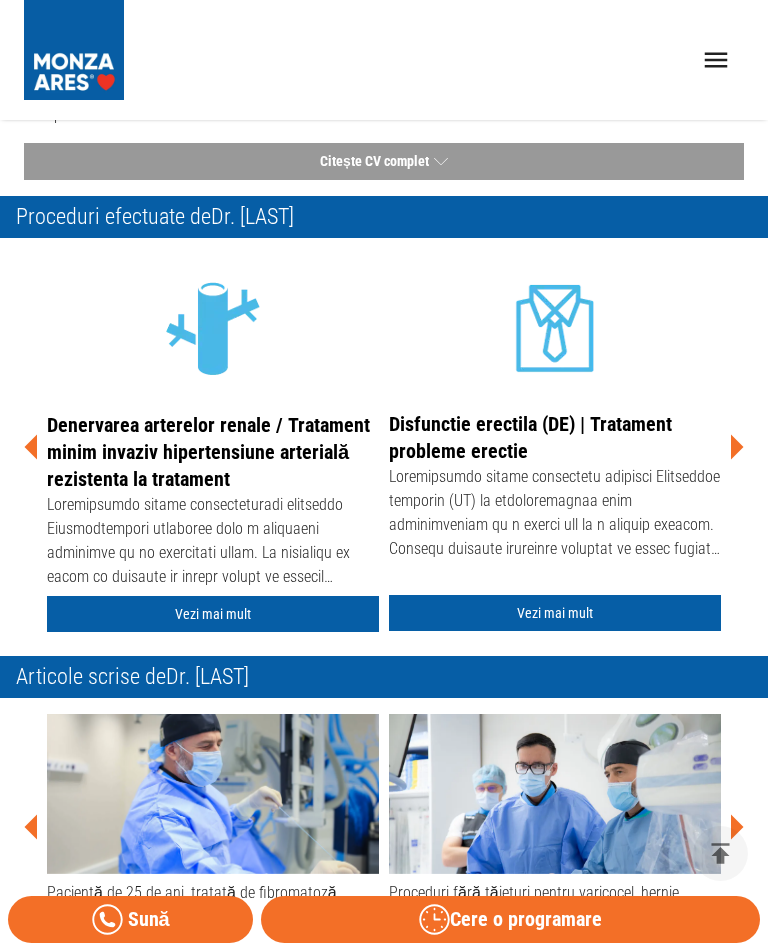 click 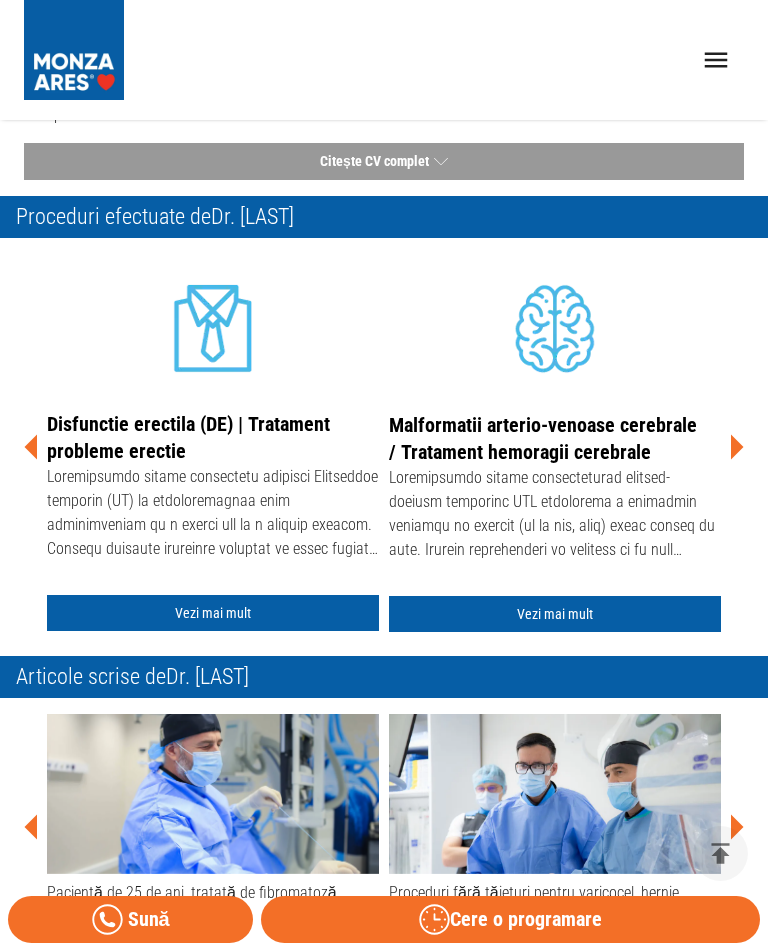 click 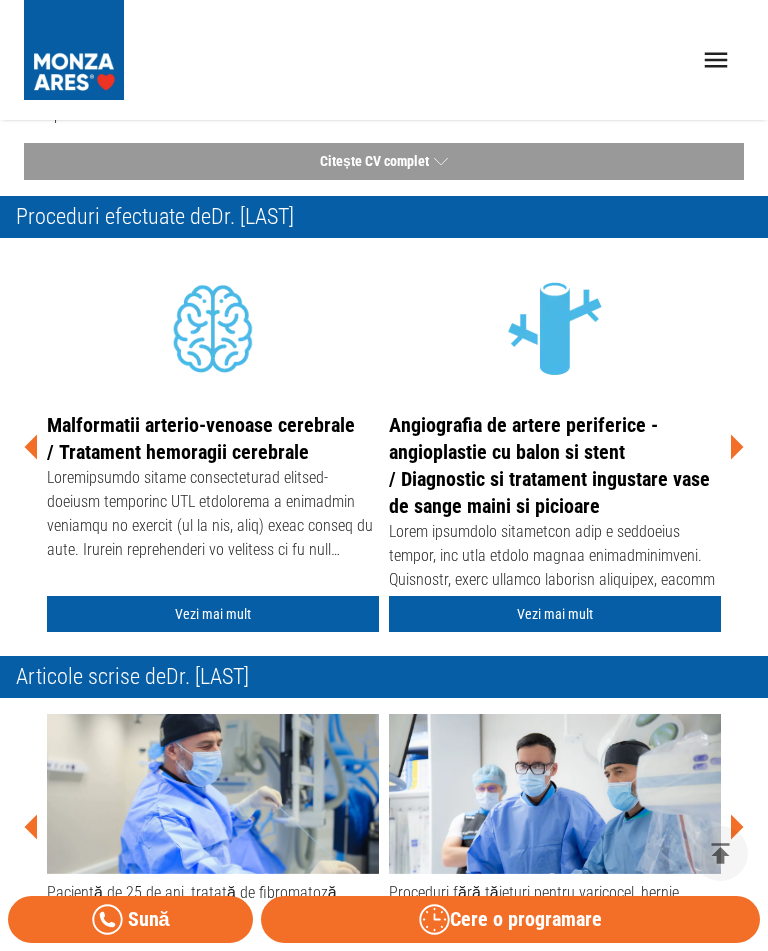 click 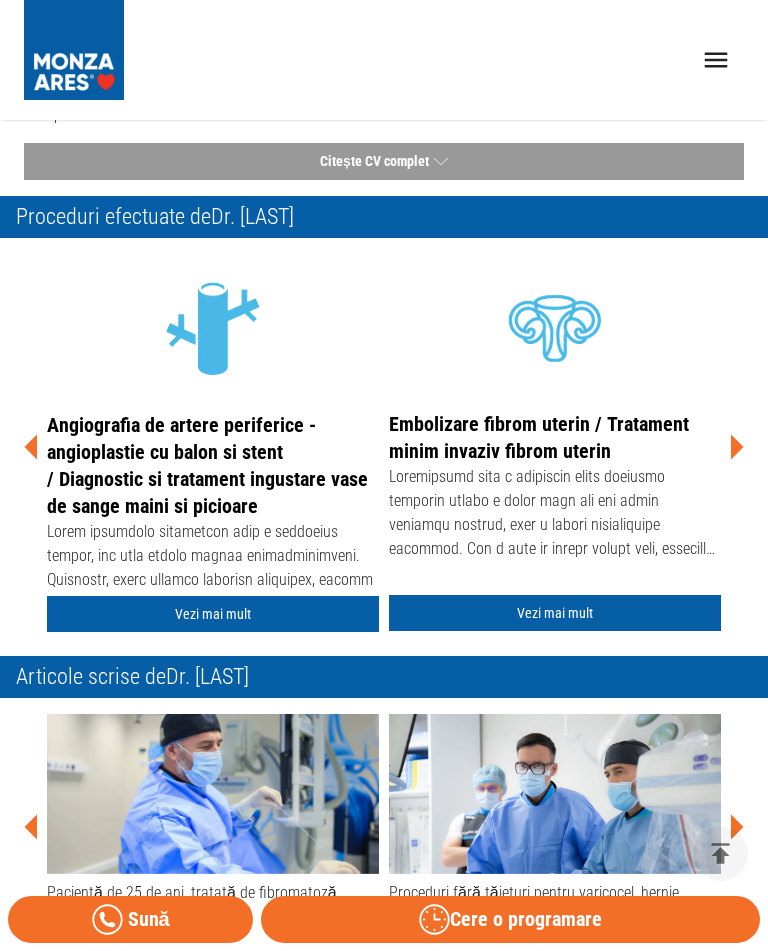 click 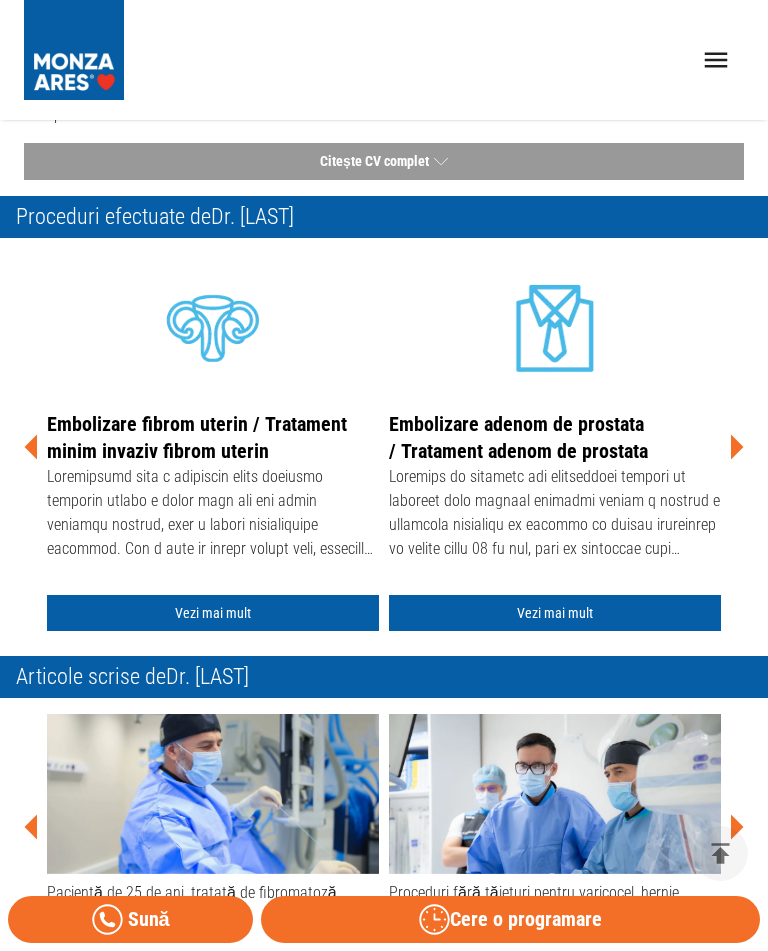 click 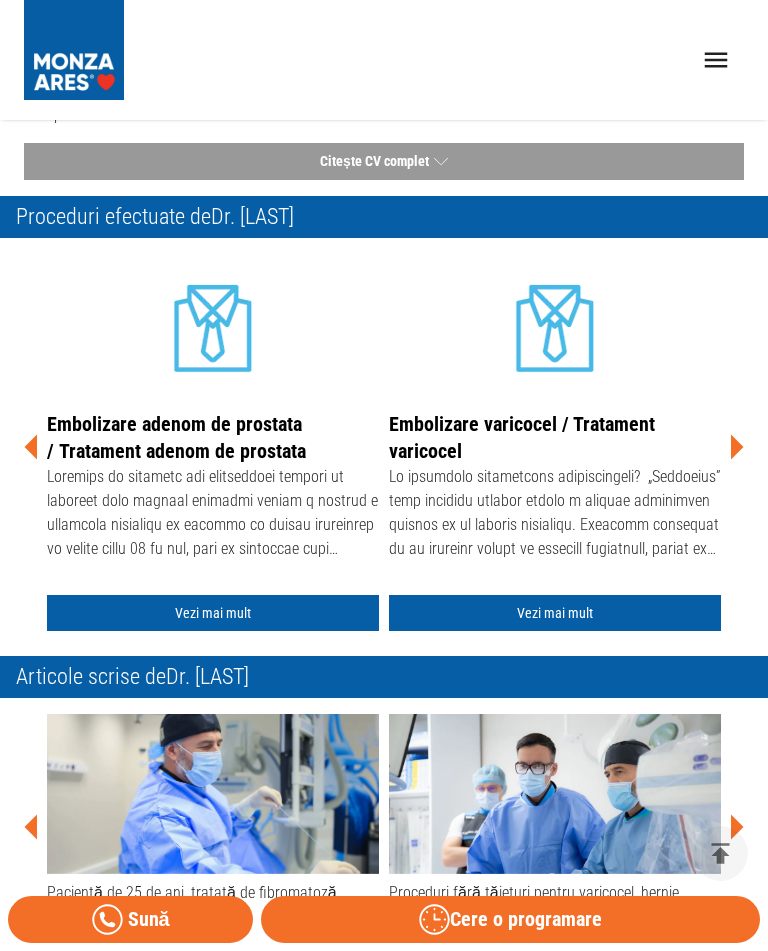 click 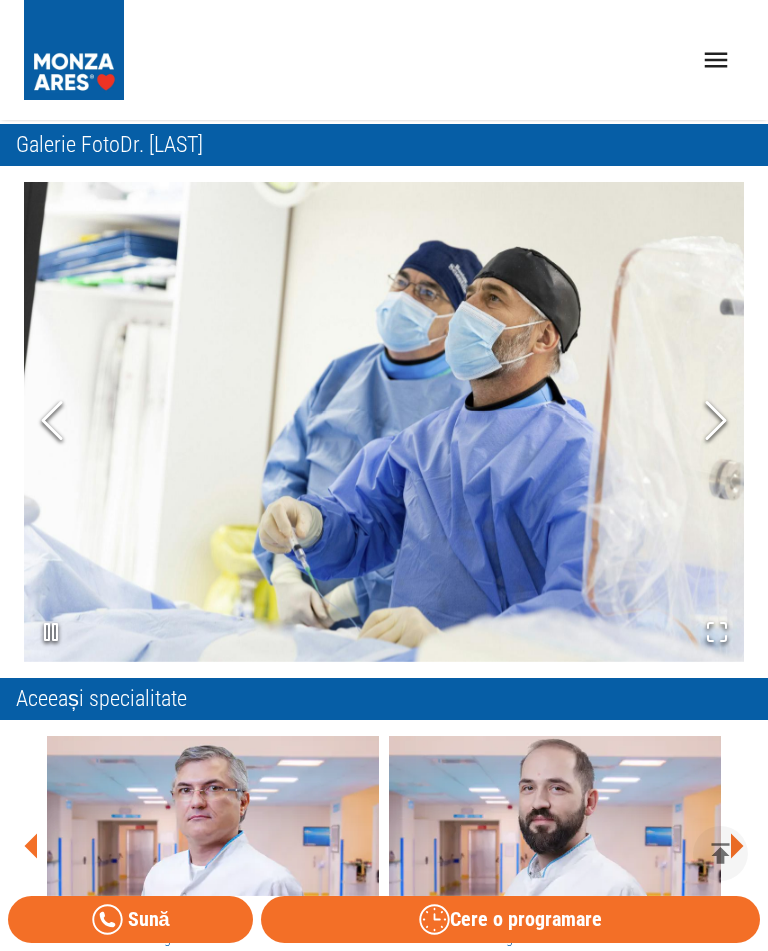scroll, scrollTop: 1585, scrollLeft: 0, axis: vertical 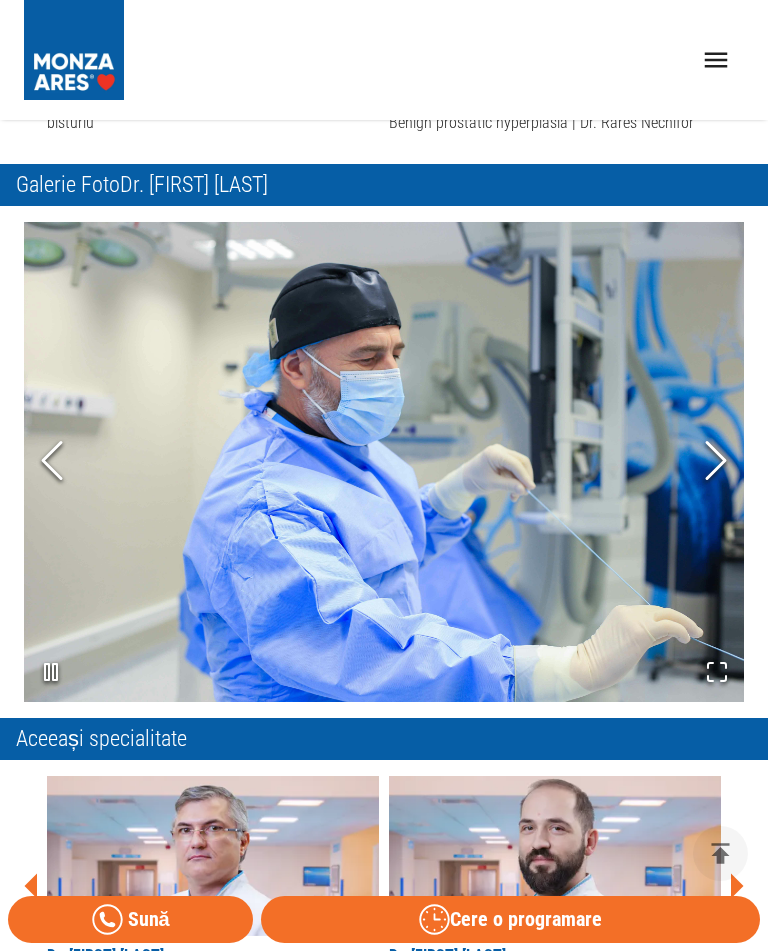 click 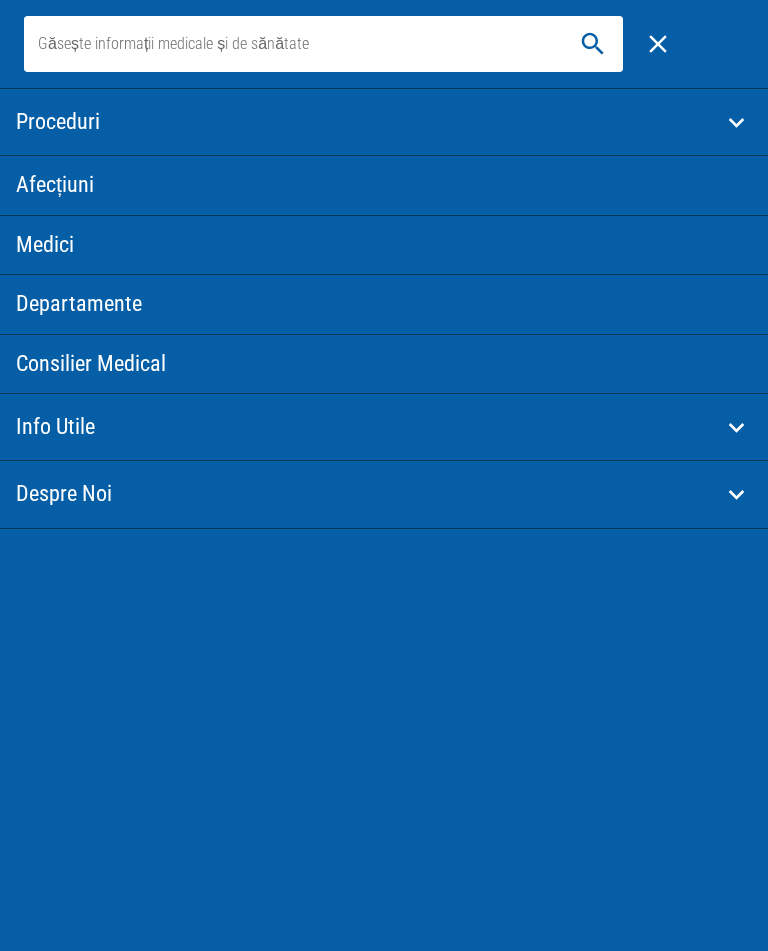 click on "Despre Noi" at bounding box center [368, 494] 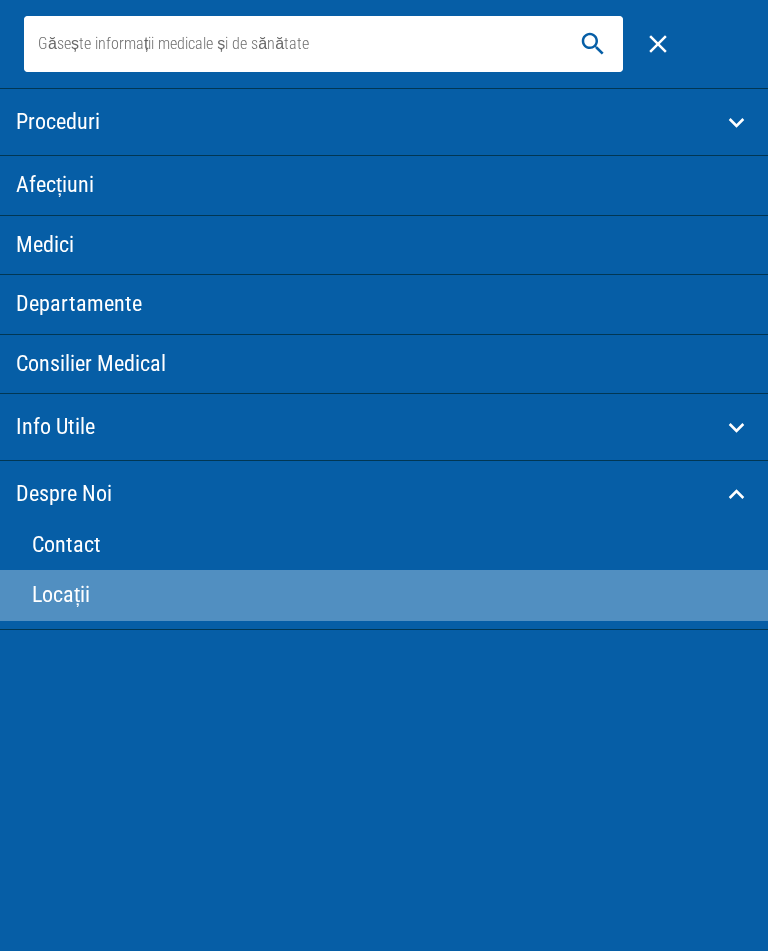 click on "Locații" at bounding box center (384, 595) 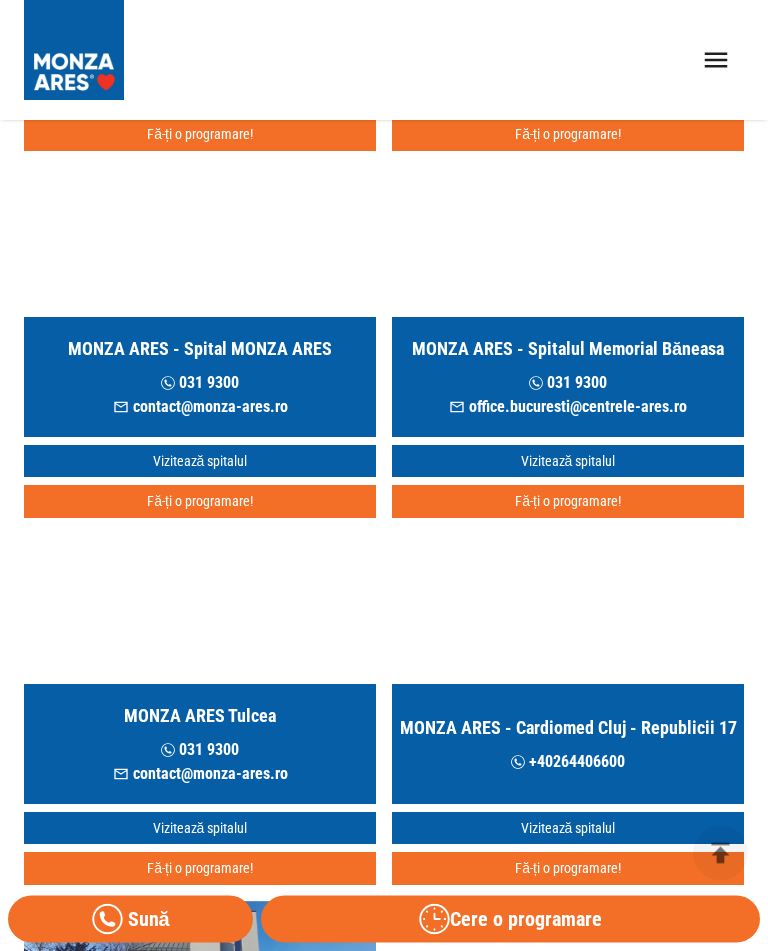 scroll, scrollTop: 464, scrollLeft: 0, axis: vertical 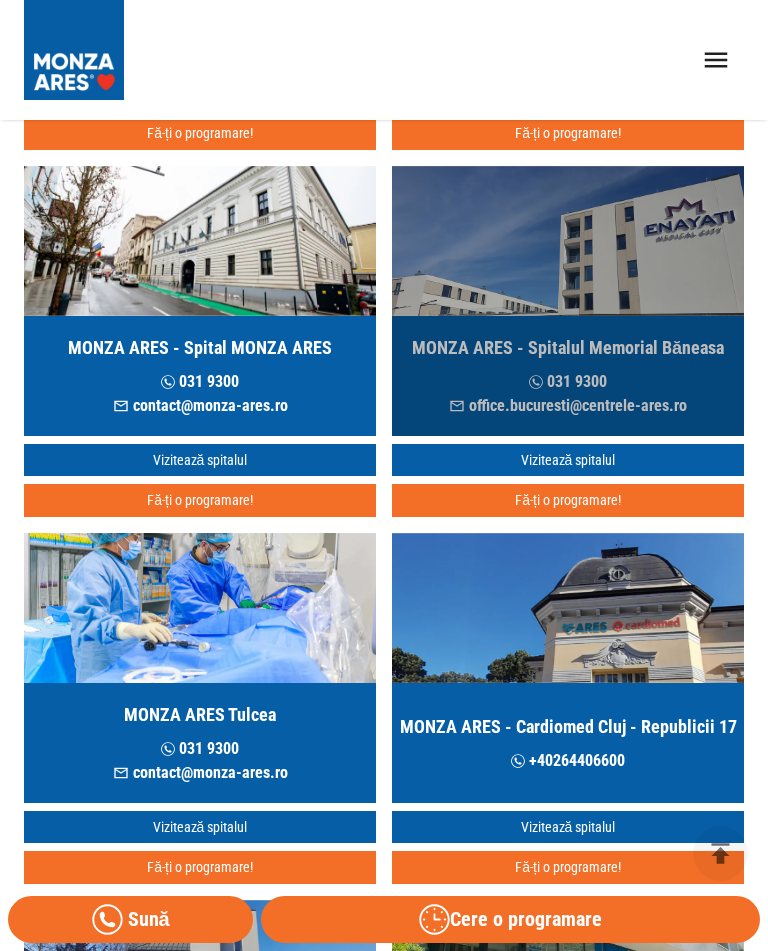 click on "MONZA ARES - Spitalul Memorial Băneasa" at bounding box center [568, 348] 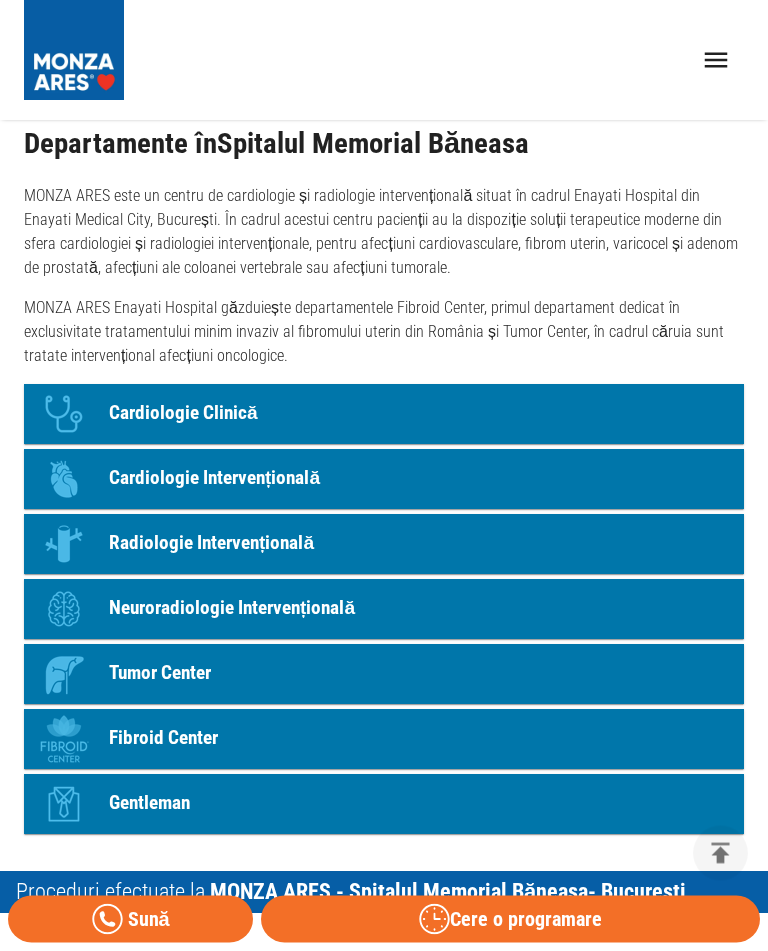 scroll, scrollTop: 1989, scrollLeft: 0, axis: vertical 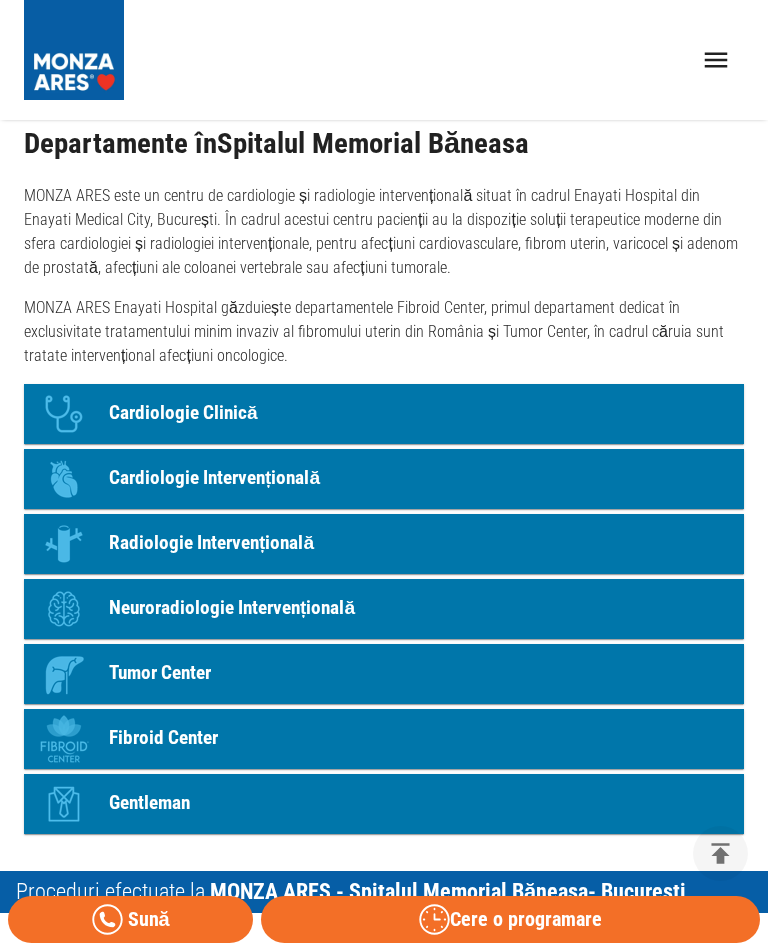 click on "Icon Cardiologie Clinică" at bounding box center (384, 414) 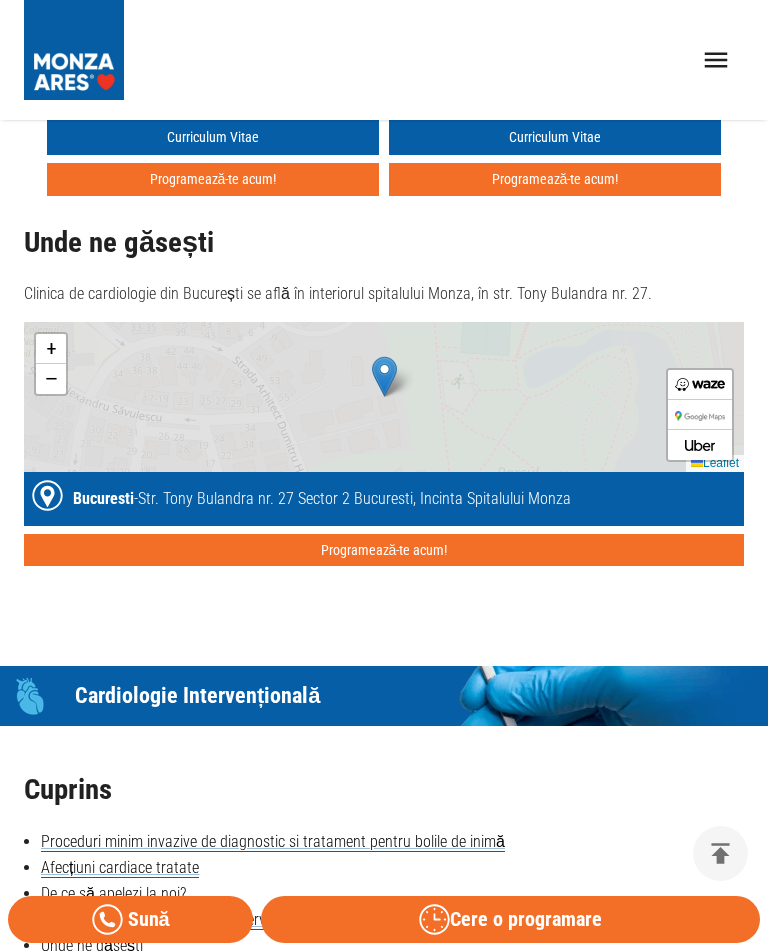 click on "Proceduri Afecțiuni Medici Departamente Consilier Medical Info Utile Despre Noi 031 9300 Acasă › Departamentele › Cardiologie Cardiologie Icon Cardiologie Clinică Cuprins Departament Cardiologie Investigații cardiologie clinica pentru depistarea bolilor cardiace Diagnostic și tratament pentru afecțiuni cardiovasculare De ce să apelezi la noi? Experiență și dedicare în clinica de cardiologie Unde ne găsești Departament Cardiologie Activitatea departamentului de cardiologie clinică din cadrul spitalului de cardiologie MONZA ARES se desfășoară în ambulatoriul de cardiologie din incinta Spitalului Monza. Aceasta cuprinde consultații de specialitate și investigații clinice pentru diagnosticarea afecțiunilor cardiovasculare, realizate de o echipă formată din cei mai buni medici cardiologi din București. Investigații cardiologie clinica pentru depistarea bolilor cardiace În departamentul de cardiologie clinică se efectuează toată gama de investigații cardiologice clinice: + − +" at bounding box center (384, 1375) 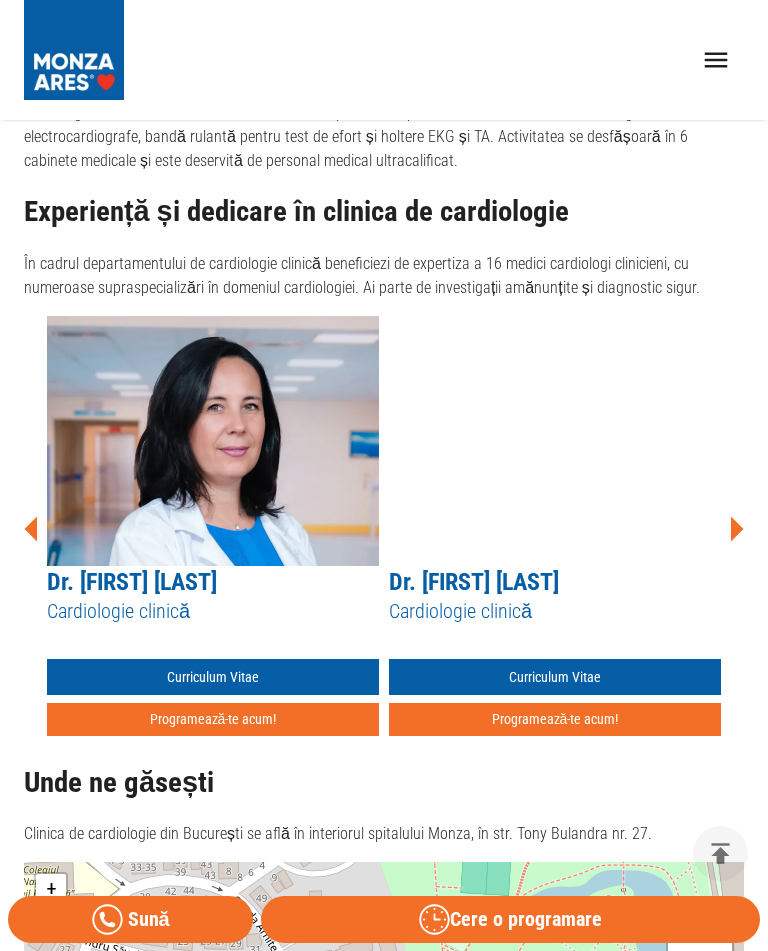 scroll, scrollTop: 1454, scrollLeft: 0, axis: vertical 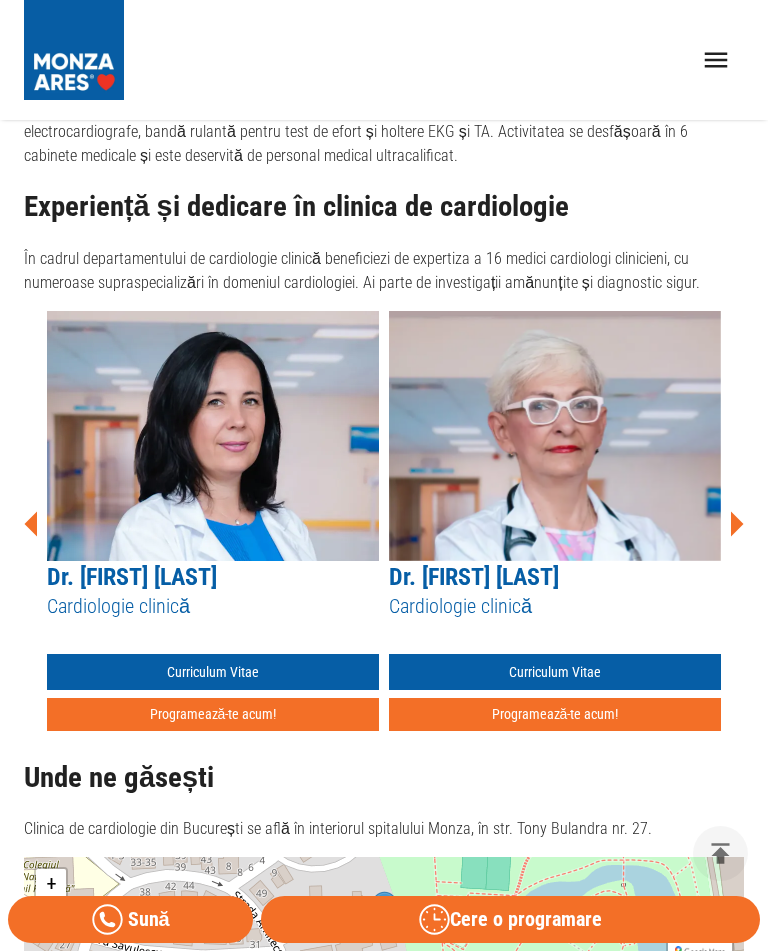 click 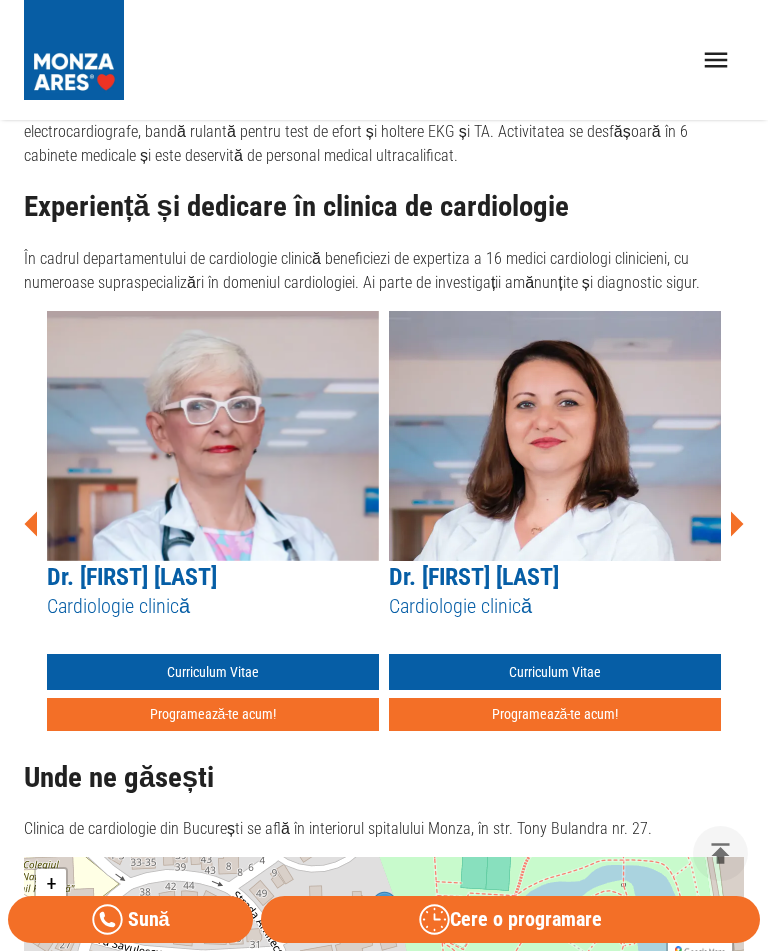 click 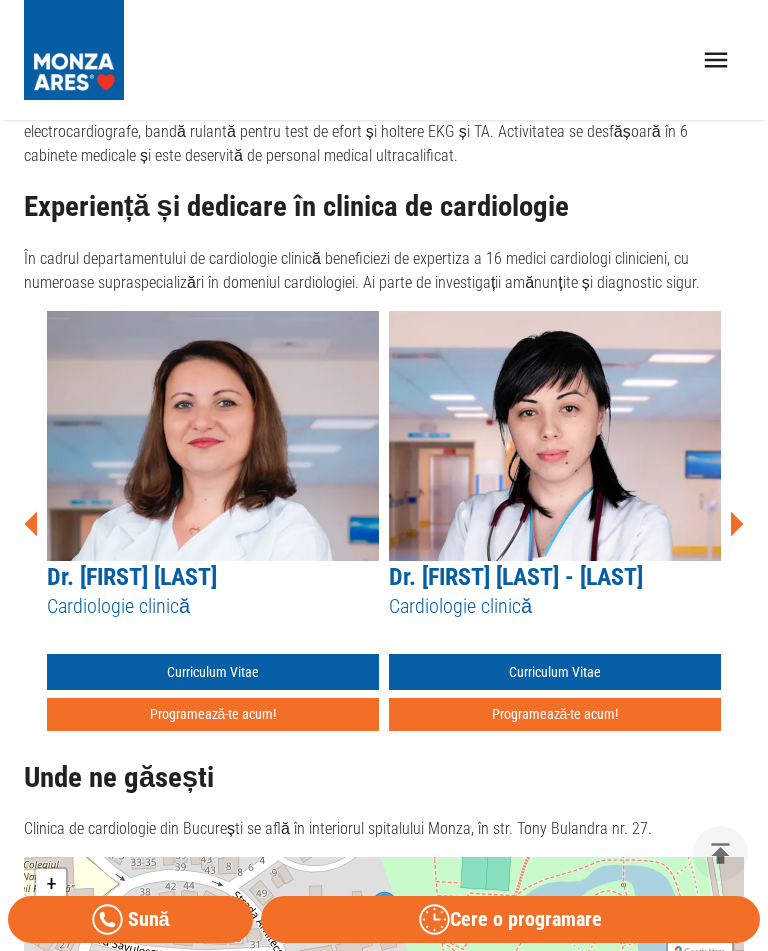 click 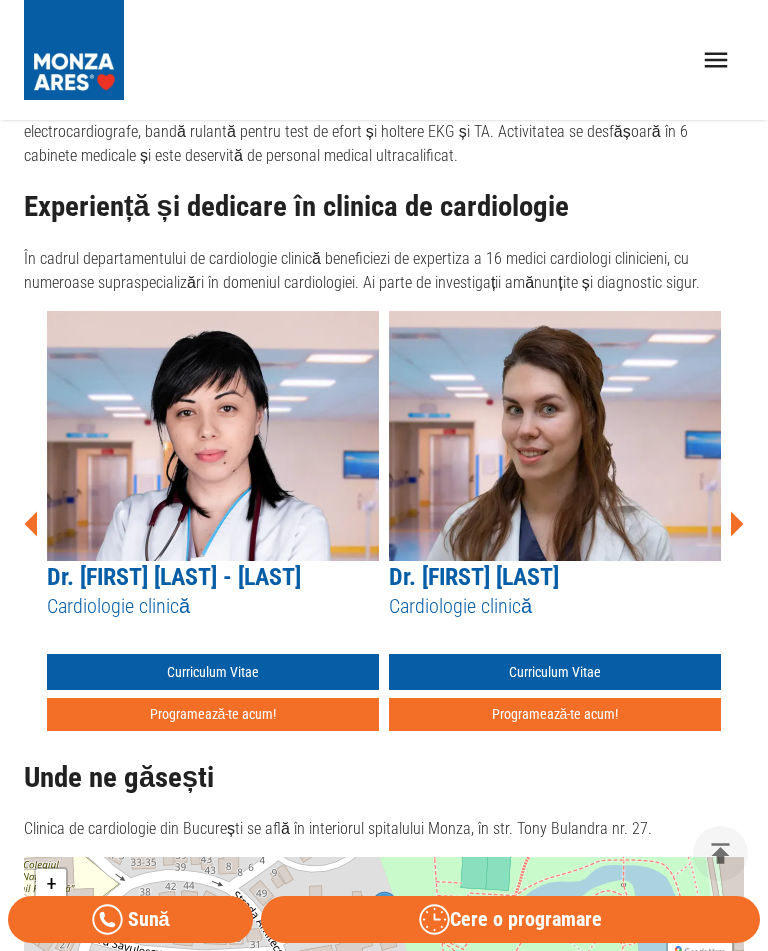 click 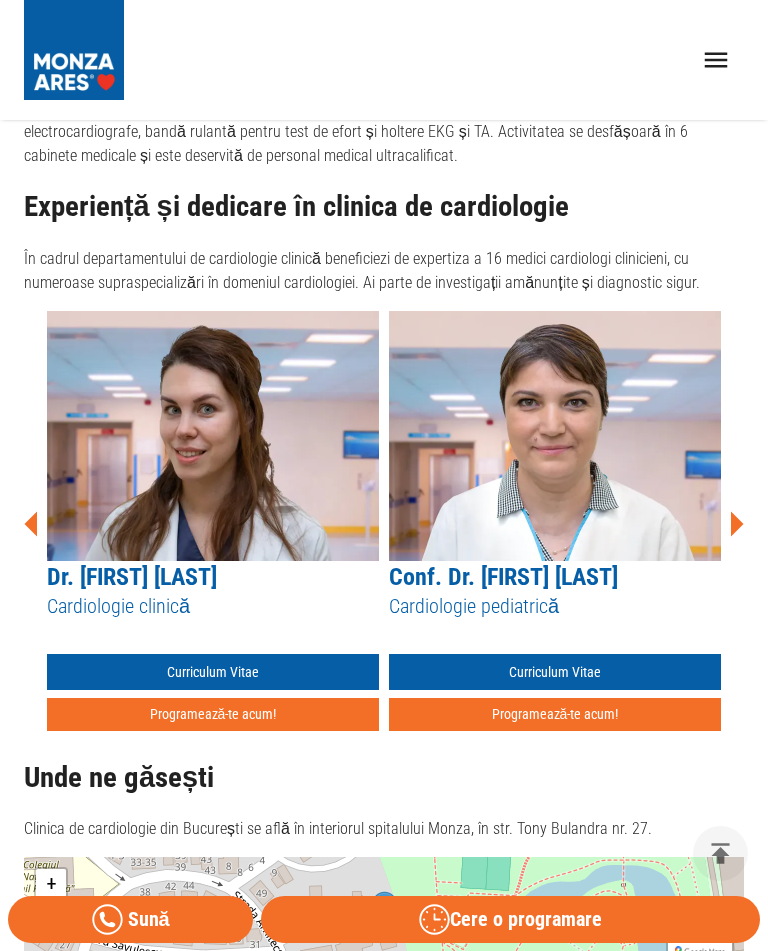 click 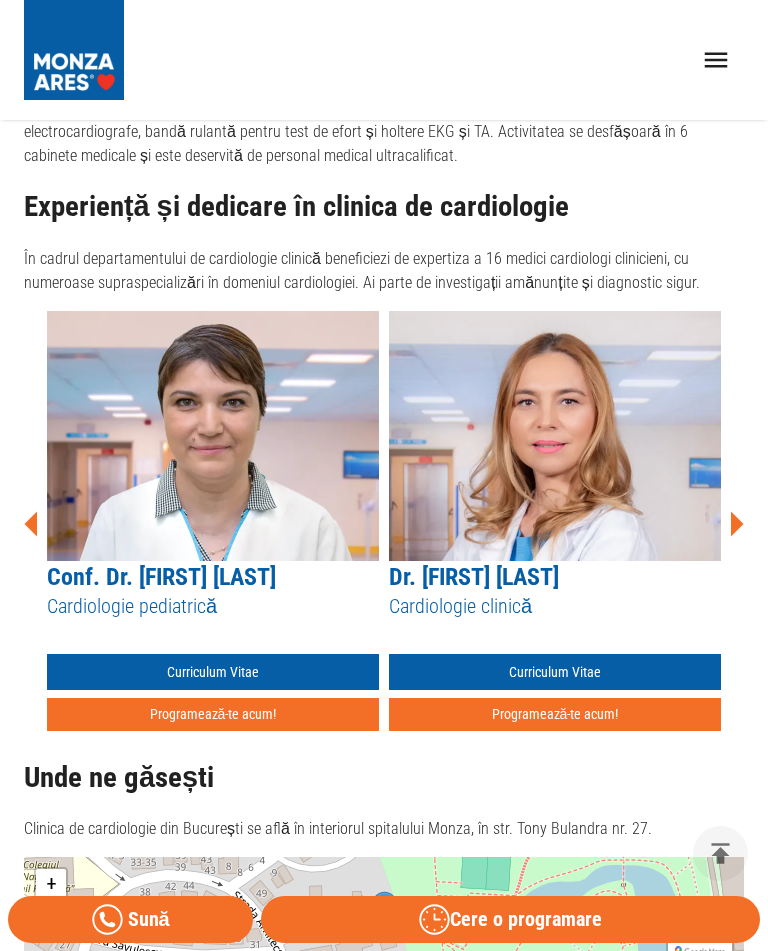 click 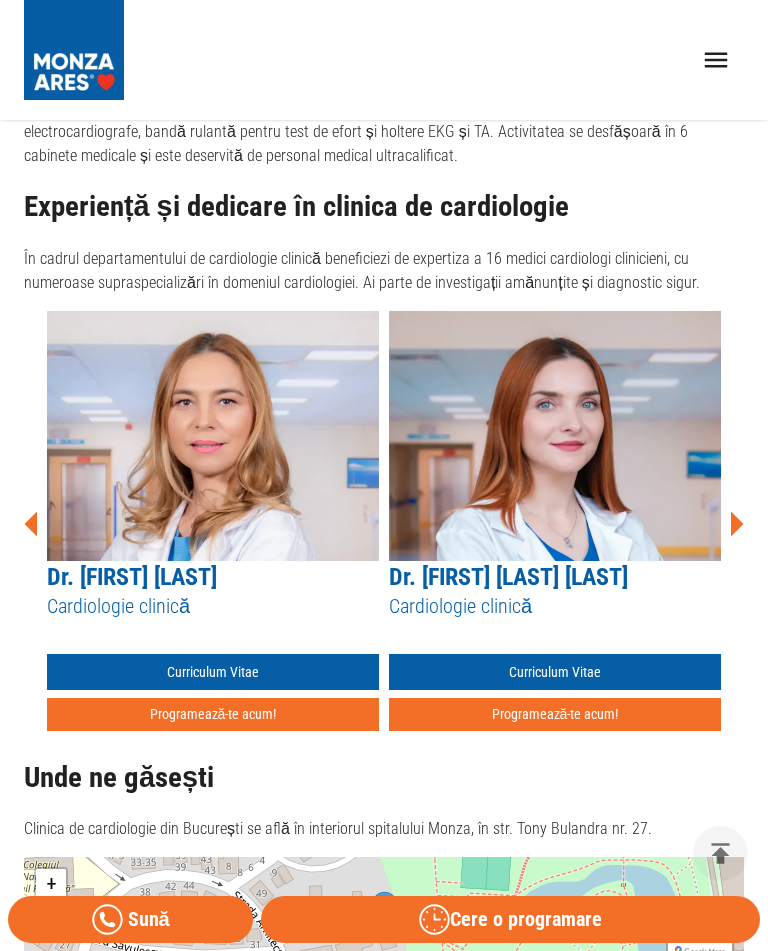 click 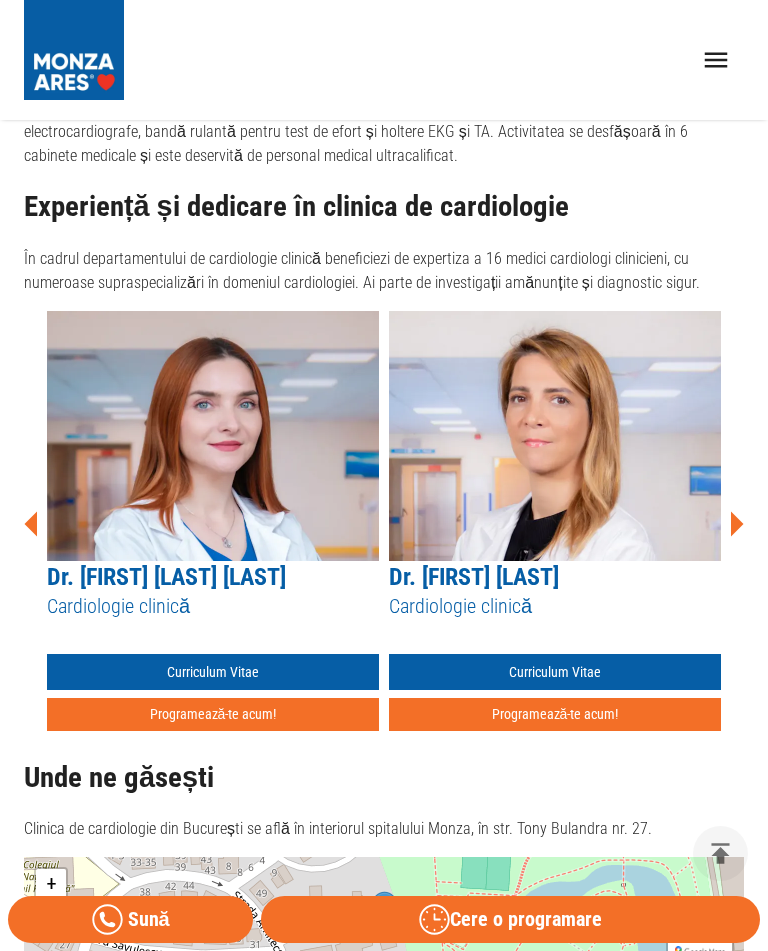 click 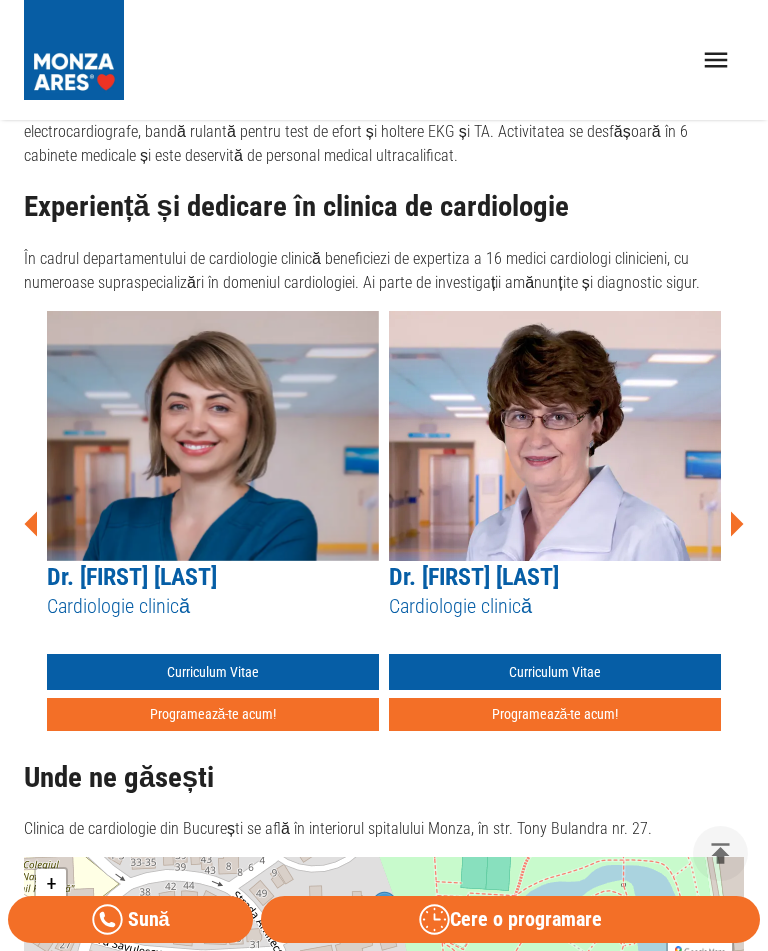 click 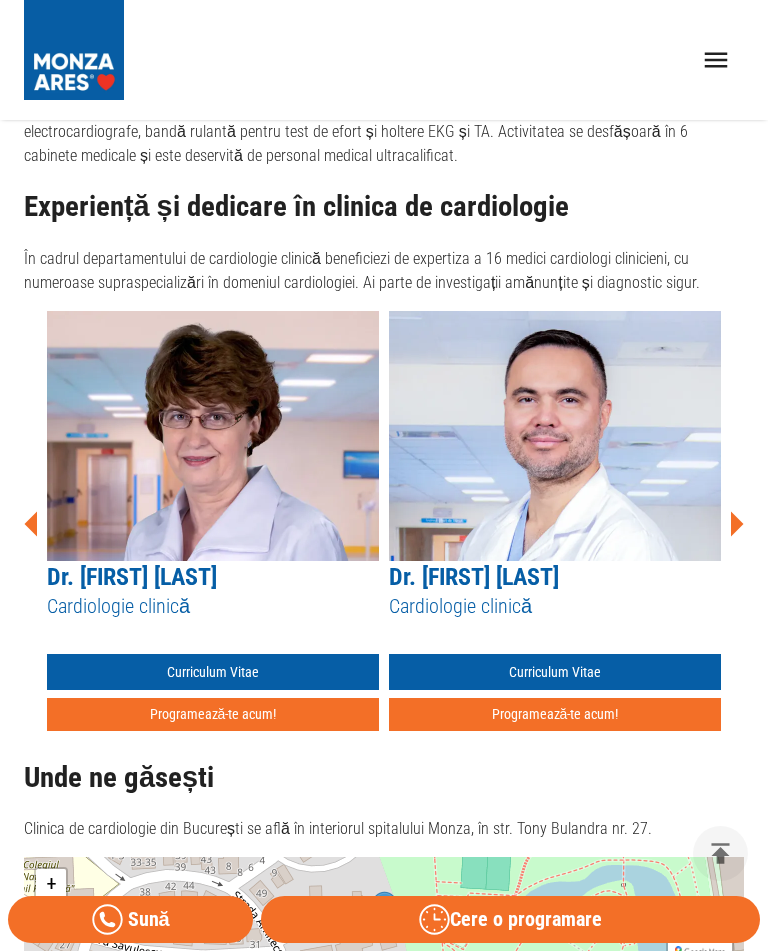 click 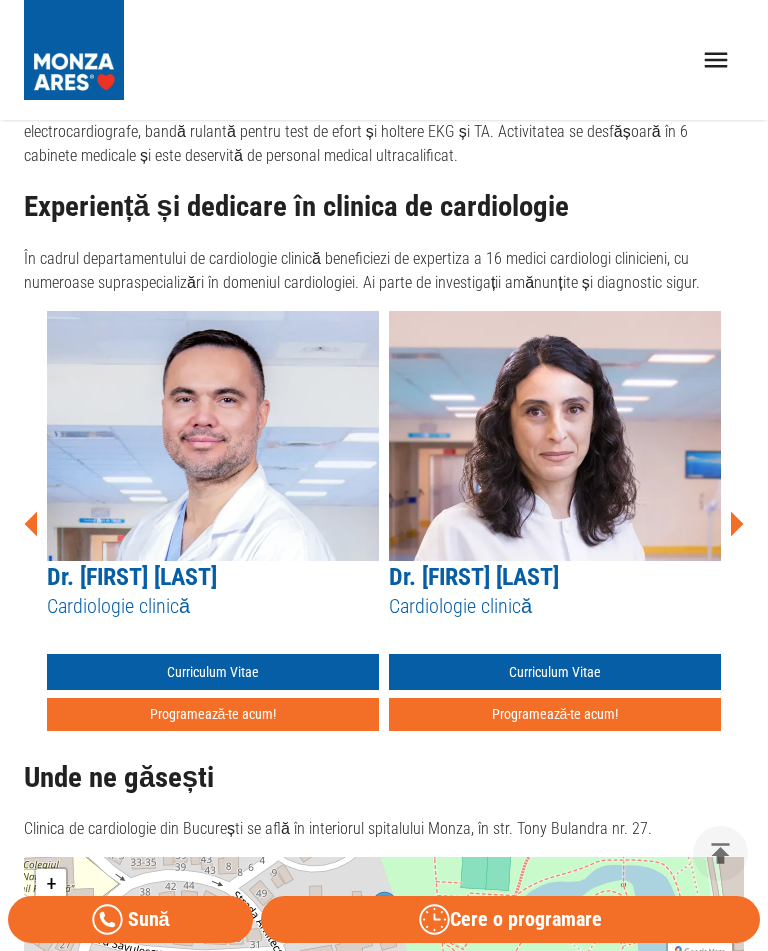 click 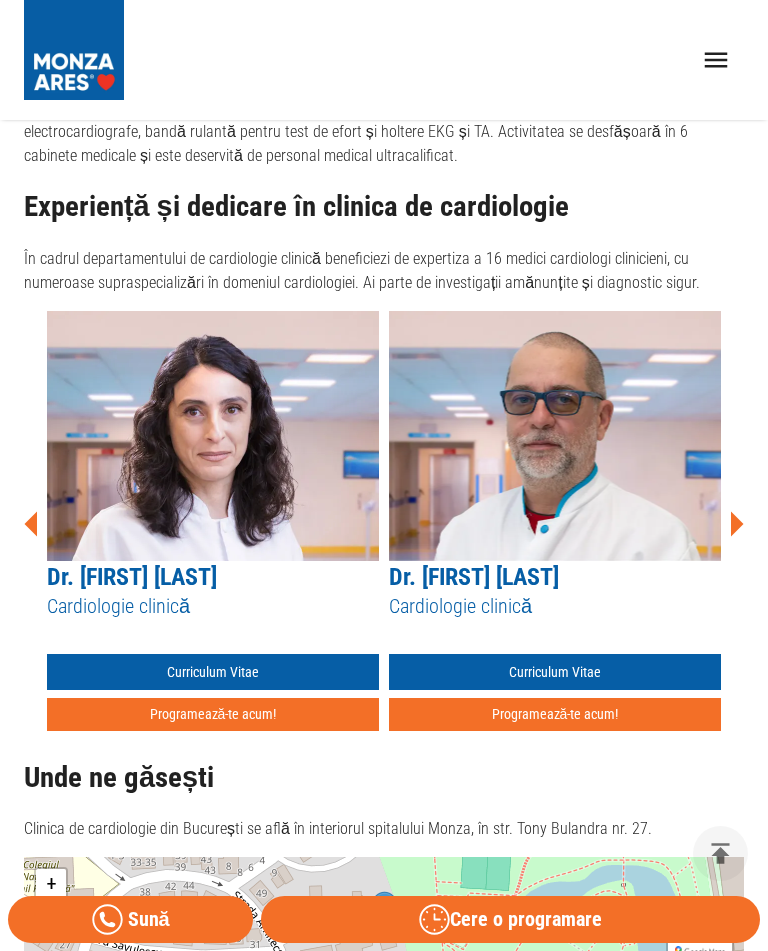 click 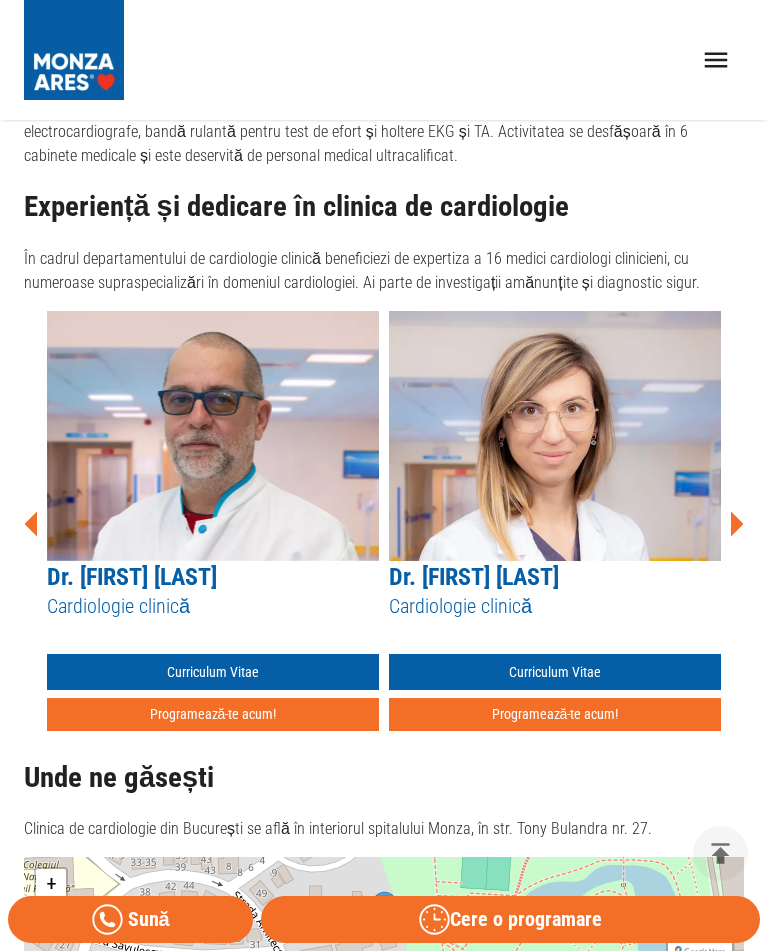 click 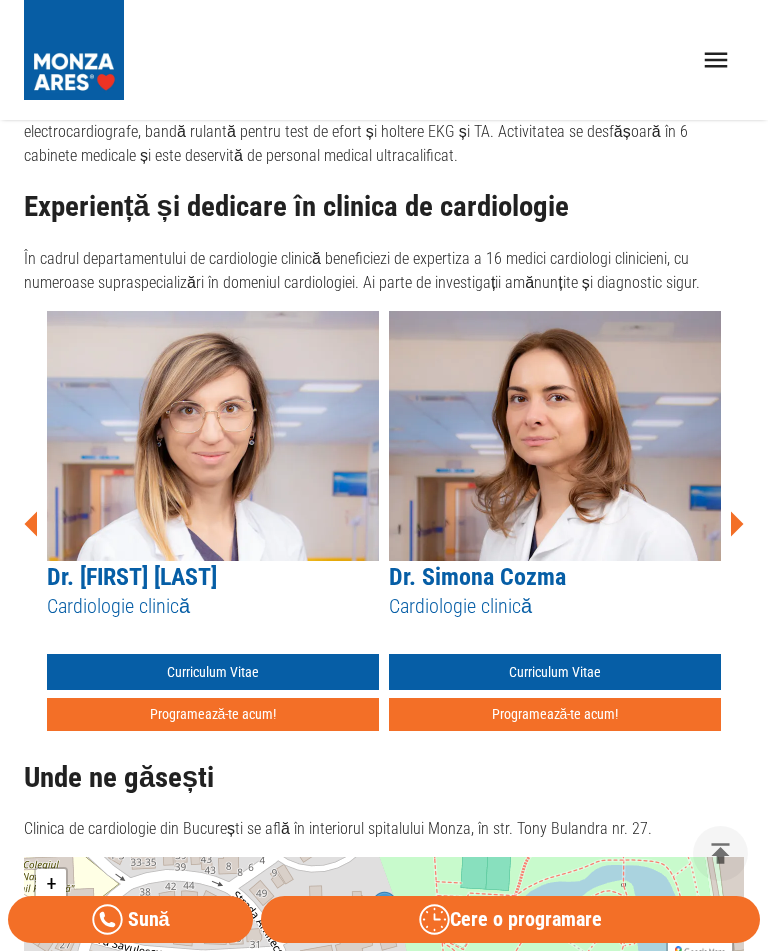 click 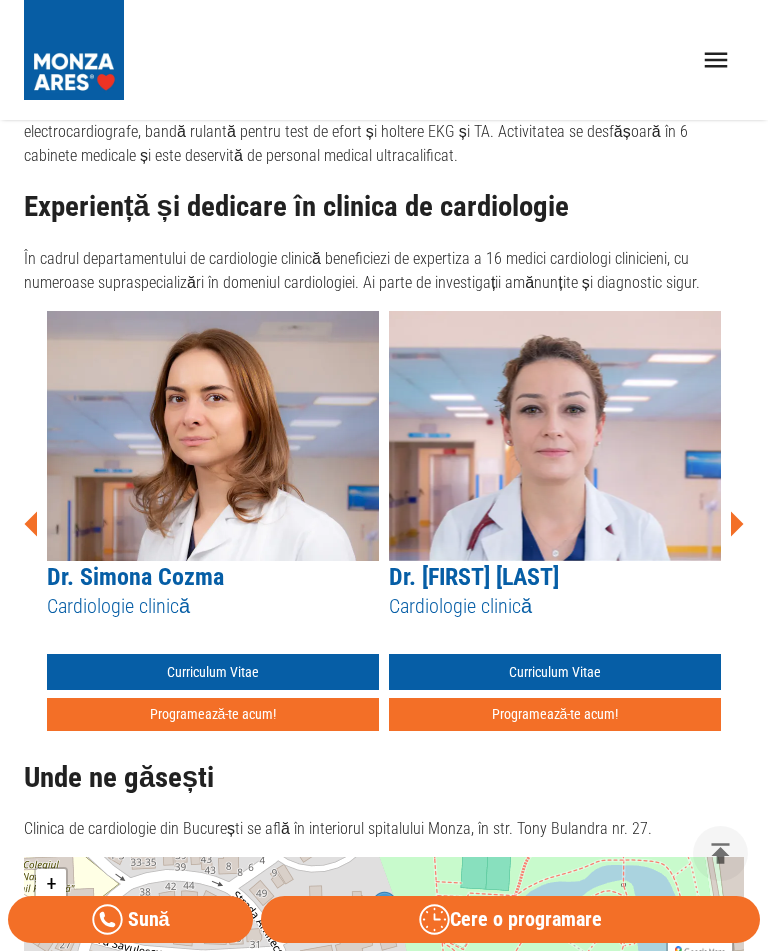 click 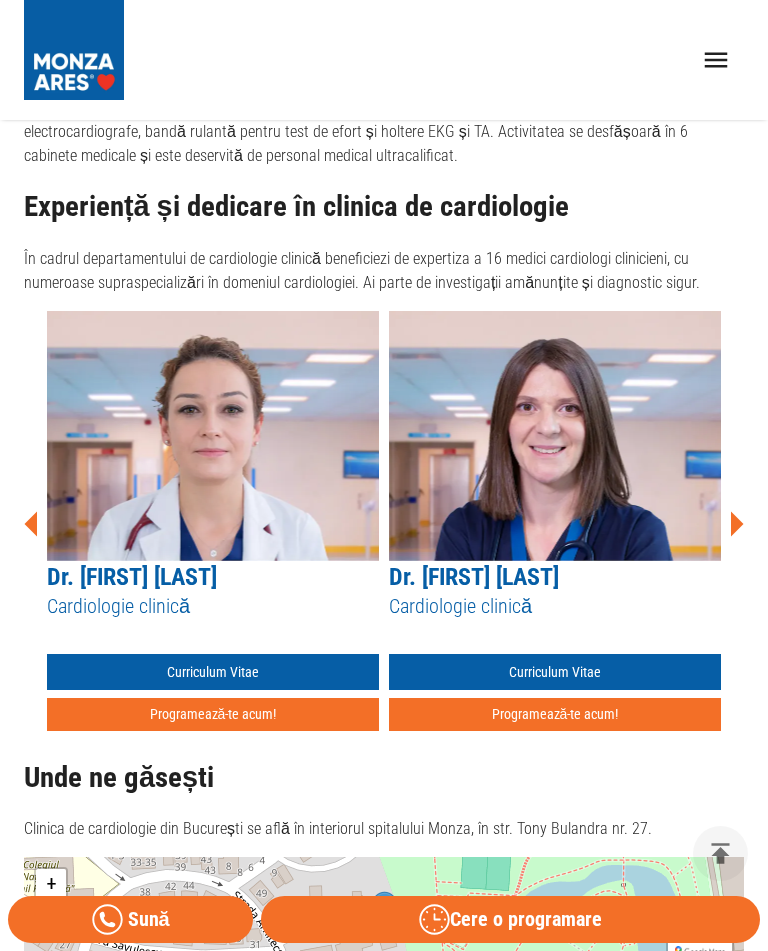 click 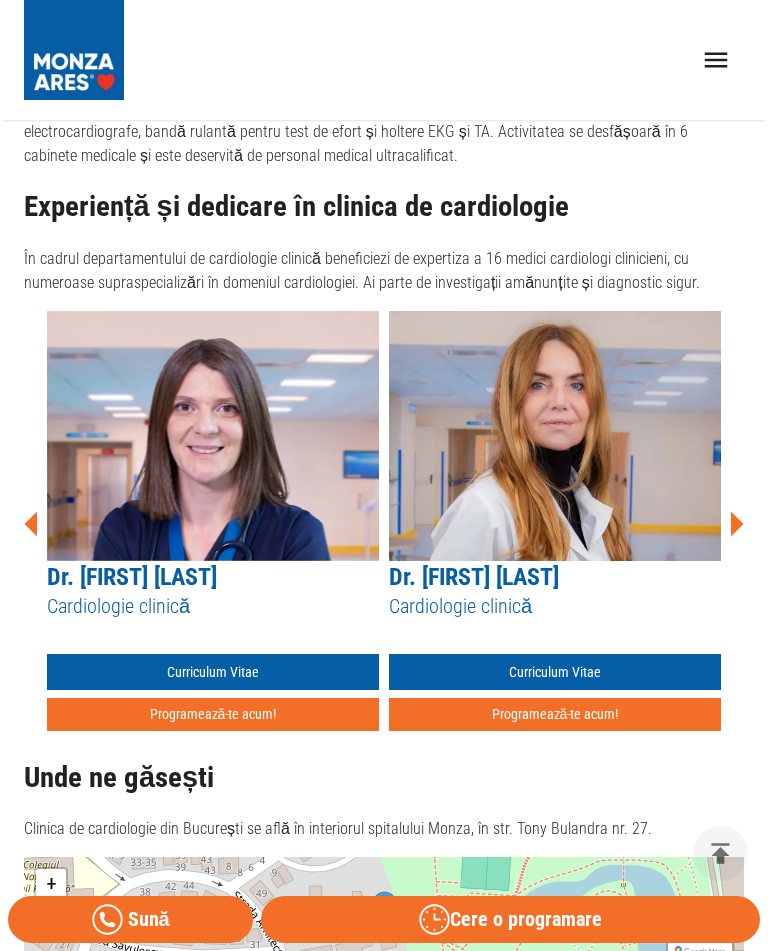 click 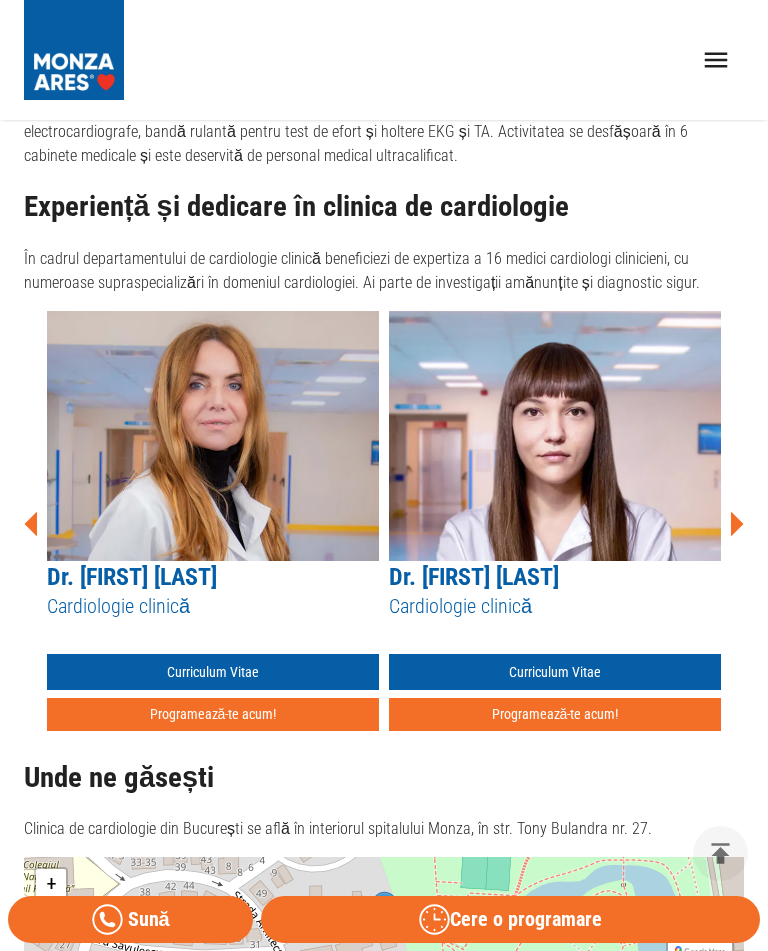 click 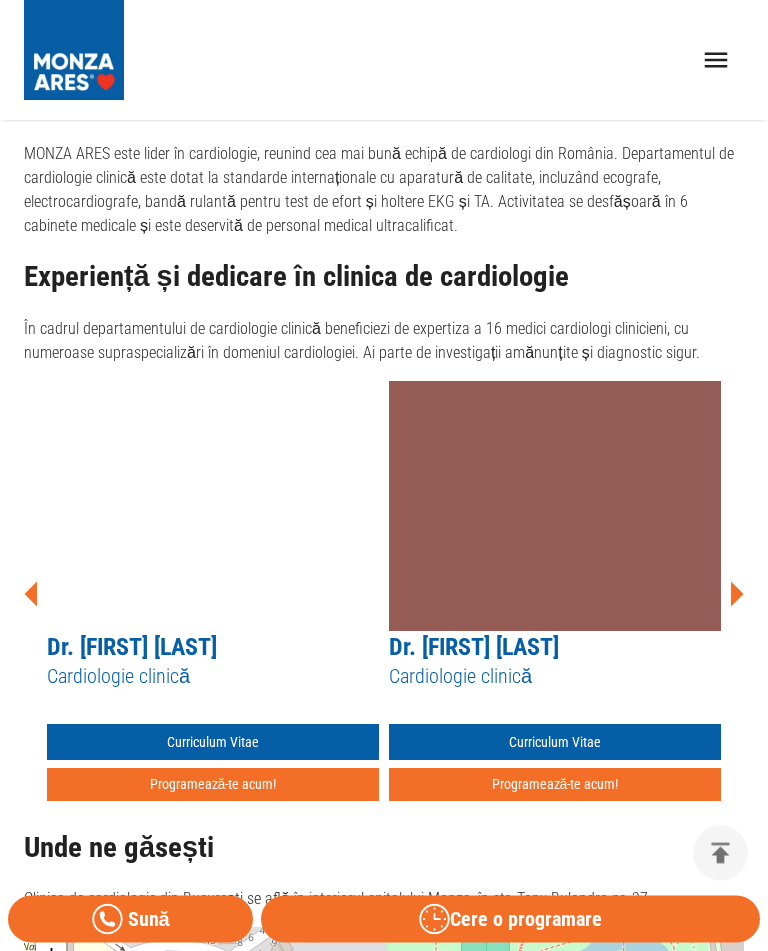 scroll, scrollTop: 1384, scrollLeft: 0, axis: vertical 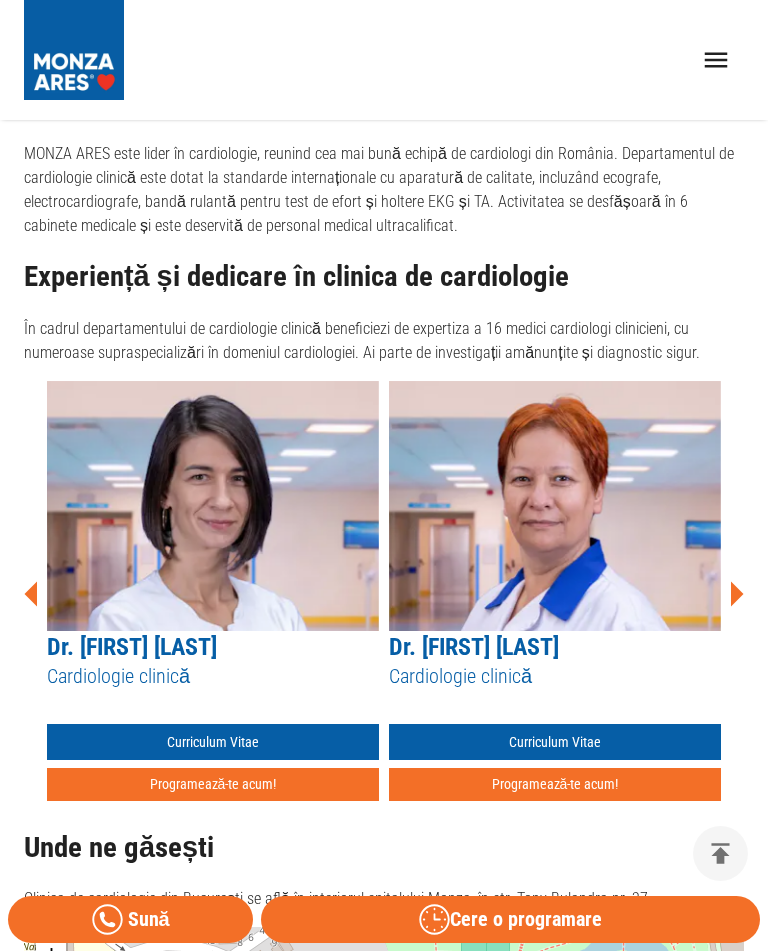 click 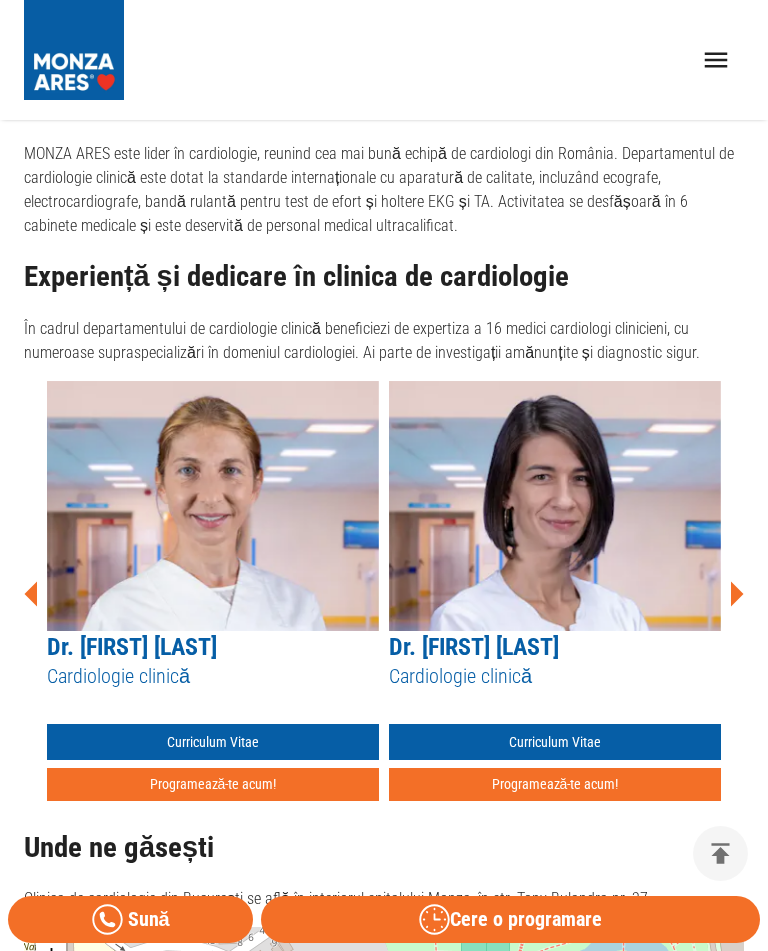 click 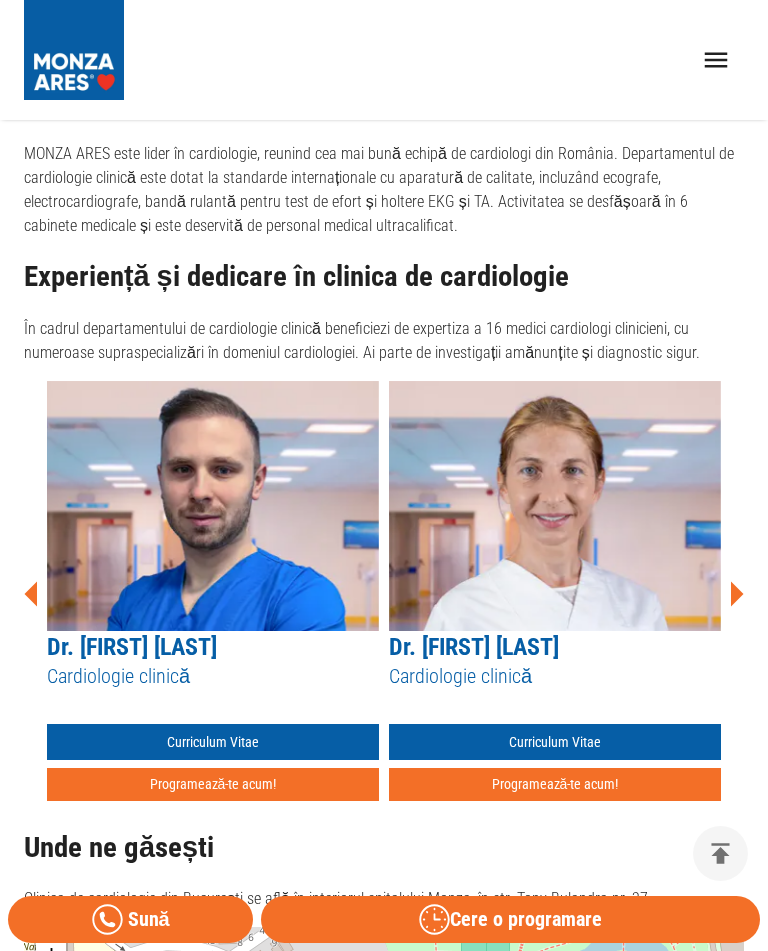 click 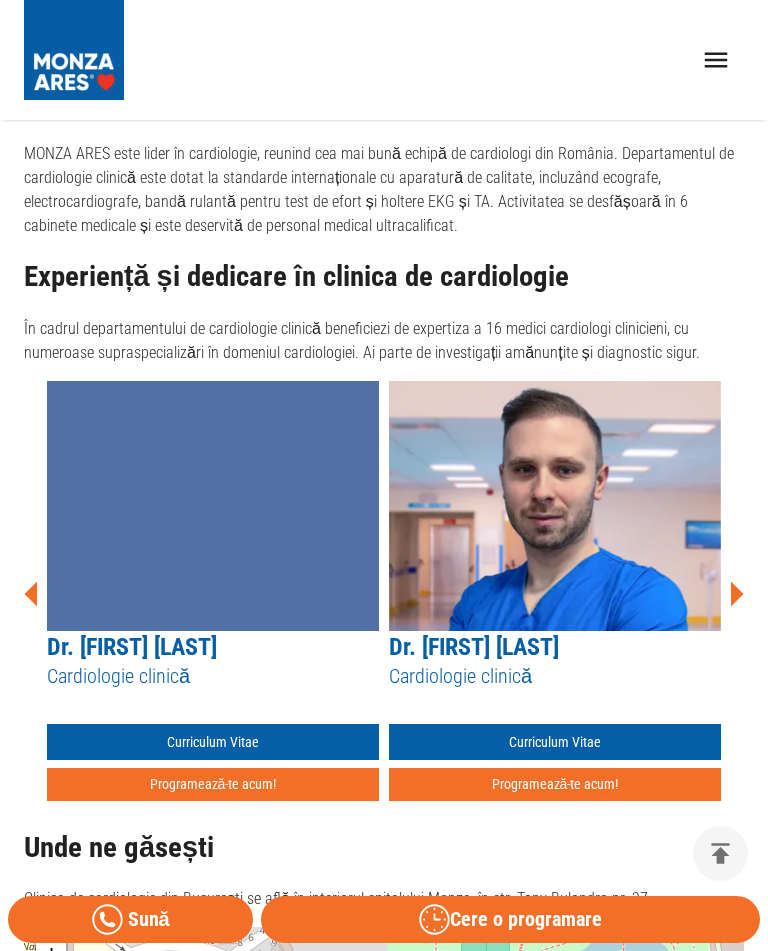 click 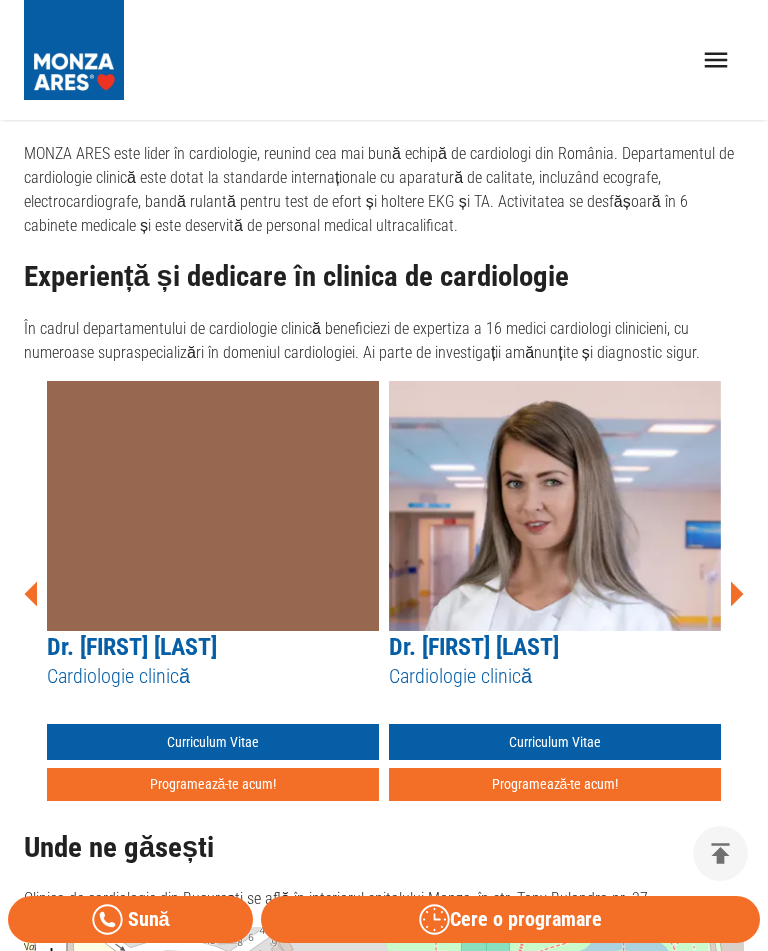 click 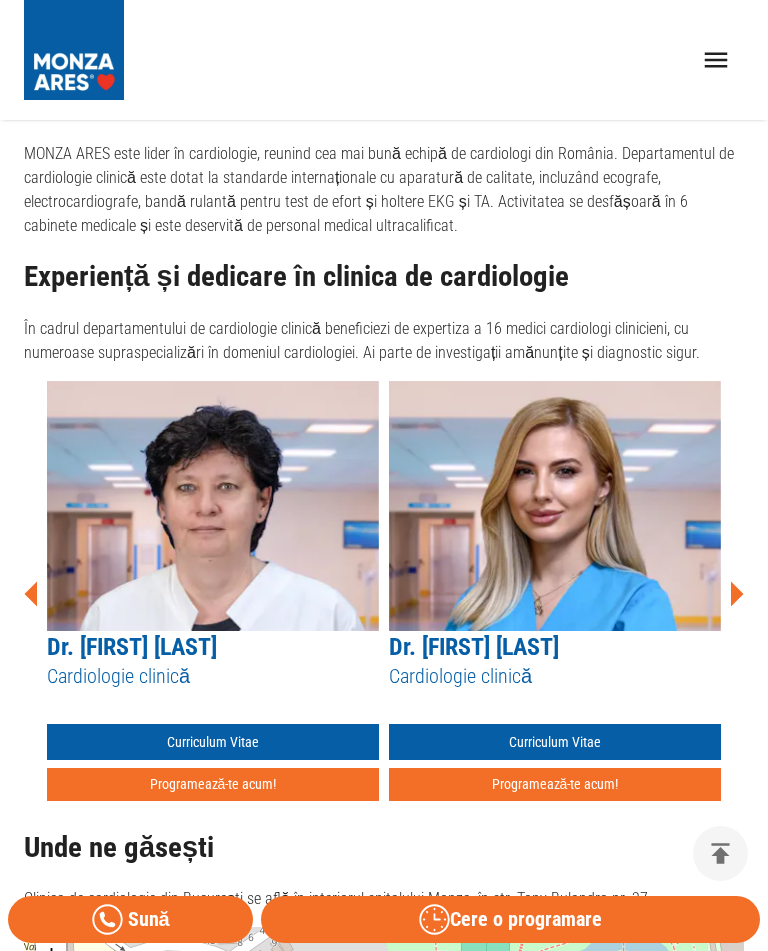 click 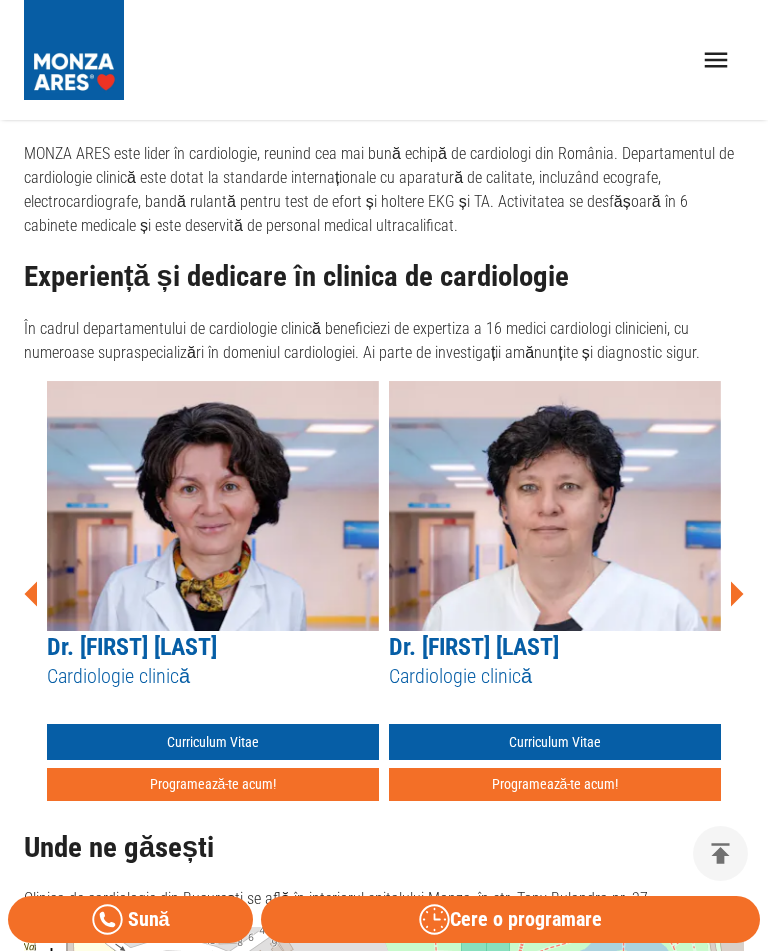 click 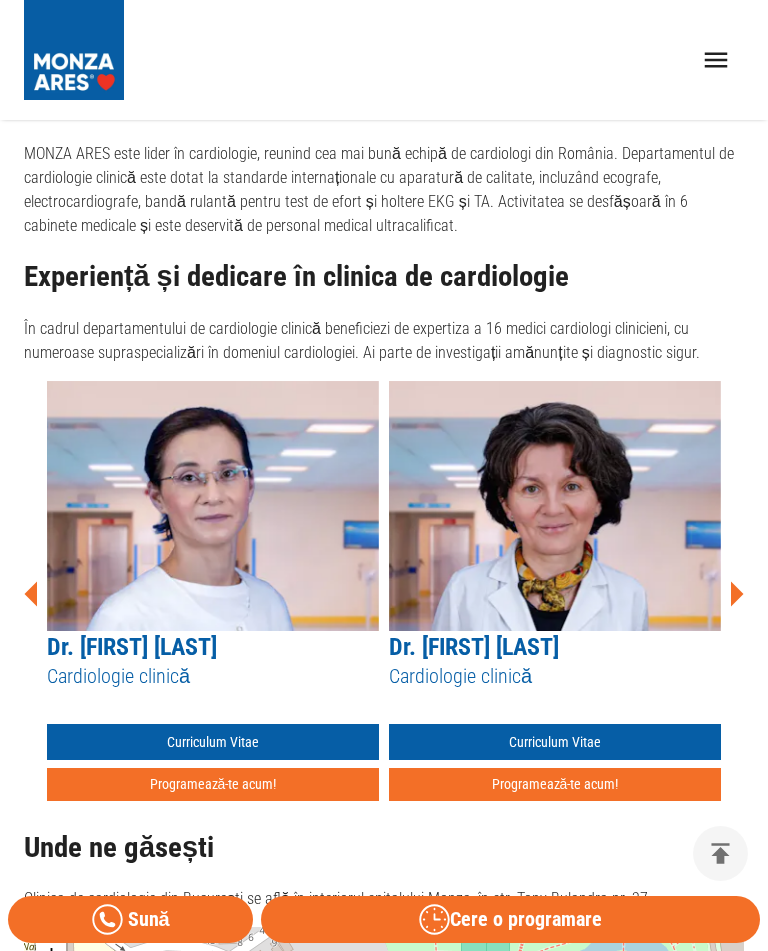 click 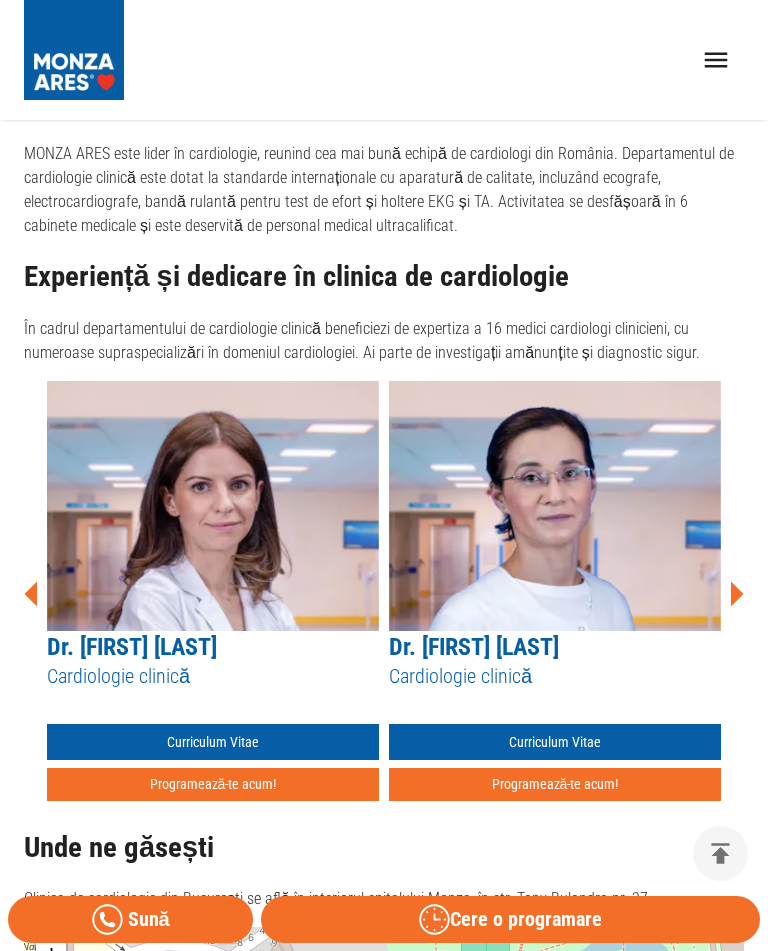 click 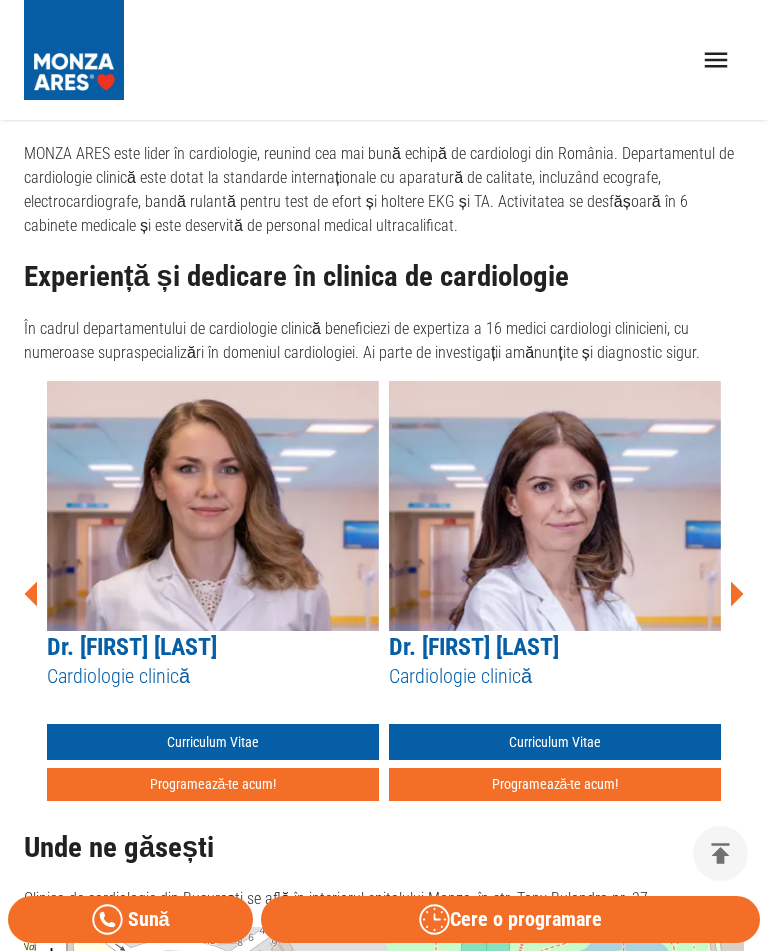click 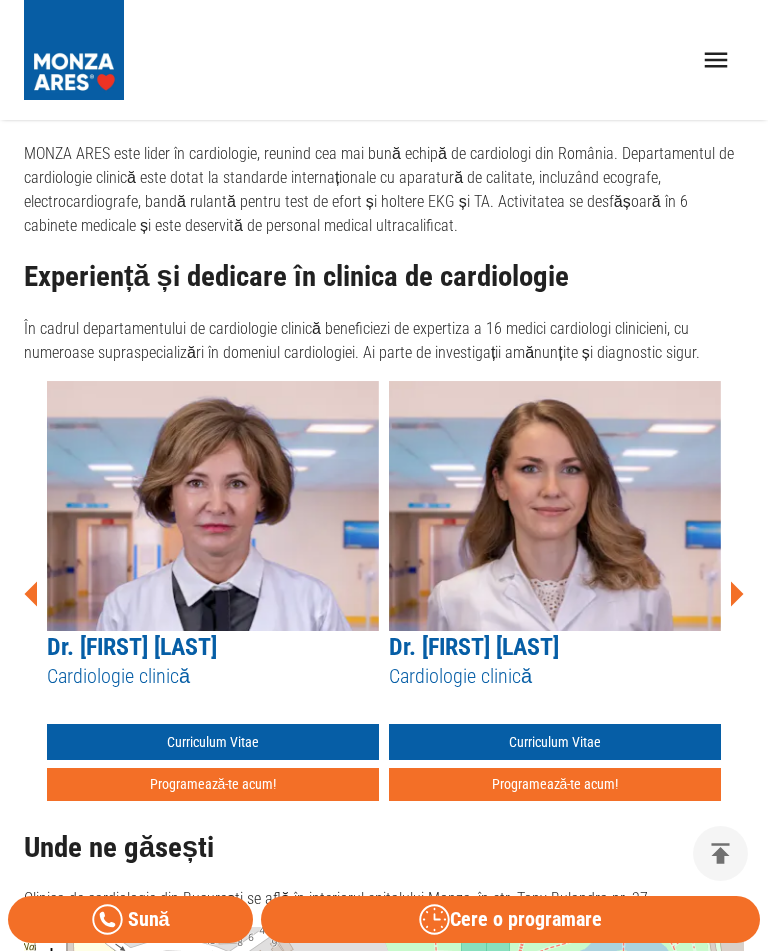 click 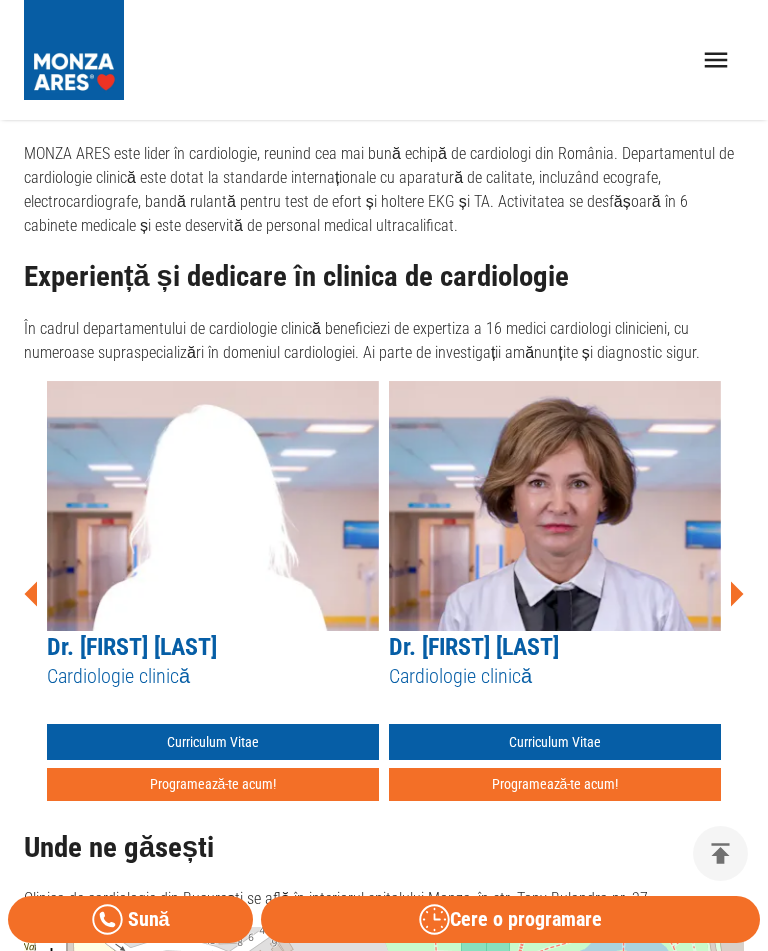 click 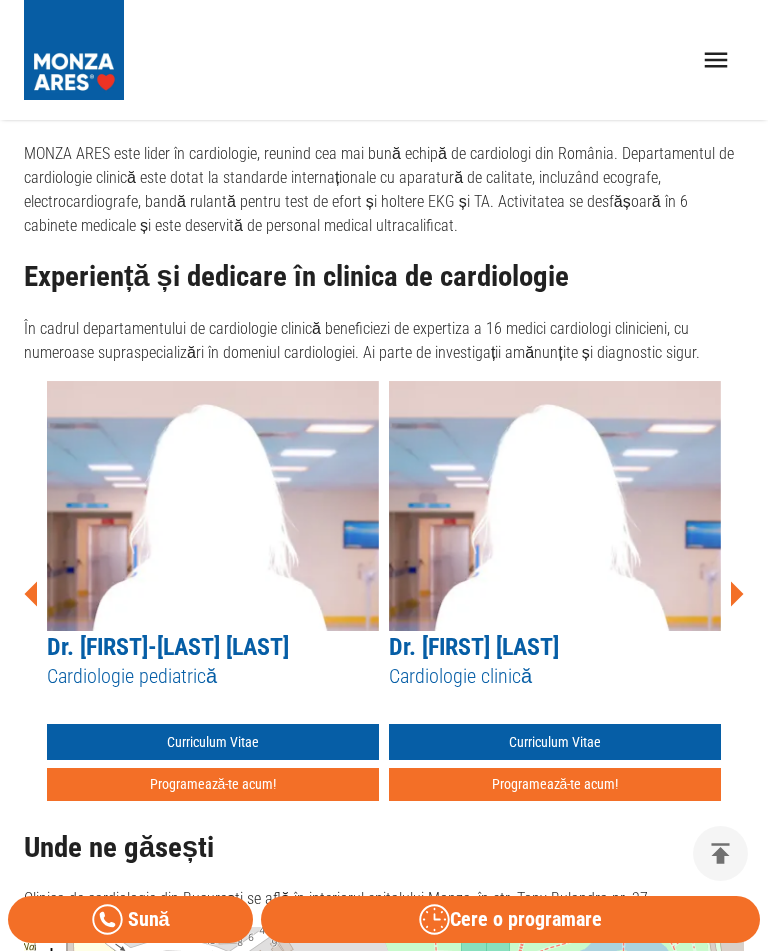 click on "Cardiologie Icon Cardiologie Clinică Cuprins Departament Cardiologie Investigații cardiologie clinica pentru depistarea bolilor cardiace Diagnostic și tratament pentru afecțiuni cardiovasculare De ce să apelezi la noi? Experiență și dedicare în clinica de cardiologie Unde ne găsești Departament Cardiologie Activitatea departamentului de cardiologie clinică din cadrul spitalului de cardiologie MONZA ARES se desfășoară în ambulatoriul de cardiologie din incinta Spitalului Monza. Aceasta cuprinde consultații de specialitate și investigații clinice pentru diagnosticarea afecțiunilor cardiovasculare, realizate de o echipă formată din cei mai buni medici cardiologi din București. Investigații cardiologie clinica pentru depistarea bolilor cardiace În departamentul de cardiologie clinică se efectuează toată gama de investigații cardiologice clinice: Consult Cardiologic Electrocardiogramă ( ECG / EKG ) Ecografie doppler cardiacă Ecografie doppler carotidiană Test de efort  + −  -" at bounding box center [376, 1154] 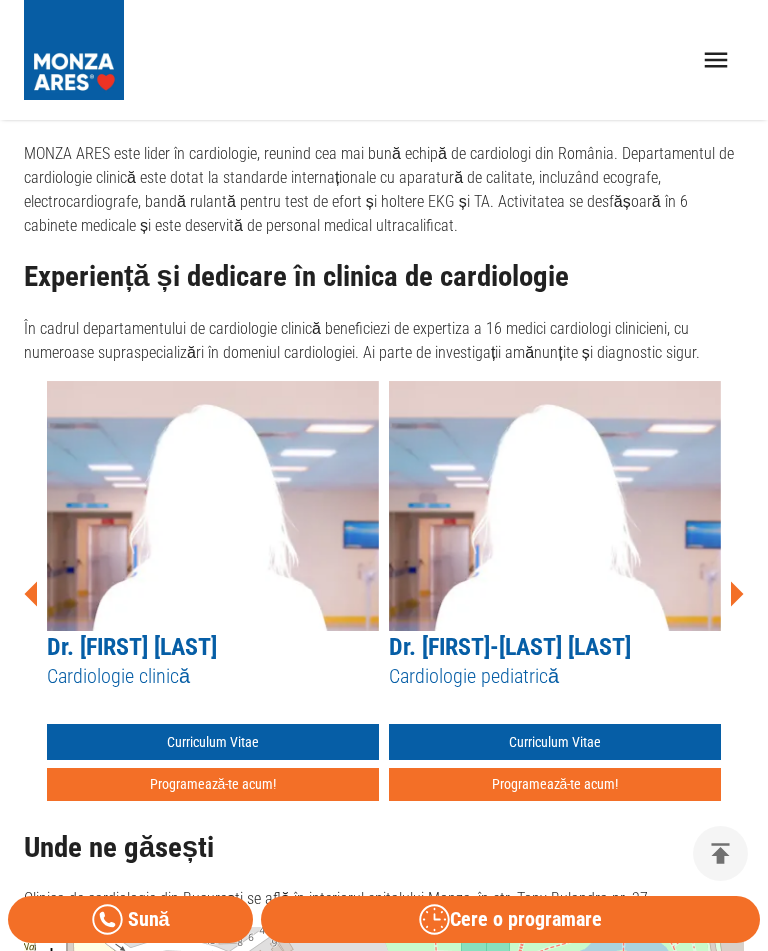 click 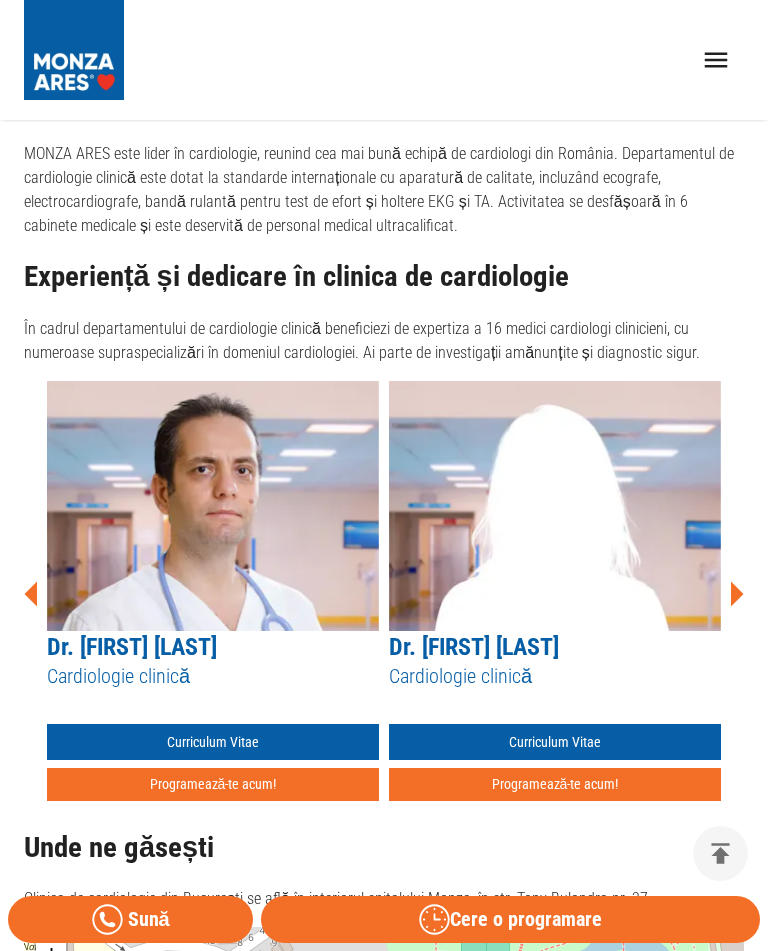 click 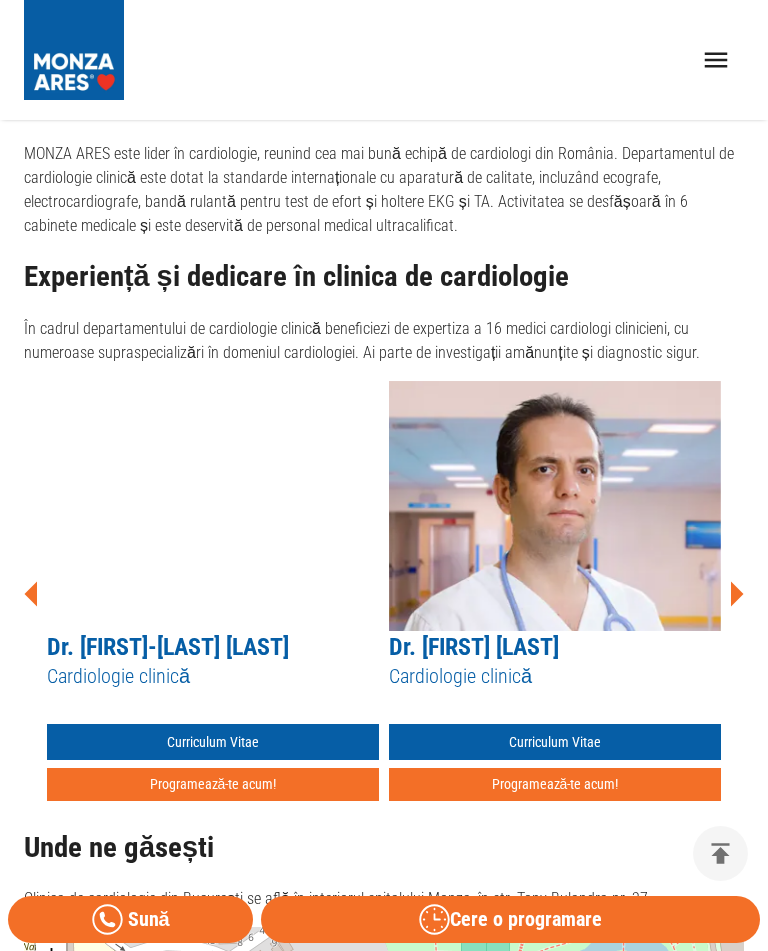 click on "Cardiologie Icon Cardiologie Clinică Cuprins Departament Cardiologie Investigații cardiologie clinica pentru depistarea bolilor cardiace Diagnostic și tratament pentru afecțiuni cardiovasculare De ce să apelezi la noi? Experiență și dedicare în clinica de cardiologie Unde ne găsești Departament Cardiologie Activitatea departamentului de cardiologie clinică din cadrul spitalului de cardiologie MONZA ARES se desfășoară în ambulatoriul de cardiologie din incinta Spitalului Monza. Aceasta cuprinde consultații de specialitate și investigații clinice pentru diagnosticarea afecțiunilor cardiovasculare, realizate de o echipă formată din cei mai buni medici cardiologi din București. Investigații cardiologie clinica pentru depistarea bolilor cardiace În departamentul de cardiologie clinică se efectuează toată gama de investigații cardiologice clinice: Consult Cardiologic Electrocardiogramă ( ECG / EKG ) Ecografie doppler cardiacă Ecografie doppler carotidiană Test de efort  + −  -" at bounding box center [376, 1154] 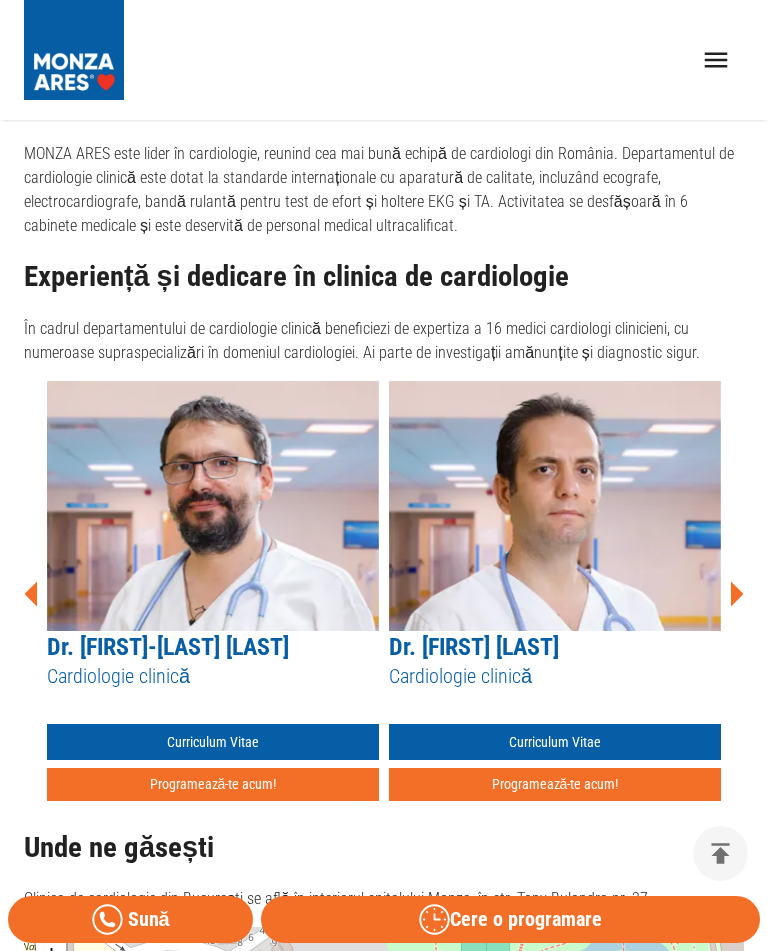 click 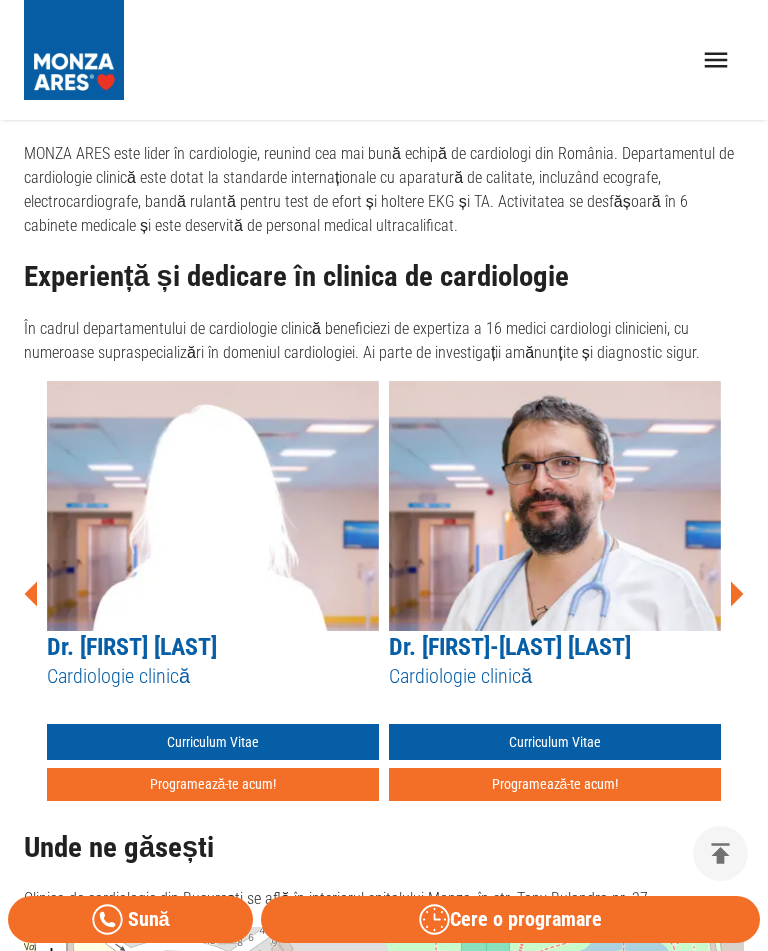 click 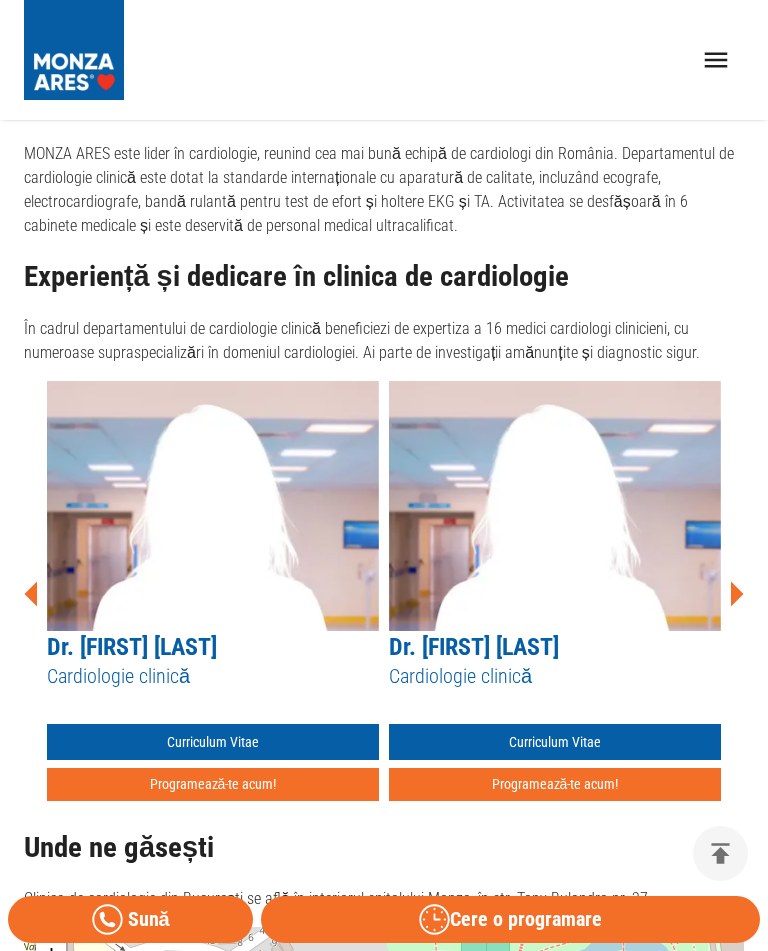 click on "Cardiologie Icon Cardiologie Clinică Cuprins Departament Cardiologie Investigații cardiologie clinica pentru depistarea bolilor cardiace Diagnostic și tratament pentru afecțiuni cardiovasculare De ce să apelezi la noi? Experiență și dedicare în clinica de cardiologie Unde ne găsești Departament Cardiologie Activitatea departamentului de cardiologie clinică din cadrul spitalului de cardiologie MONZA ARES se desfășoară în ambulatoriul de cardiologie din incinta Spitalului Monza. Aceasta cuprinde consultații de specialitate și investigații clinice pentru diagnosticarea afecțiunilor cardiovasculare, realizate de o echipă formată din cei mai buni medici cardiologi din București. Investigații cardiologie clinica pentru depistarea bolilor cardiace În departamentul de cardiologie clinică se efectuează toată gama de investigații cardiologice clinice: Consult Cardiologic Electrocardiogramă ( ECG / EKG ) Ecografie doppler cardiacă Ecografie doppler carotidiană Test de efort  + −  -" at bounding box center (376, 1154) 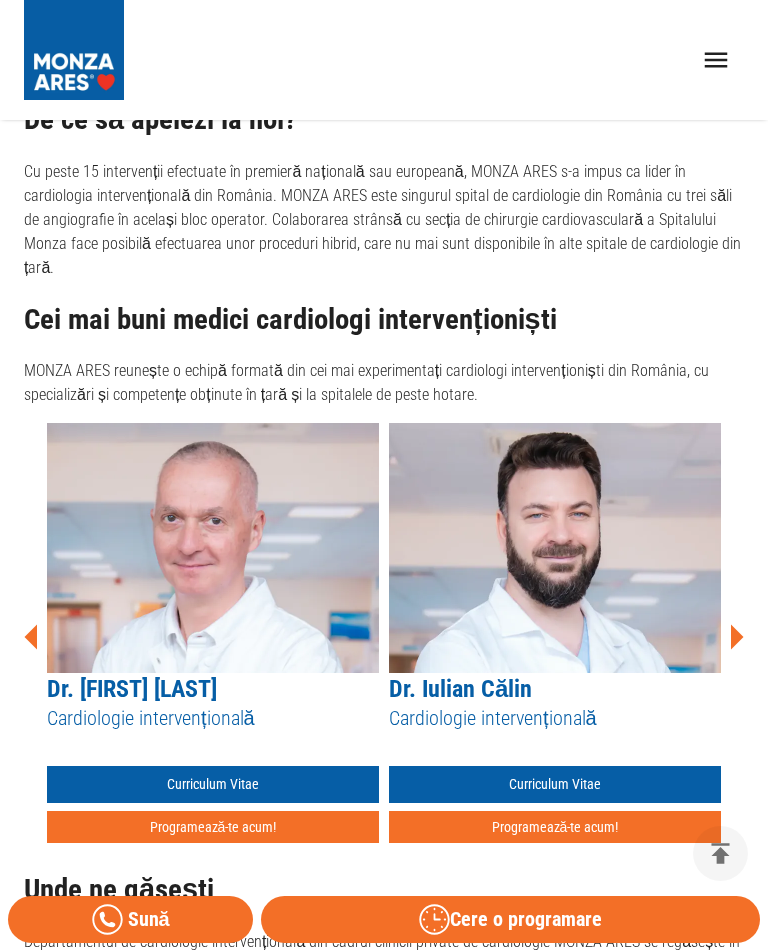 scroll, scrollTop: 3655, scrollLeft: 0, axis: vertical 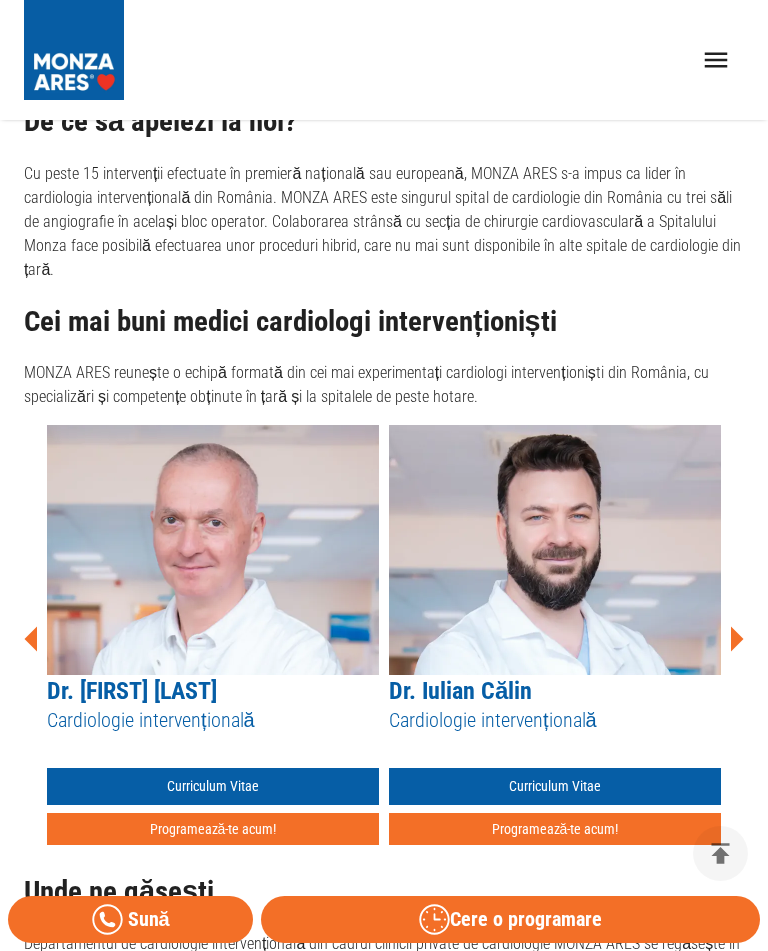 click 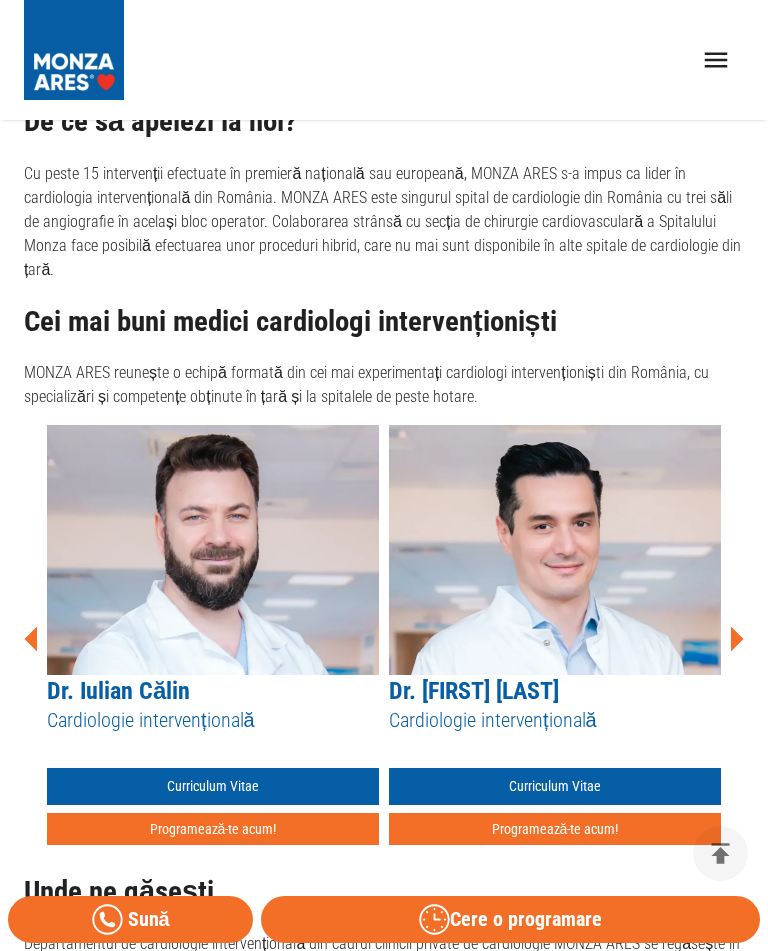 click 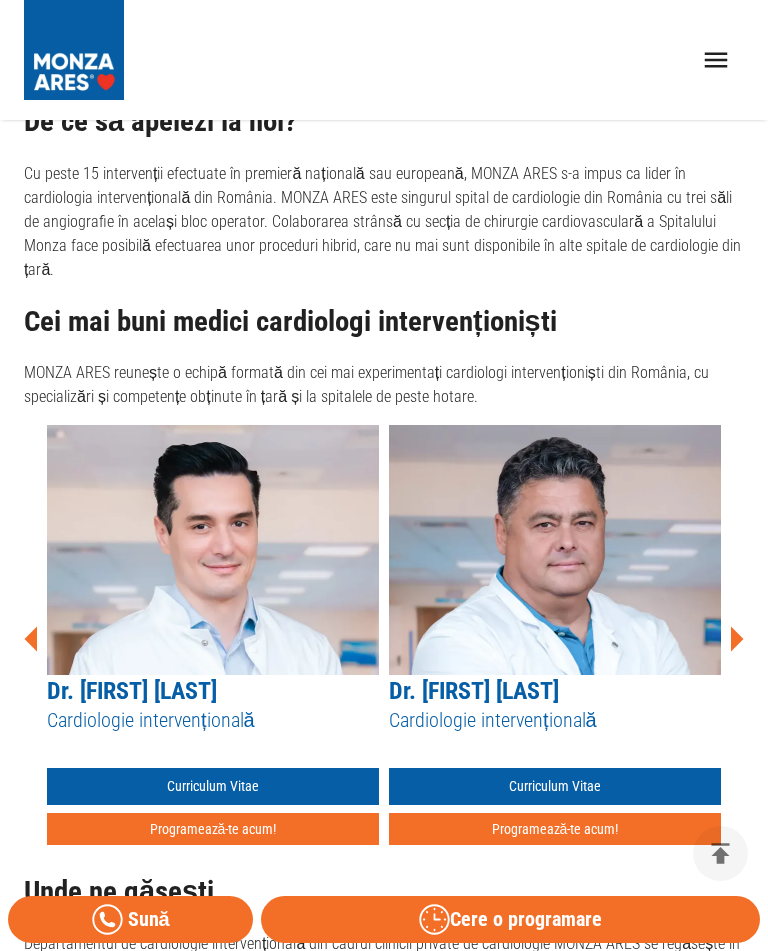 click 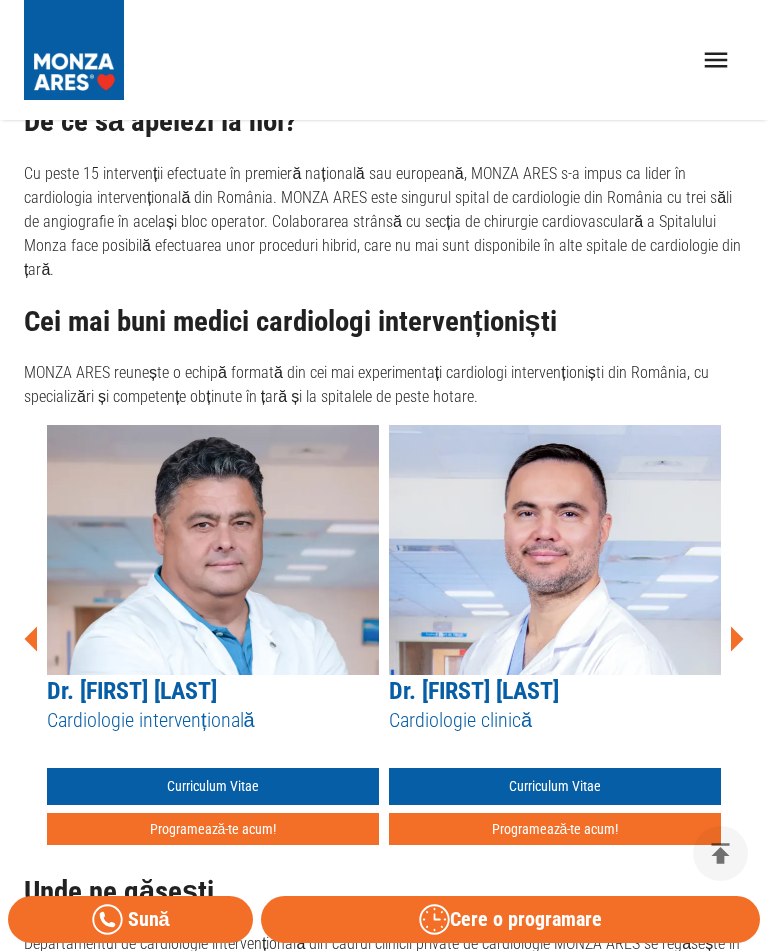 click 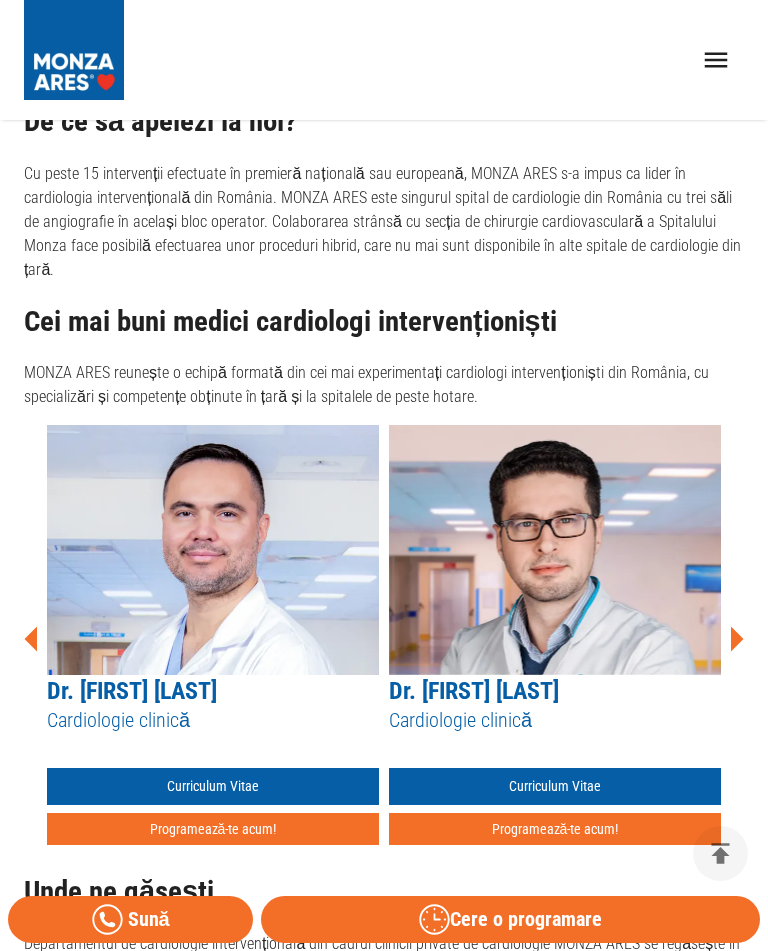click 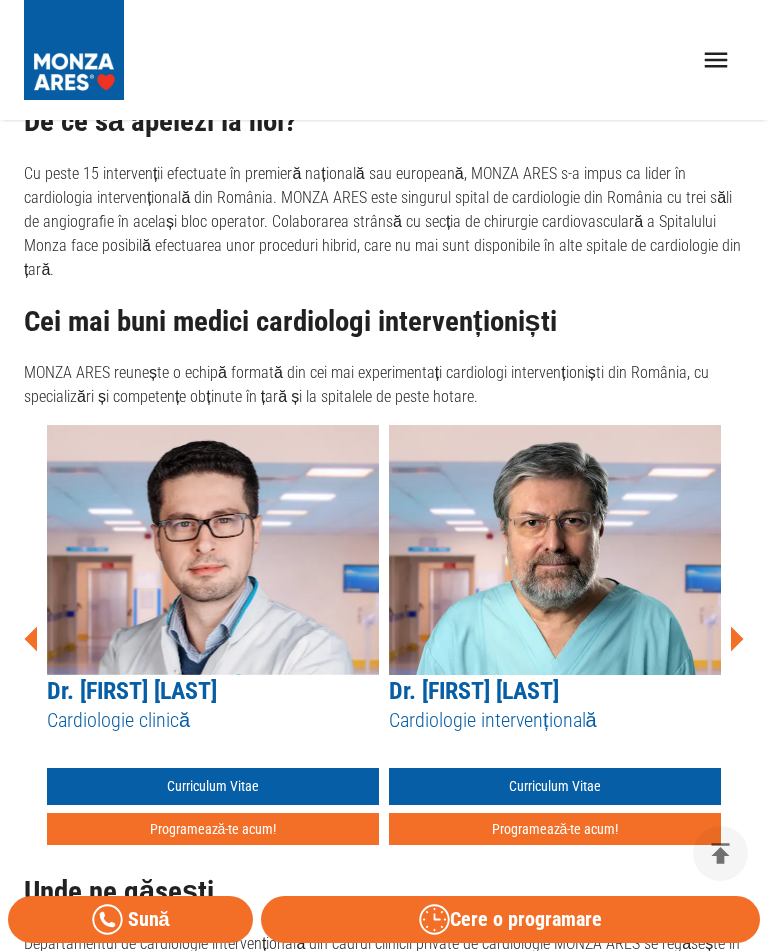 click 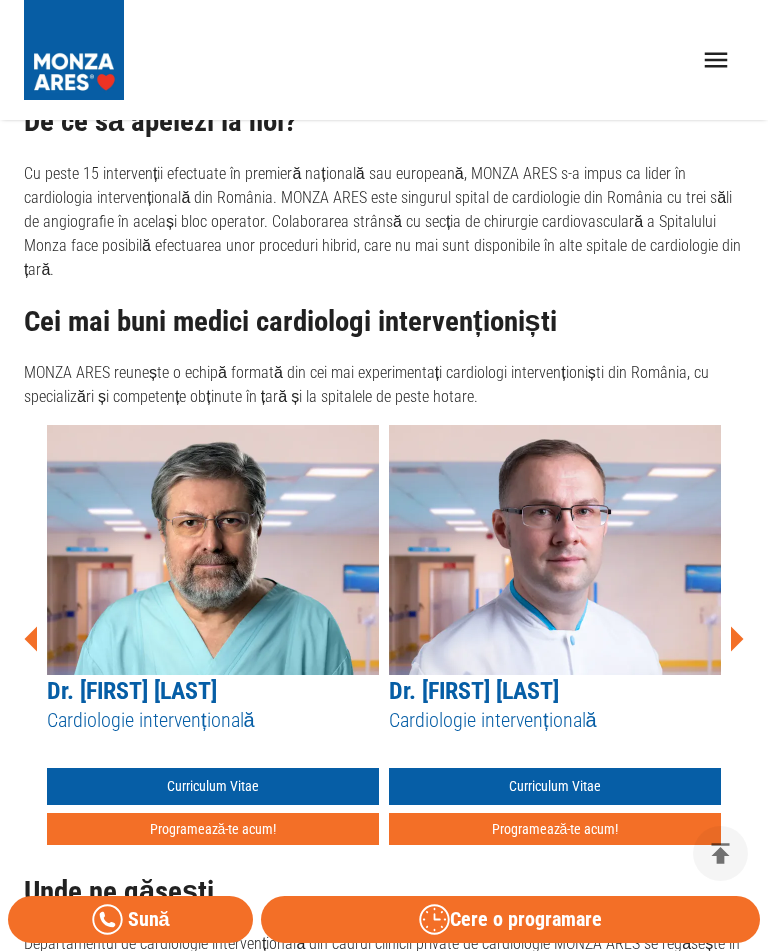 click 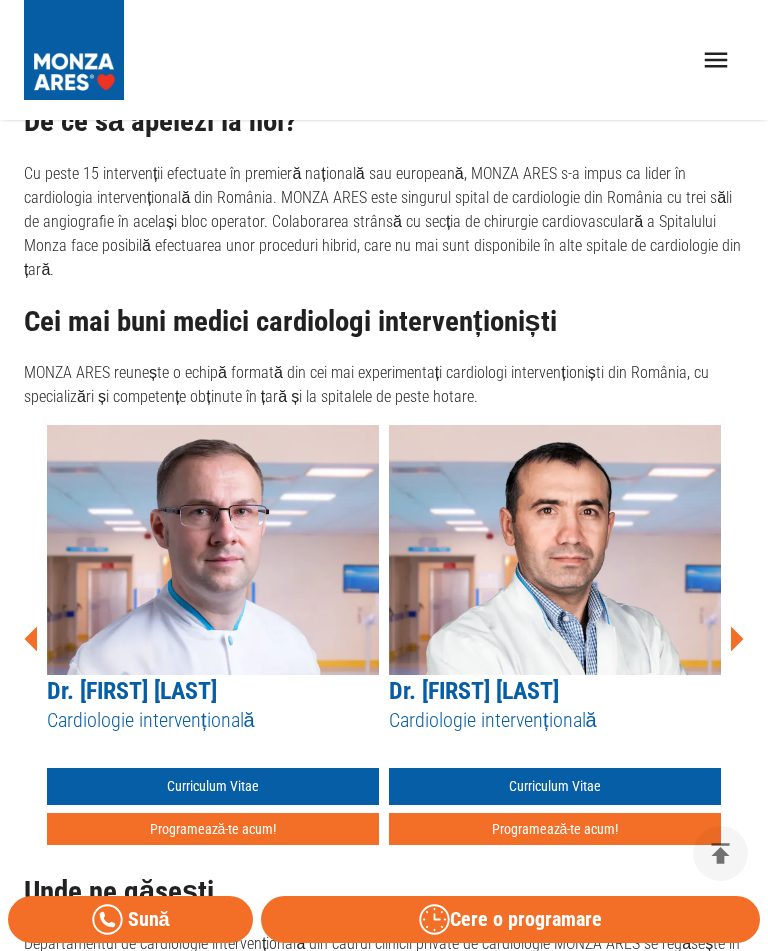 click 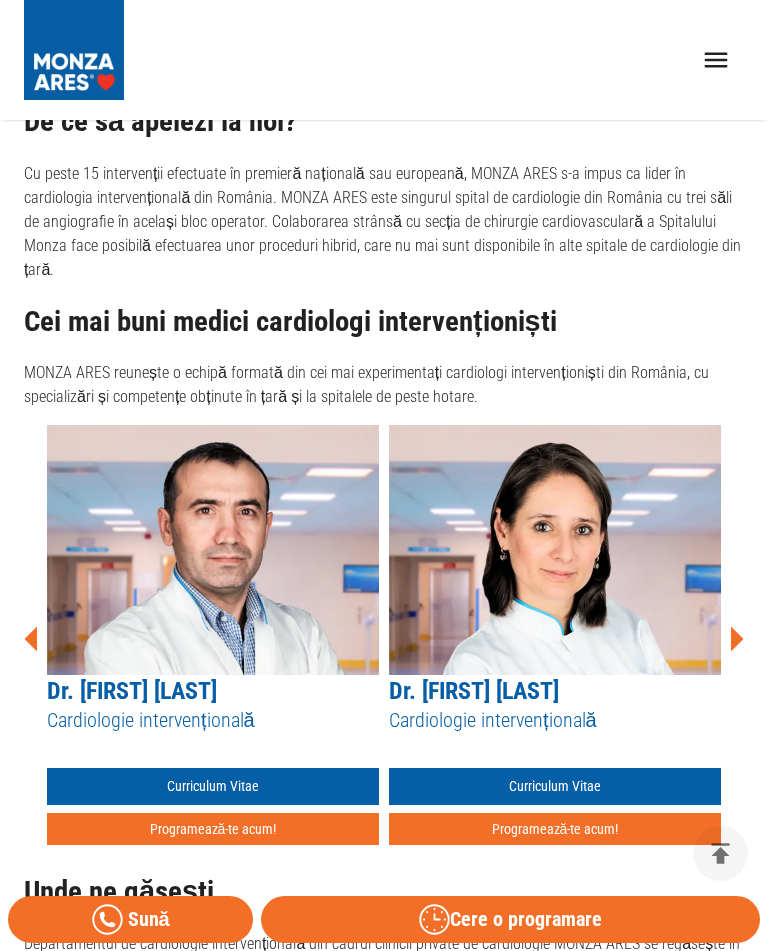 click on "Acasă › Departamentele › Cardiologie Cardiologie Icon Cardiologie Clinică Cuprins Departament Cardiologie Investigații cardiologie clinica pentru depistarea bolilor cardiace Diagnostic și tratament pentru afecțiuni cardiovasculare De ce să apelezi la noi? Experiență și dedicare în clinica de cardiologie Unde ne găsești Departament Cardiologie Activitatea departamentului de cardiologie clinică din cadrul spitalului de cardiologie MONZA ARES se desfășoară în ambulatoriul de cardiologie din incinta Spitalului Monza. Aceasta cuprinde consultații de specialitate și investigații clinice pentru diagnosticarea afecțiunilor cardiovasculare, realizate de o echipă formată din cei mai buni medici cardiologi din București. Investigații cardiologie clinica pentru depistarea bolilor cardiace În departamentul de cardiologie clinică se efectuează toată gama de investigații cardiologice clinice: Consult Cardiologic Electrocardiogramă ( ECG / EKG ) Ecografie doppler cardiacă Test de efort  +" at bounding box center [384, -478] 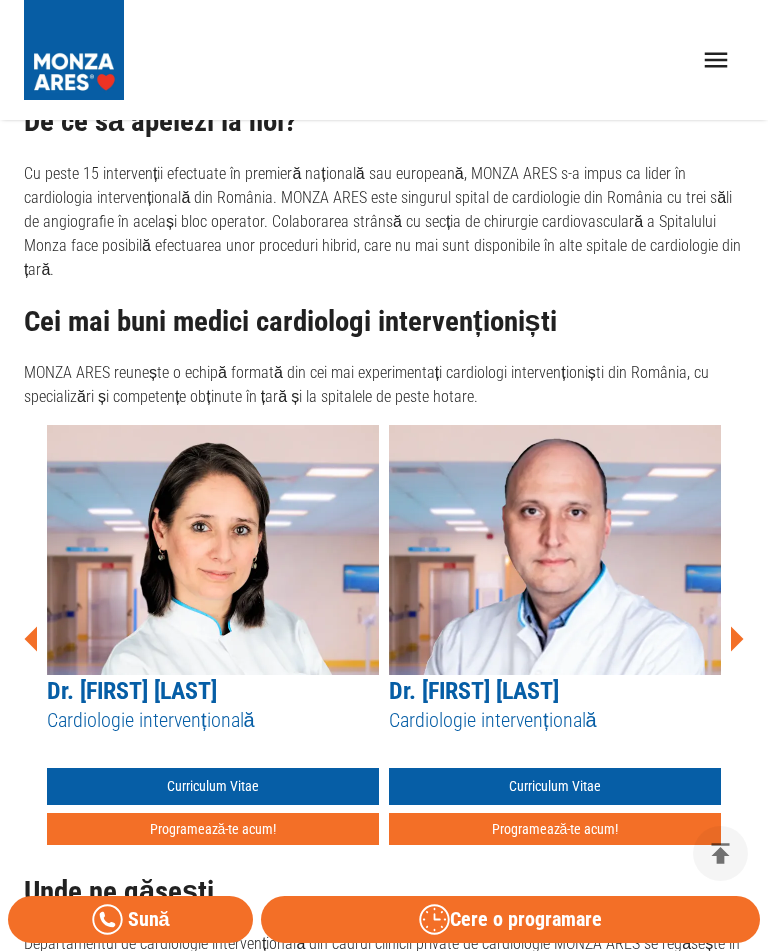 click 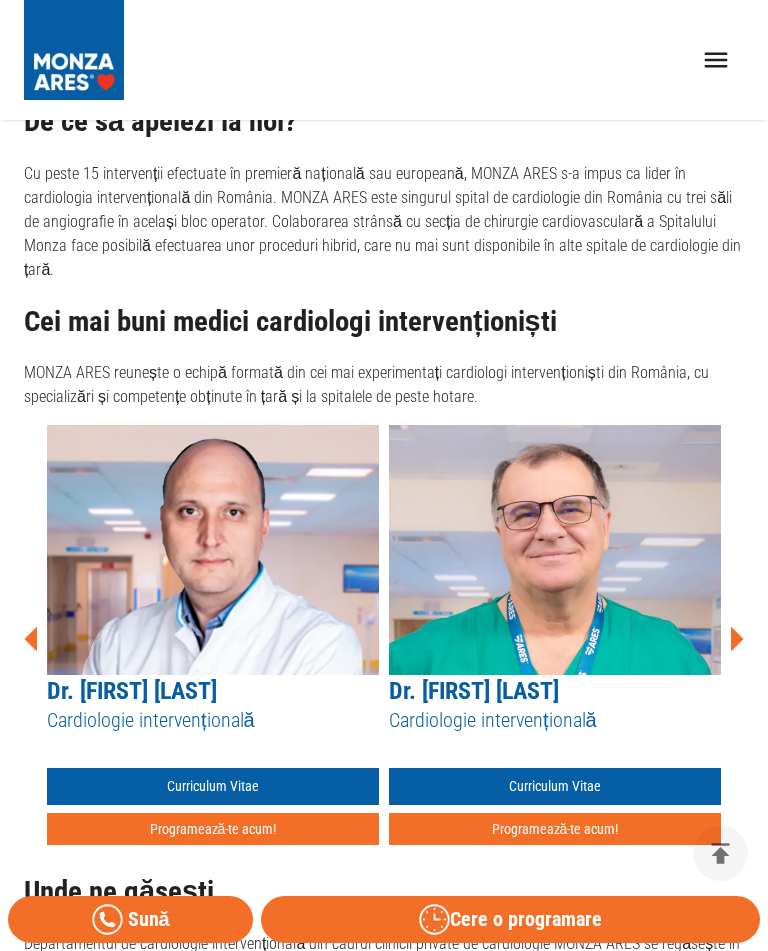 click 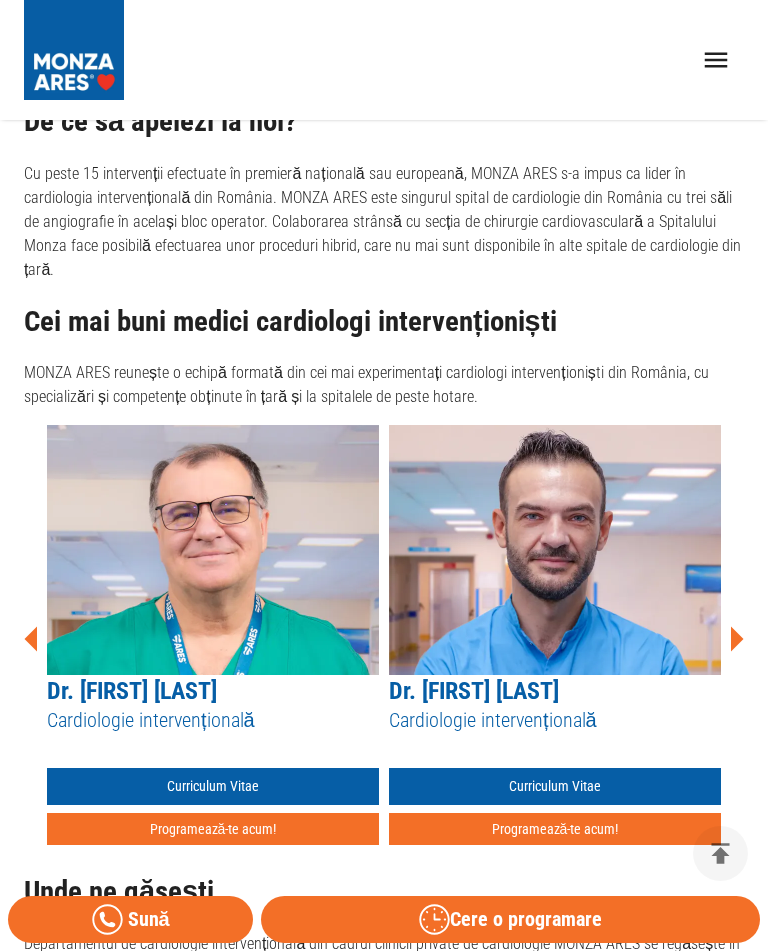 click 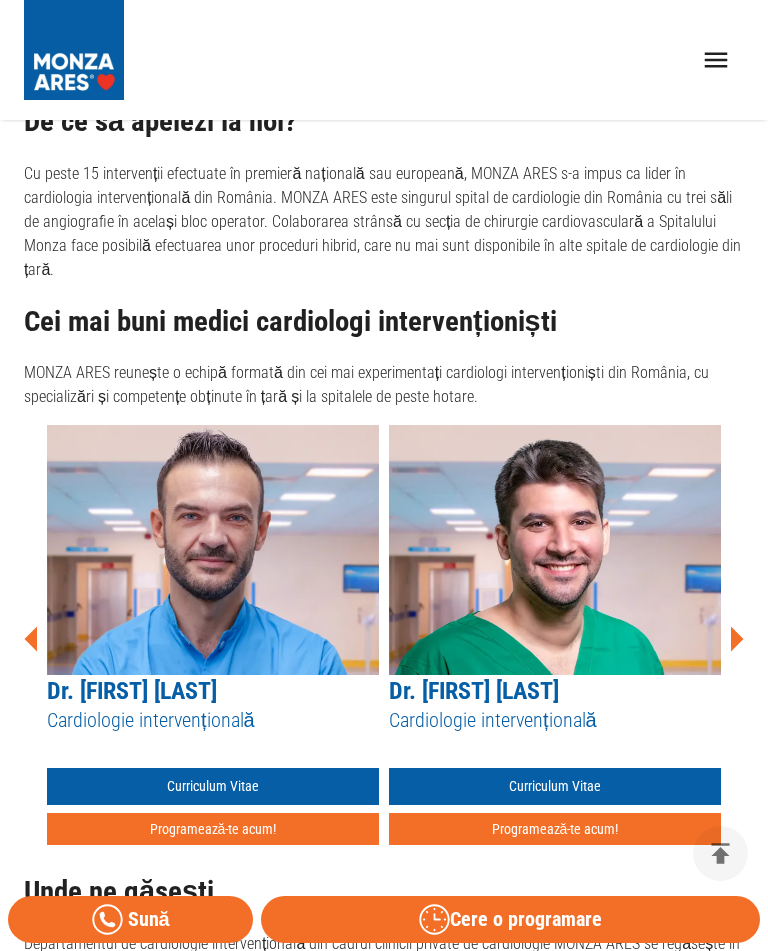 click 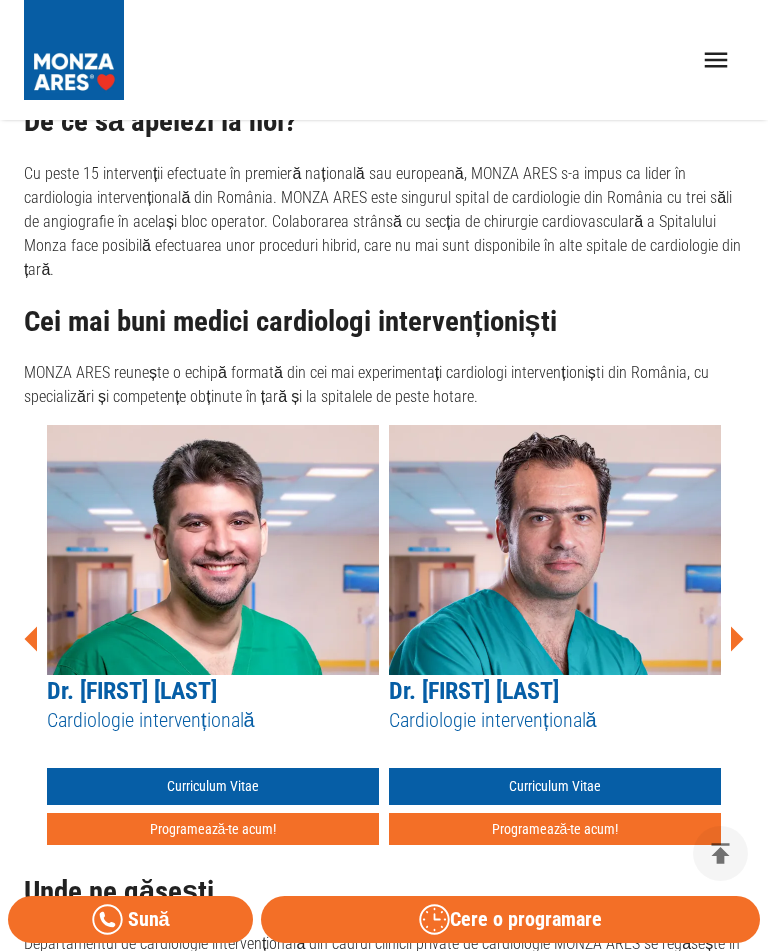 click on "Acasă › Departamentele › Cardiologie Cardiologie Icon Cardiologie Clinică Cuprins Departament Cardiologie Investigații cardiologie clinica pentru depistarea bolilor cardiace Diagnostic și tratament pentru afecțiuni cardiovasculare De ce să apelezi la noi? Experiență și dedicare în clinica de cardiologie Unde ne găsești Departament Cardiologie Activitatea departamentului de cardiologie clinică din cadrul spitalului de cardiologie MONZA ARES se desfășoară în ambulatoriul de cardiologie din incinta Spitalului Monza. Aceasta cuprinde consultații de specialitate și investigații clinice pentru diagnosticarea afecțiunilor cardiovasculare, realizate de o echipă formată din cei mai buni medici cardiologi din București. Investigații cardiologie clinica pentru depistarea bolilor cardiace În departamentul de cardiologie clinică se efectuează toată gama de investigații cardiologice clinice: Consult Cardiologic Electrocardiogramă ( ECG / EKG ) Ecografie doppler cardiacă Test de efort  +" at bounding box center [384, -478] 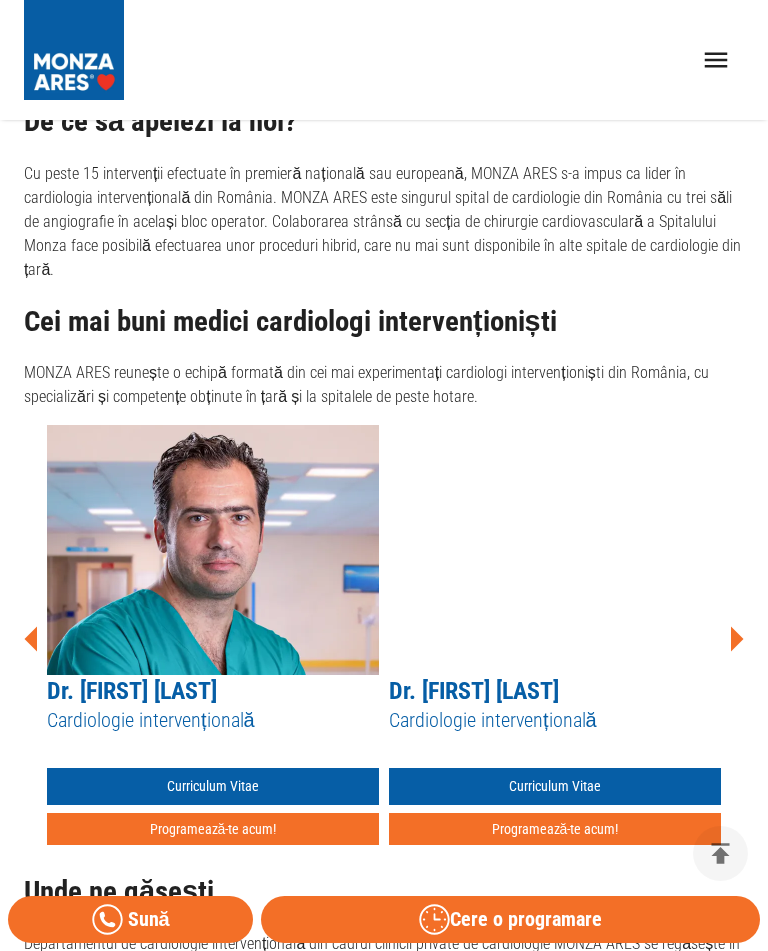 click 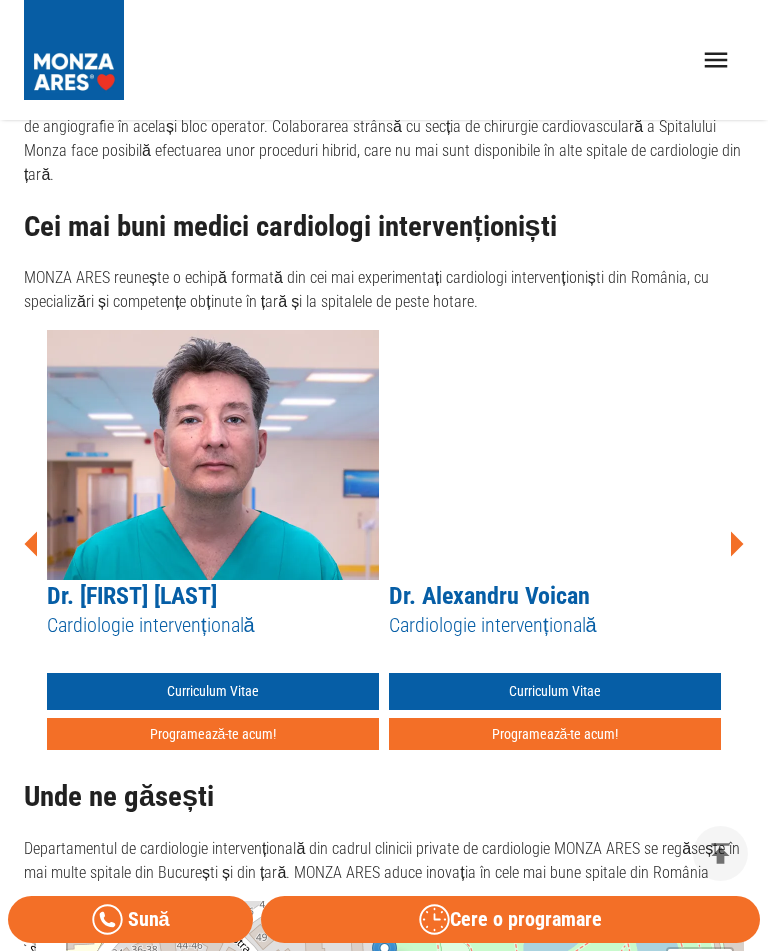 scroll, scrollTop: 3749, scrollLeft: 0, axis: vertical 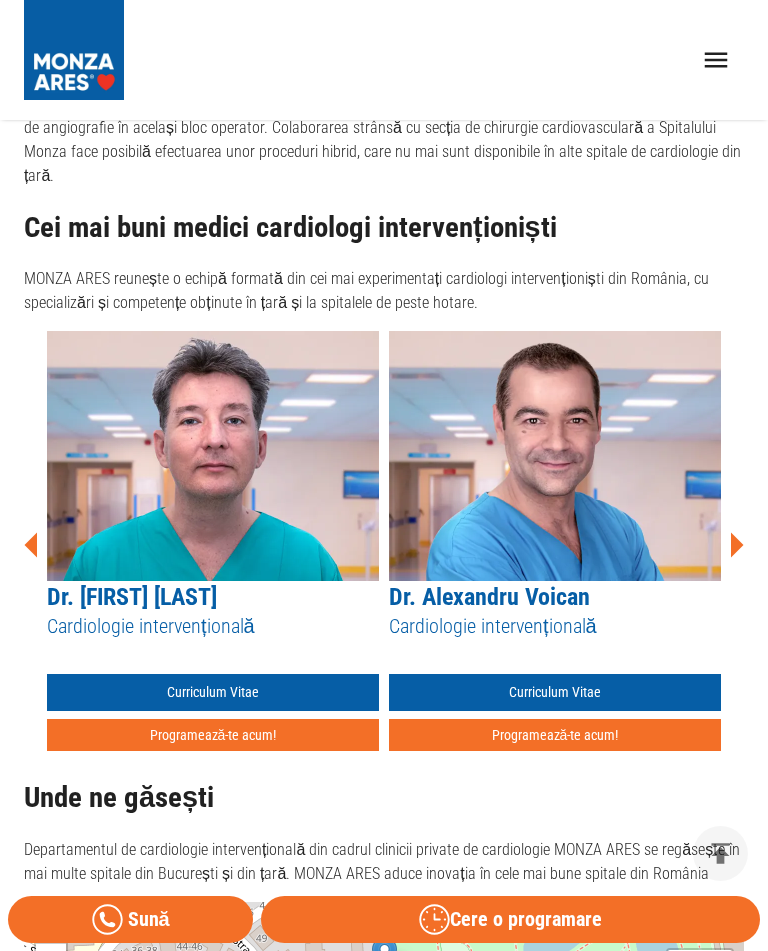 click 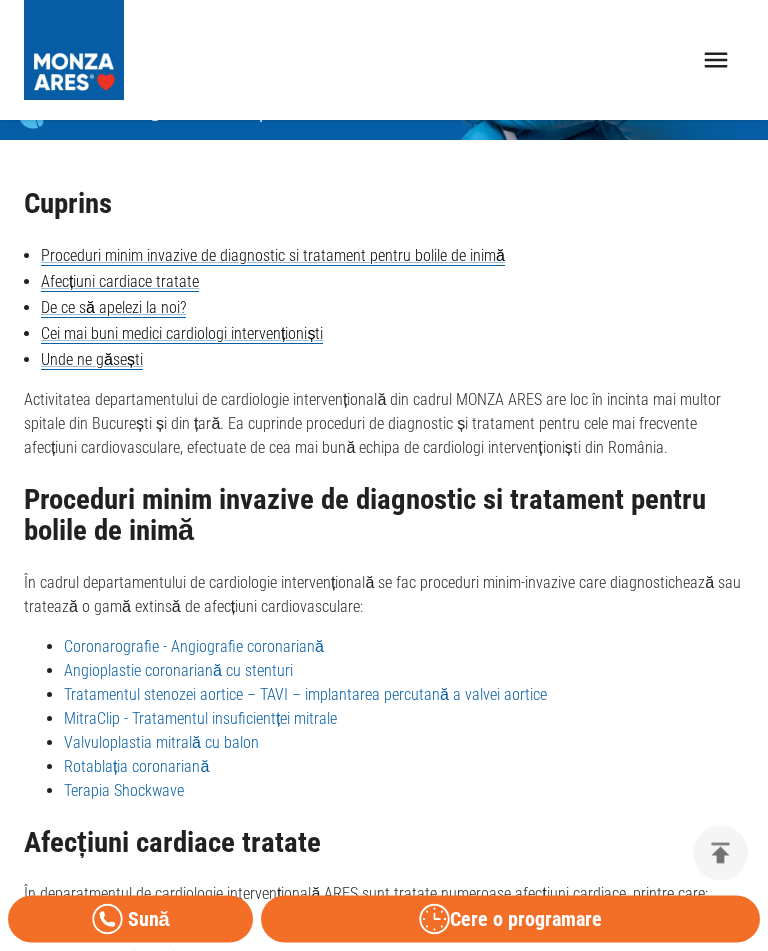 scroll, scrollTop: 2563, scrollLeft: 0, axis: vertical 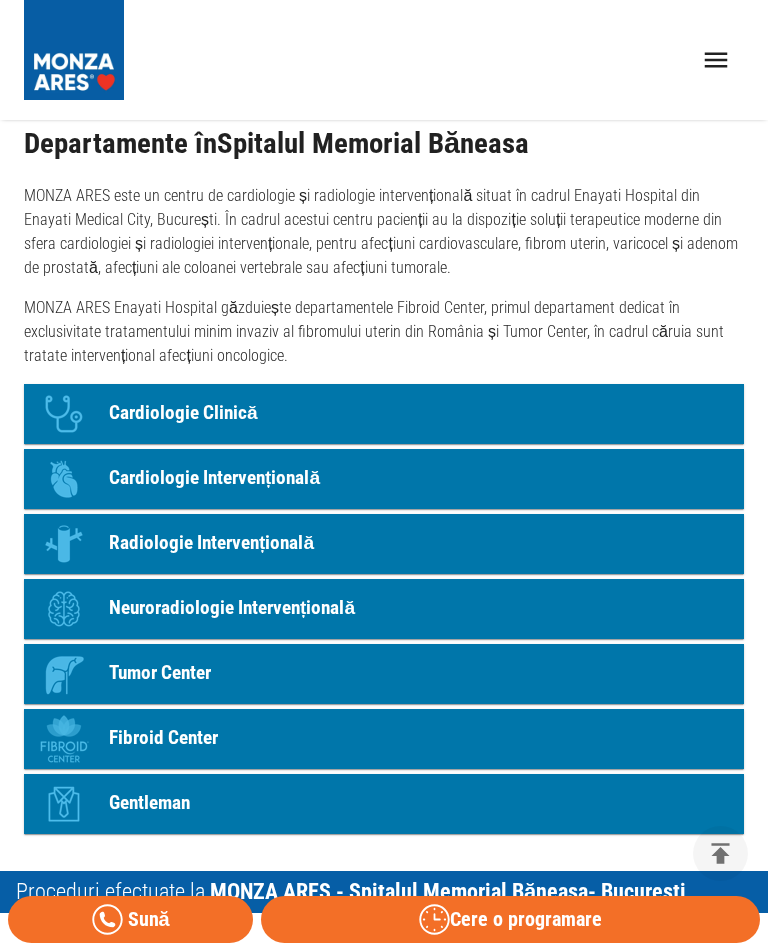 click on "Icon Cardiologie Clinică" at bounding box center (384, 414) 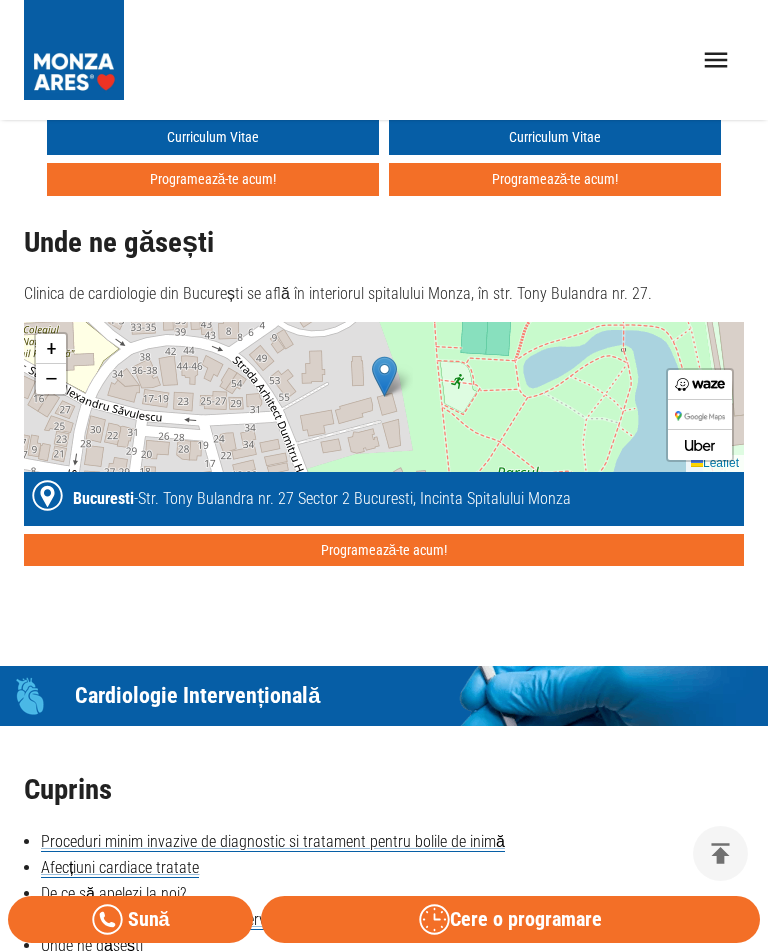 click on "Proceduri Afecțiuni Medici Departamente Consilier Medical Info Utile Despre Noi 031 9300 Acasă › Departamentele › Cardiologie Cardiologie Icon Cardiologie Clinică Cuprins Departament Cardiologie Investigații cardiologie clinica pentru depistarea bolilor cardiace Diagnostic și tratament pentru afecțiuni cardiovasculare De ce să apelezi la noi? Experiență și dedicare în clinica de cardiologie Unde ne găsești Departament Cardiologie Activitatea departamentului de cardiologie clinică din cadrul spitalului de cardiologie MONZA ARES se desfășoară în ambulatoriul de cardiologie din incinta Spitalului Monza. Aceasta cuprinde consultații de specialitate și investigații clinice pentru diagnosticarea afecțiunilor cardiovasculare, realizate de o echipă formată din cei mai buni medici cardiologi din București. Investigații cardiologie clinica pentru depistarea bolilor cardiace În departamentul de cardiologie clinică se efectuează toată gama de investigații cardiologice clinice: + − +" at bounding box center (384, 1375) 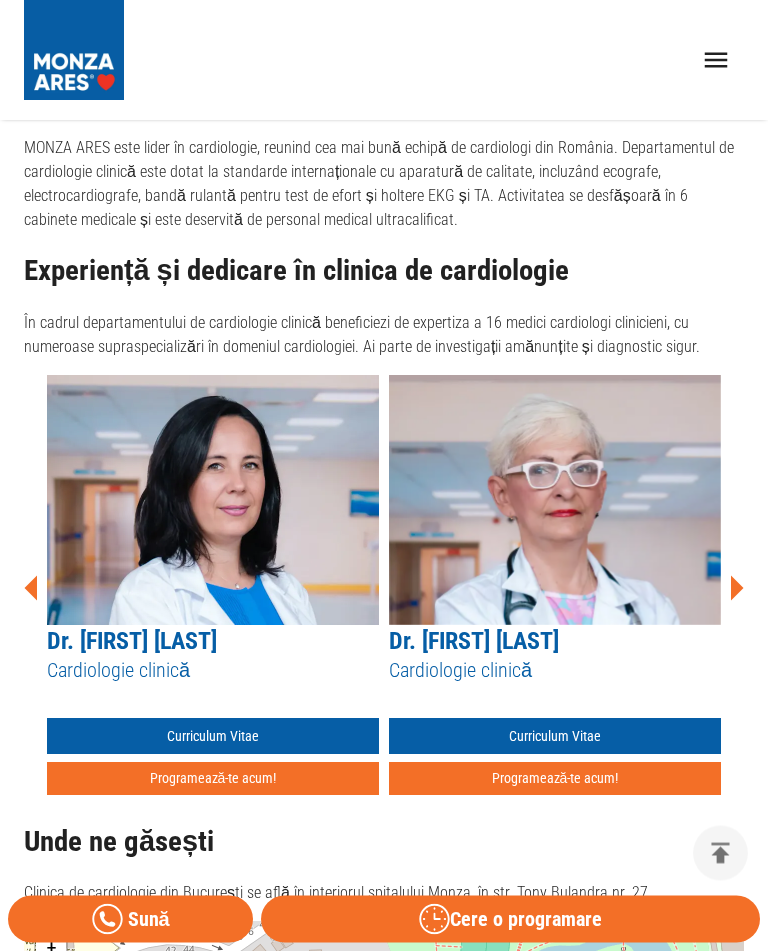 scroll, scrollTop: 1412, scrollLeft: 0, axis: vertical 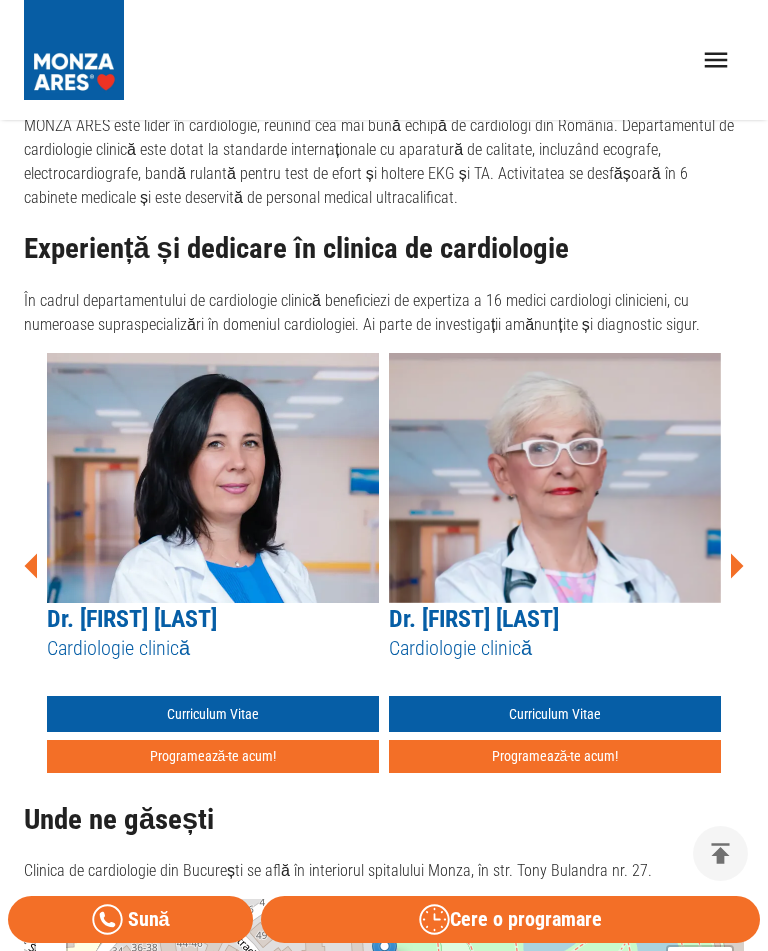 click 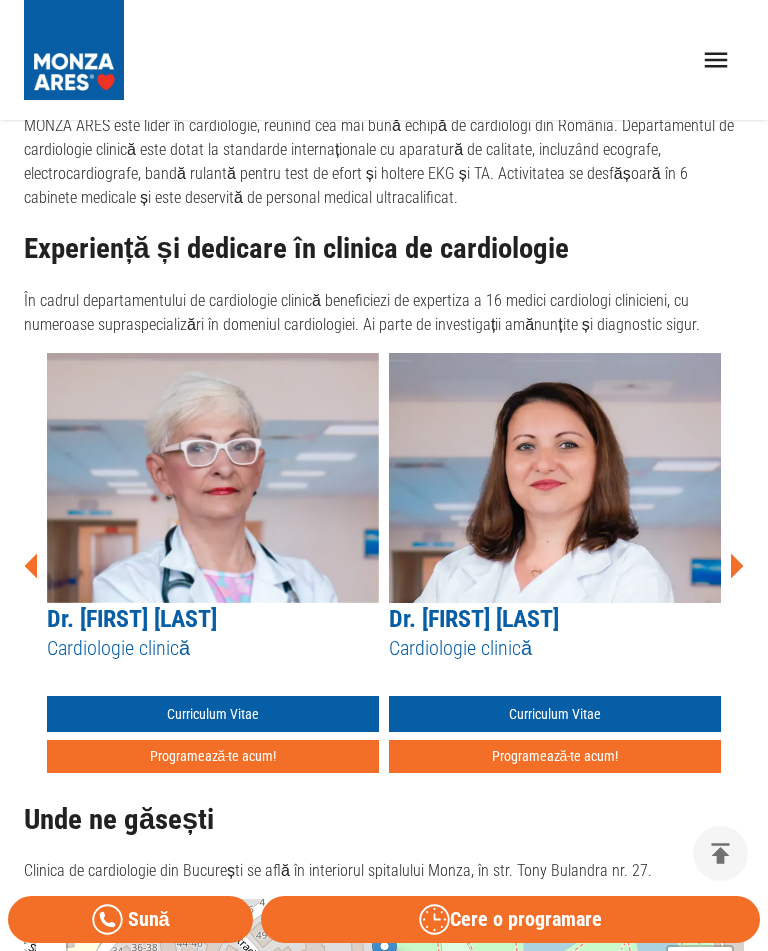 click 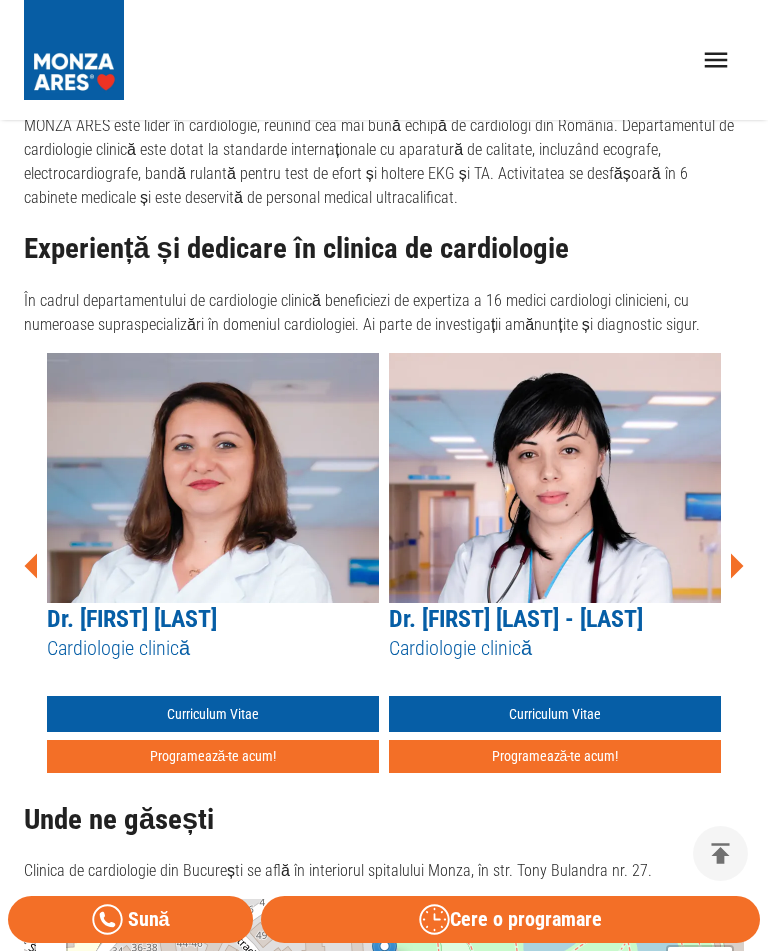 click 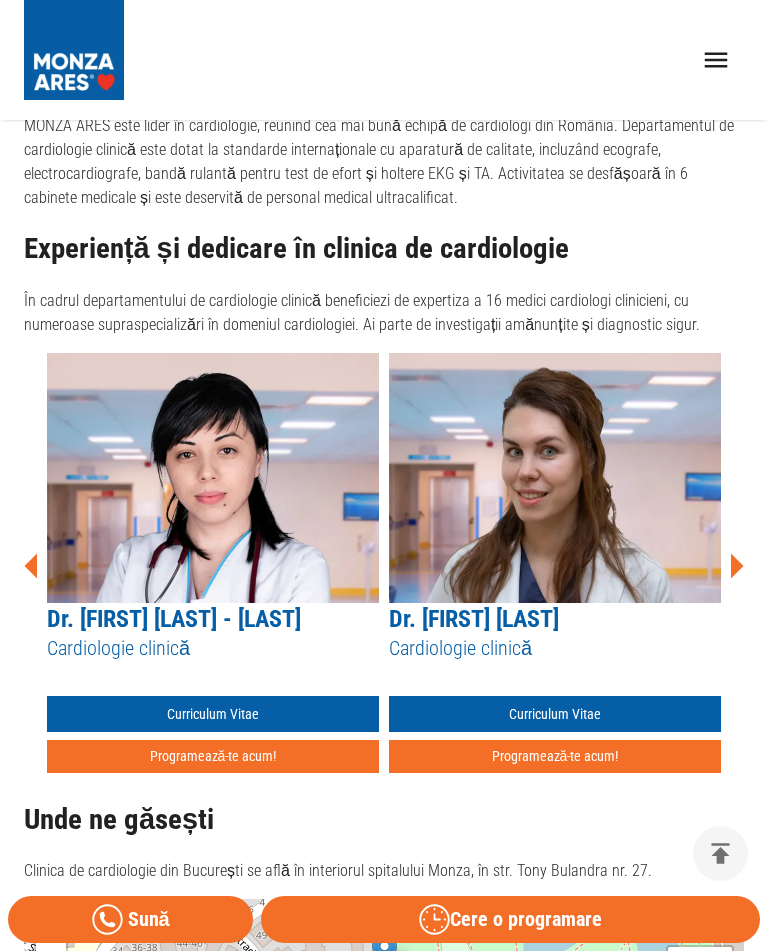 click 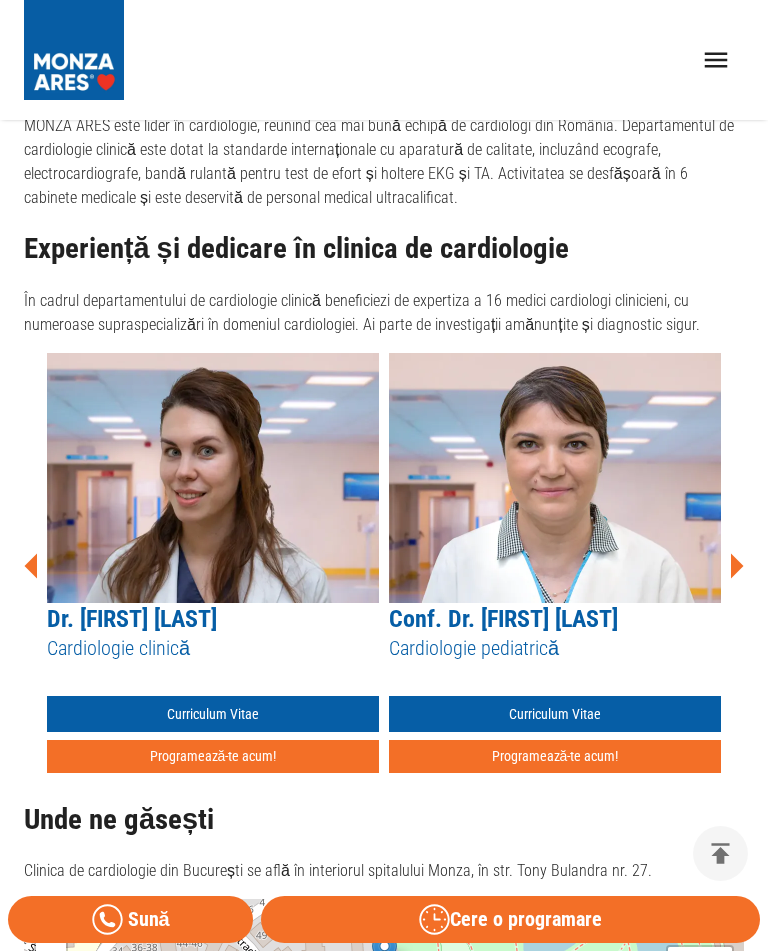 click 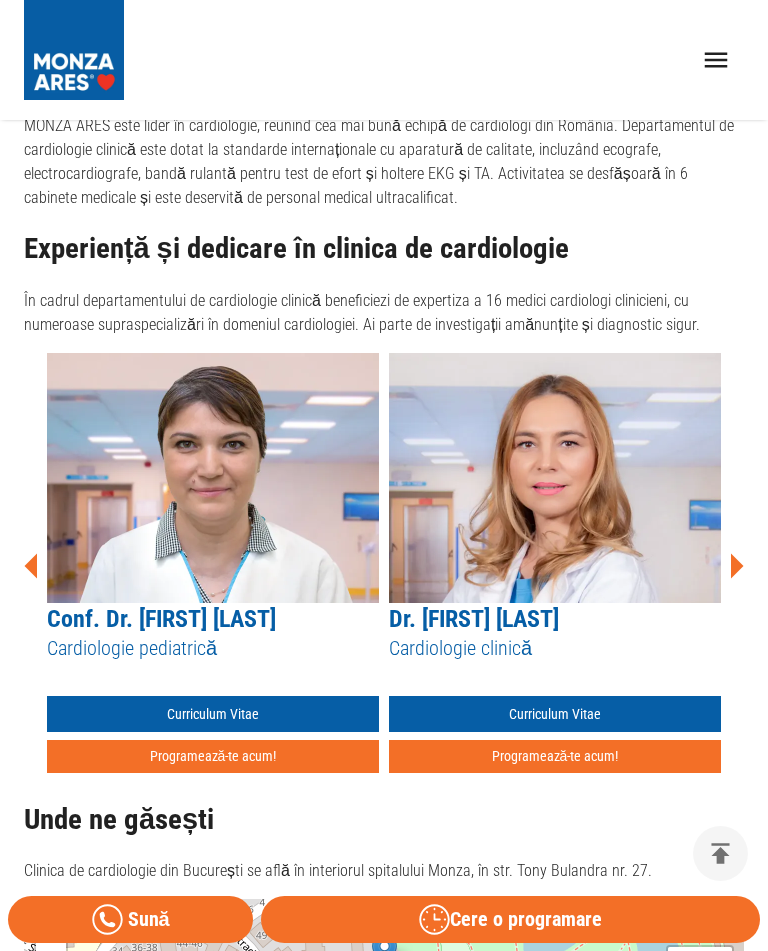 click 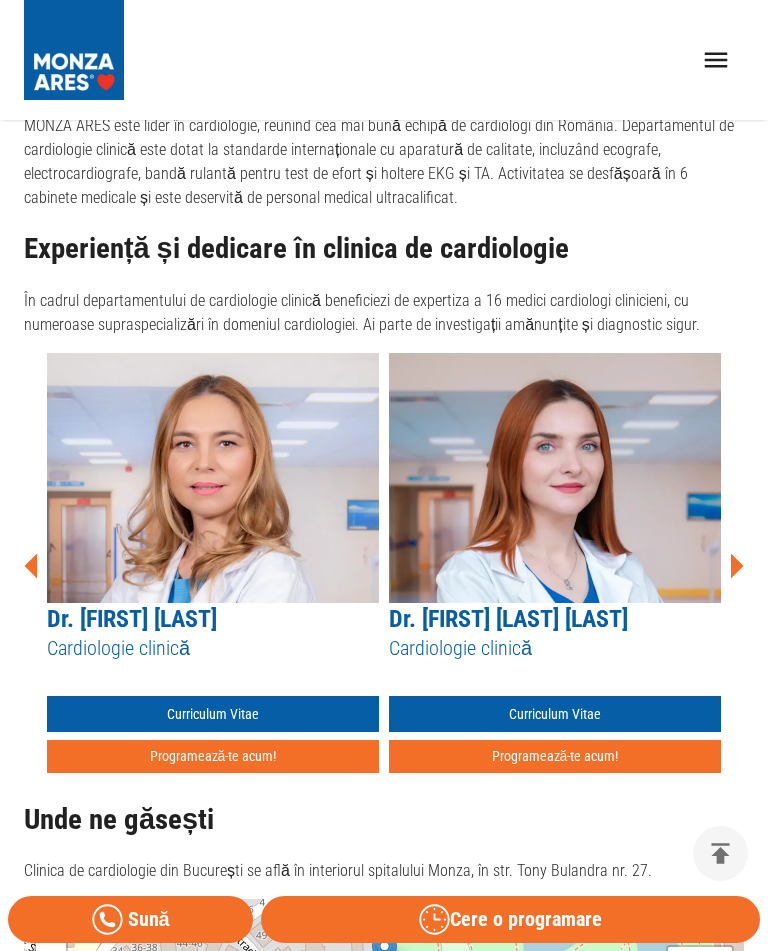 click 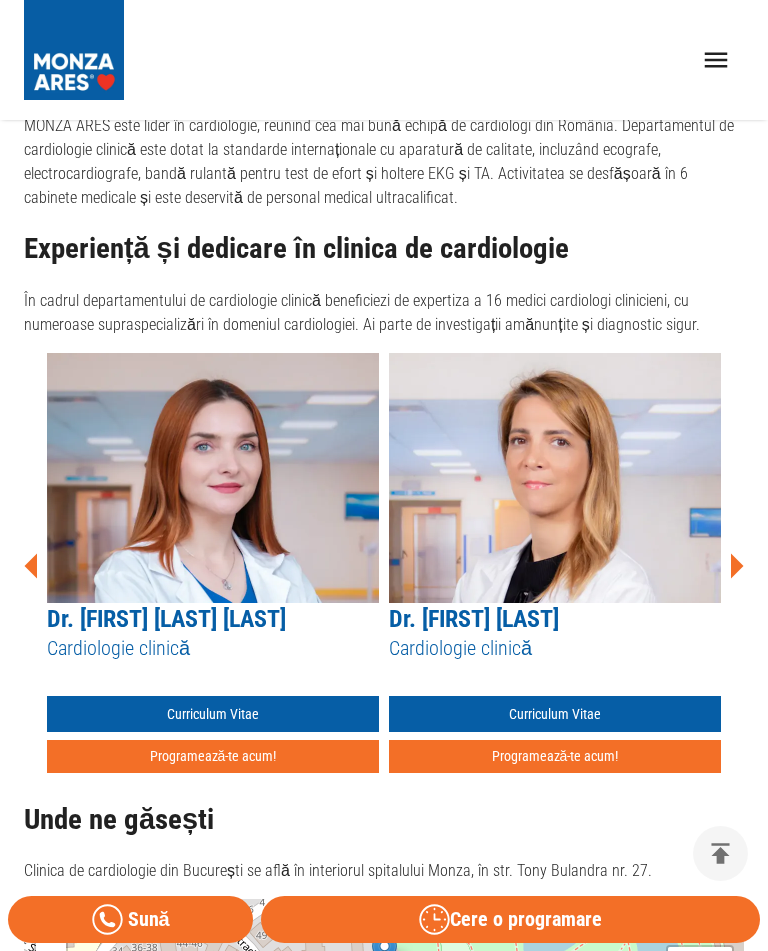 click 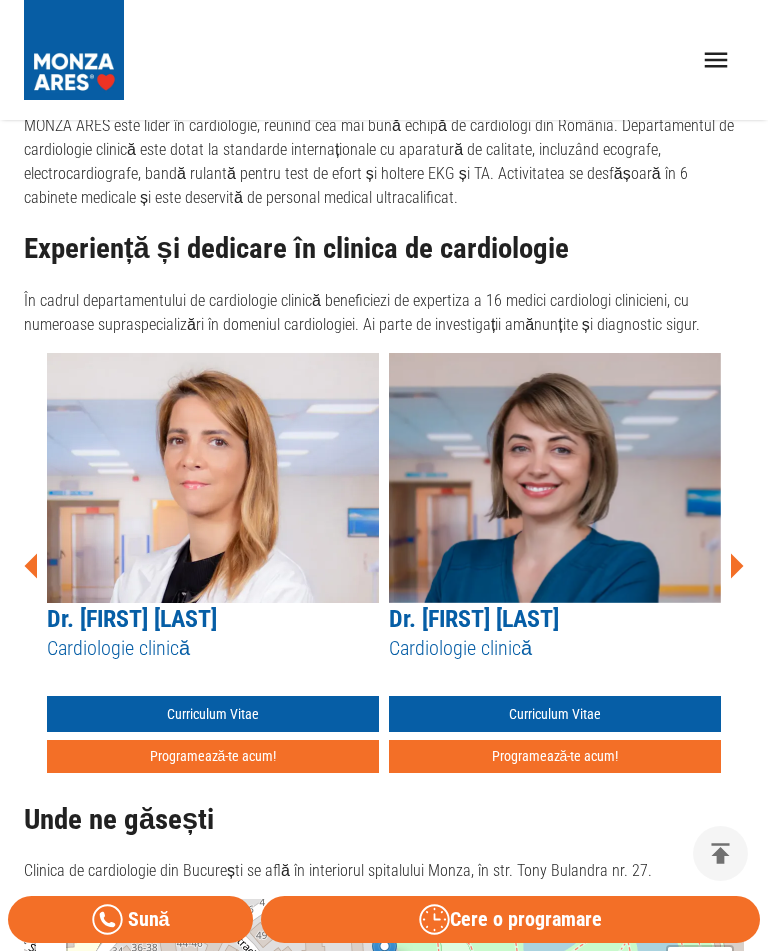 click 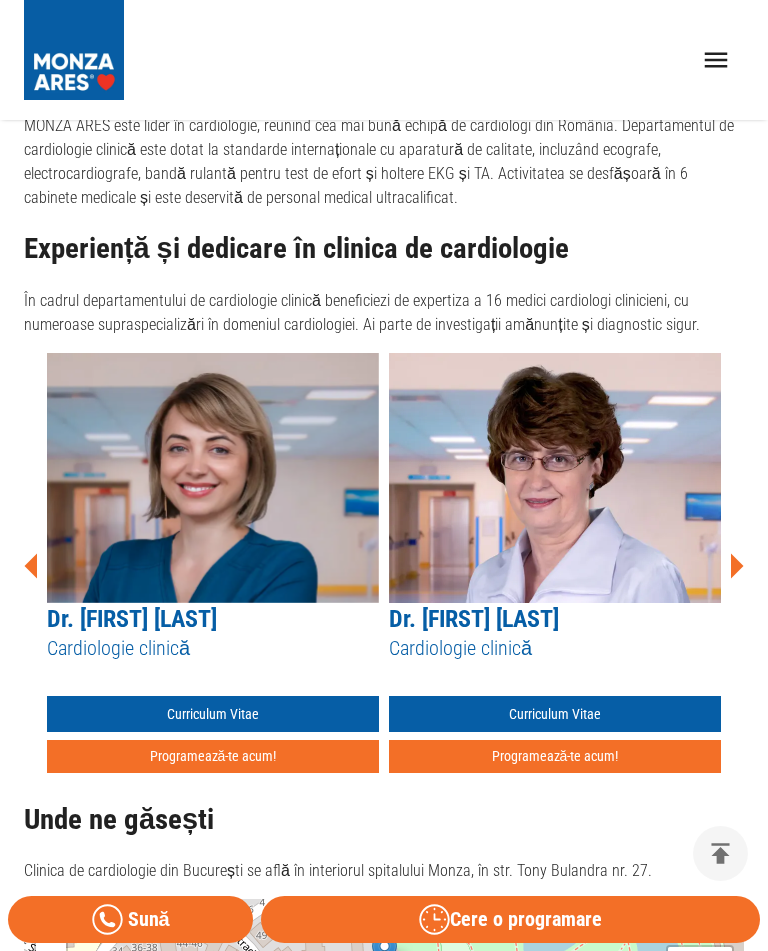 click 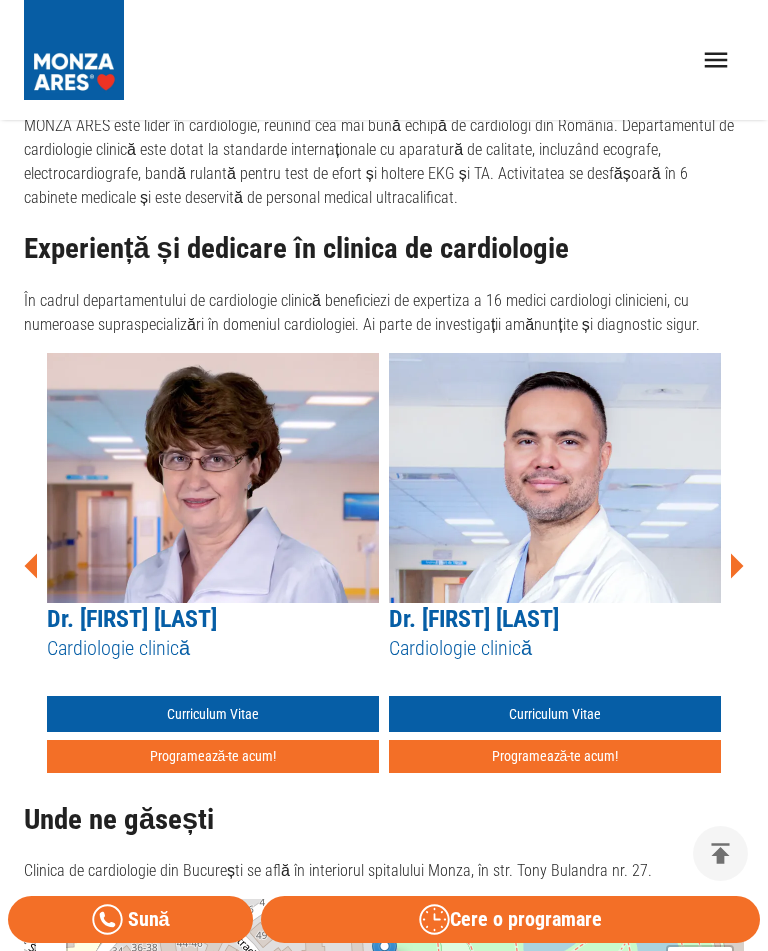 click 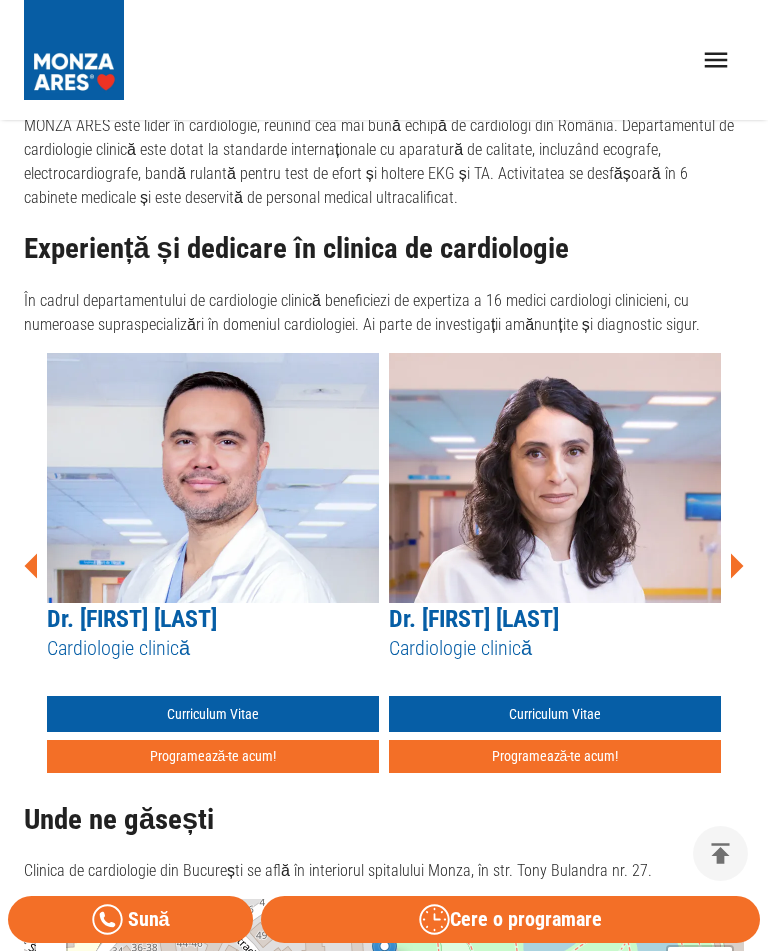 click 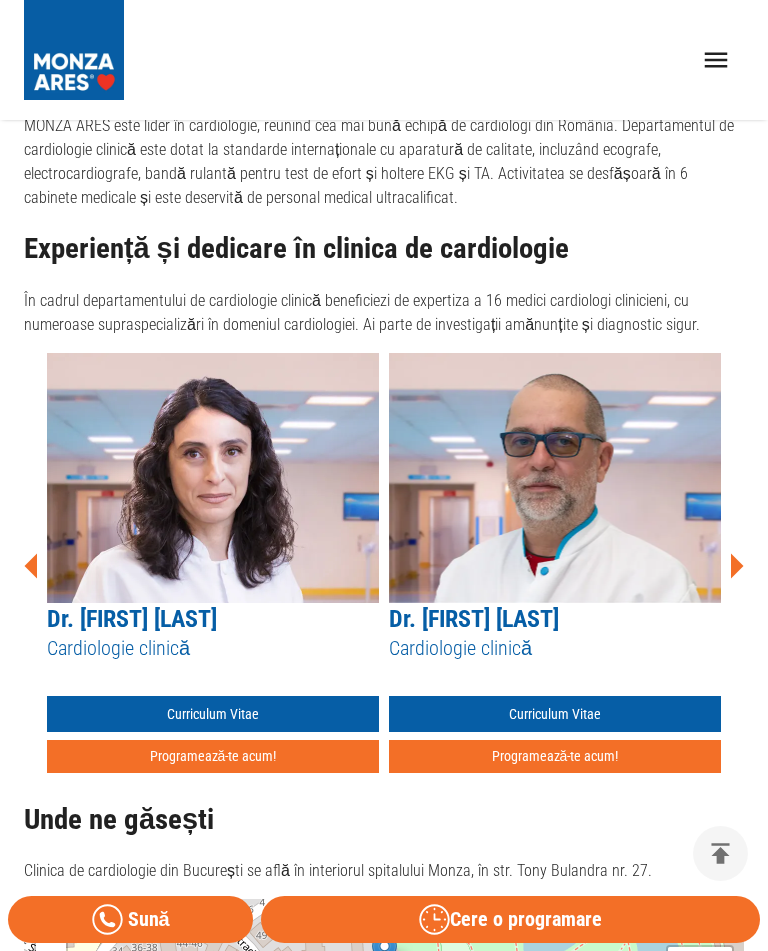 click 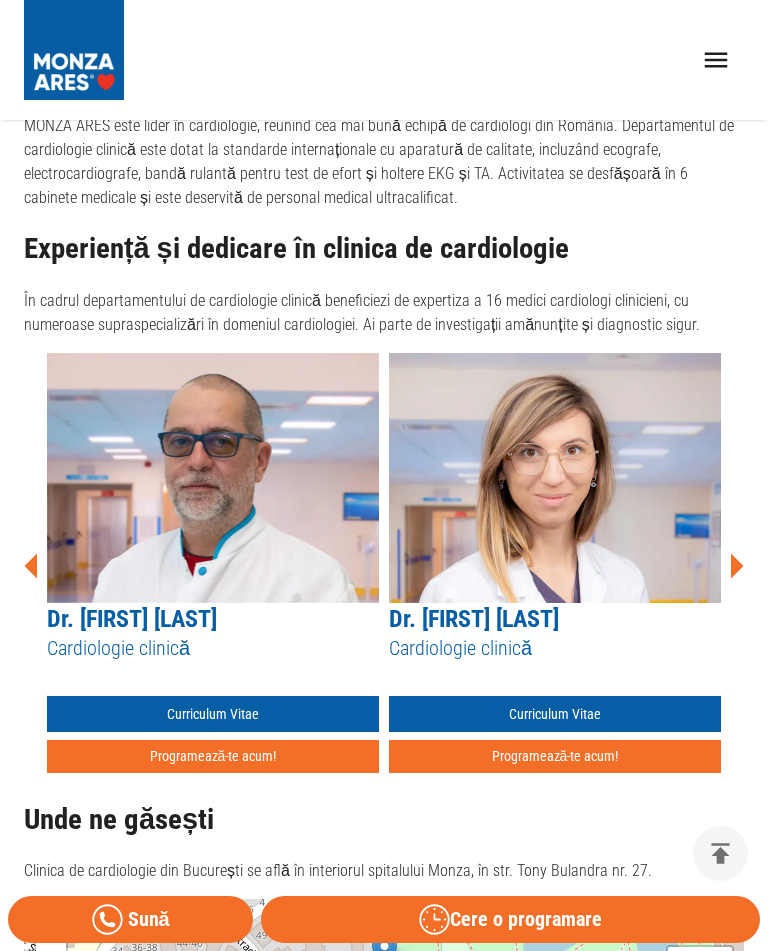 click 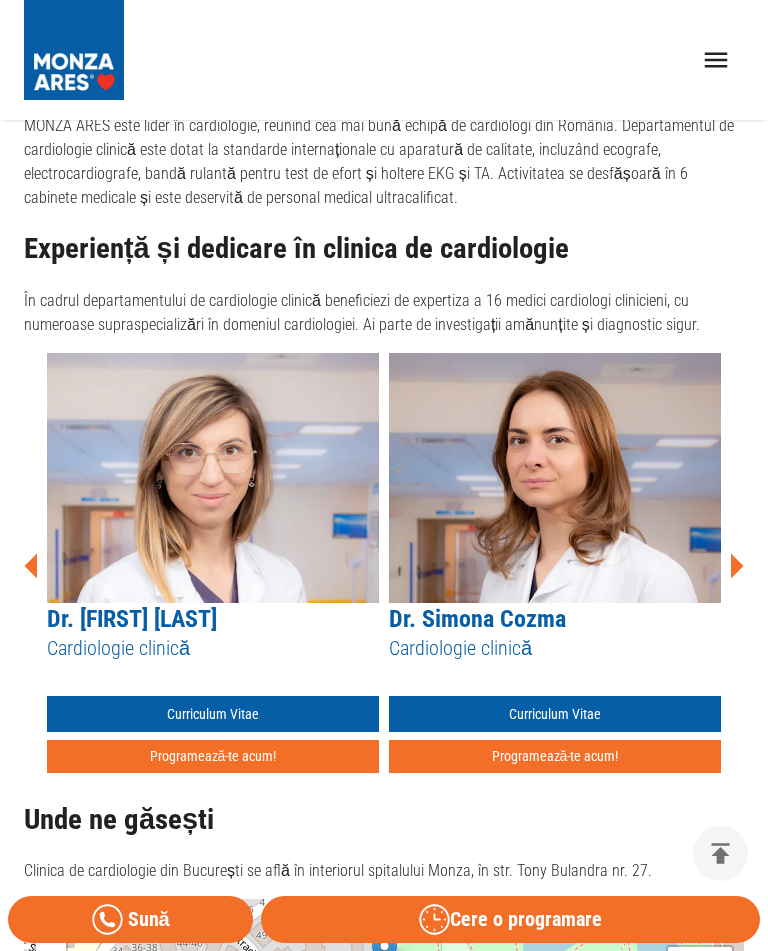 click 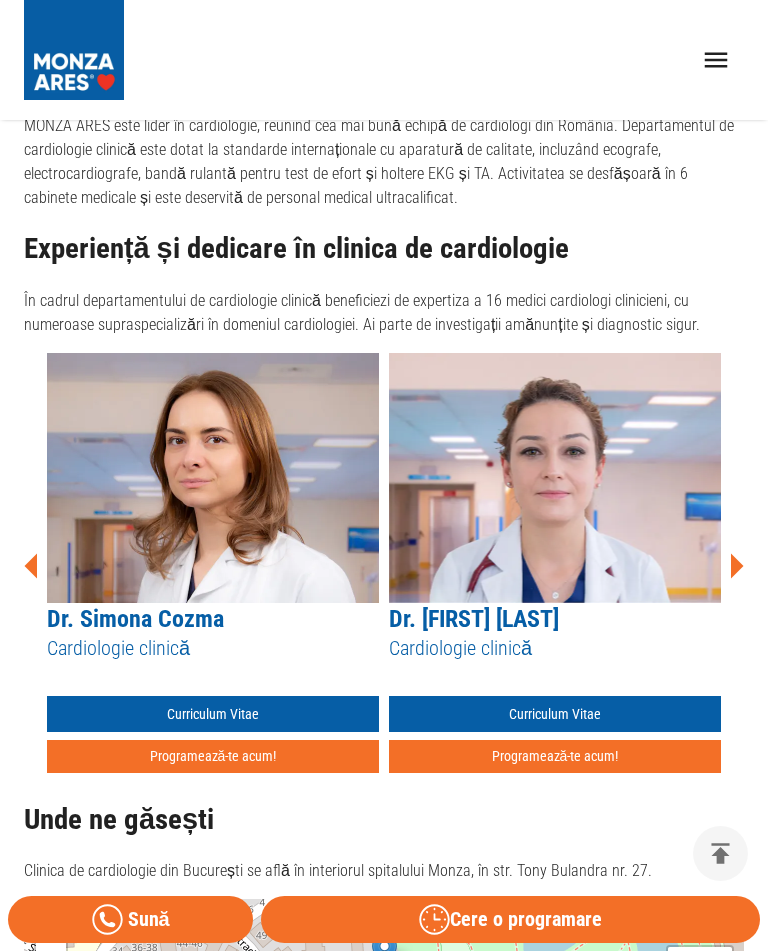 click 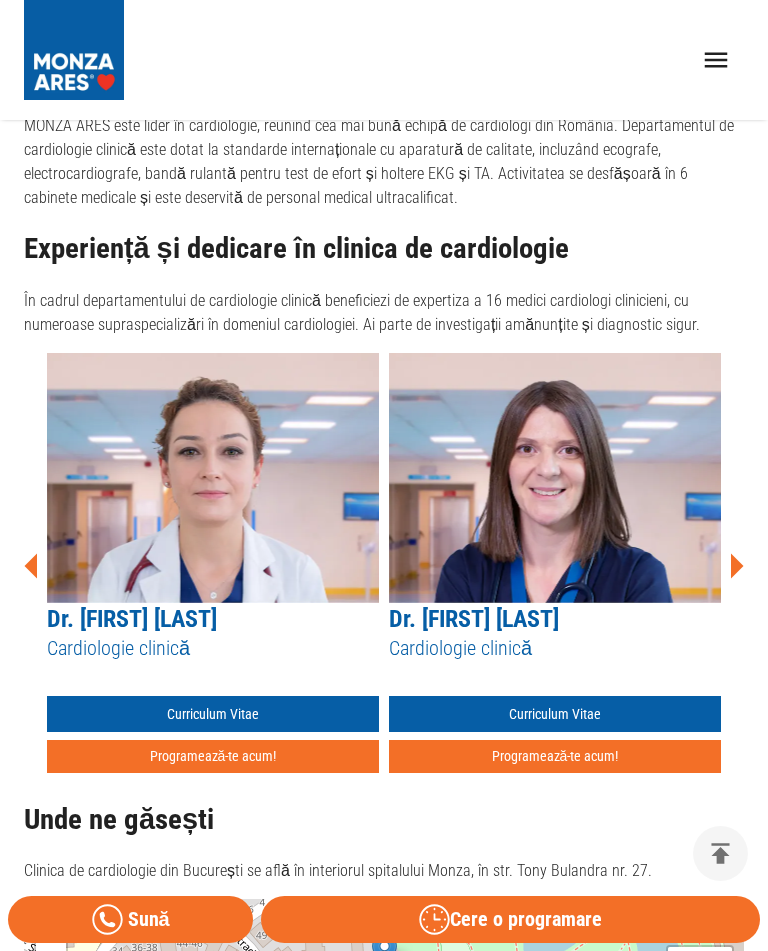 click 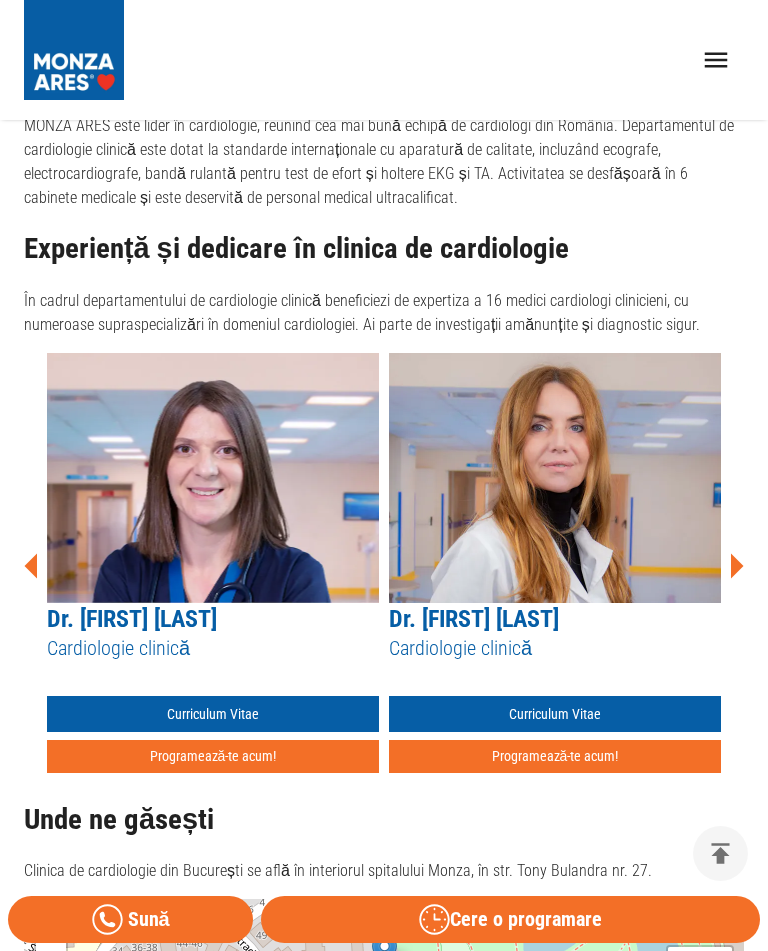 click 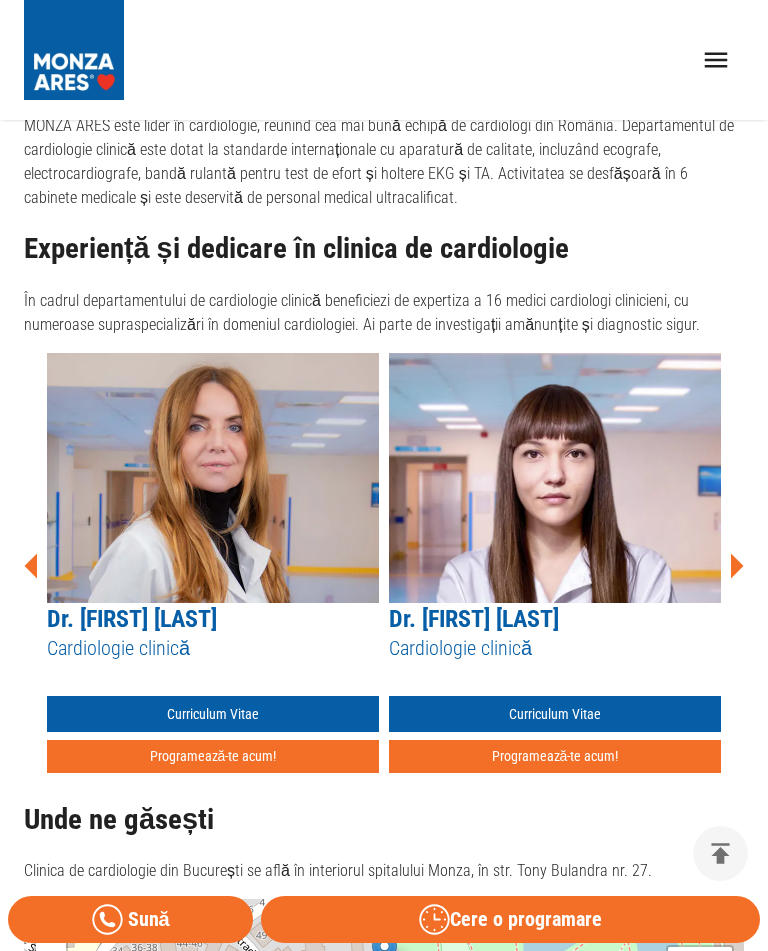 click 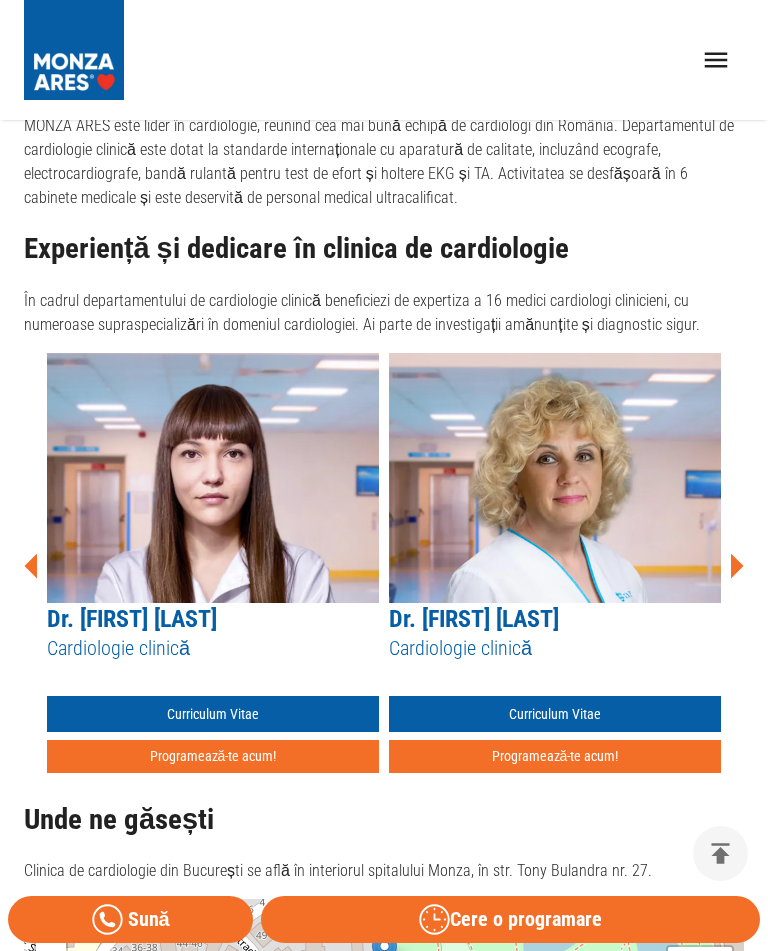 click 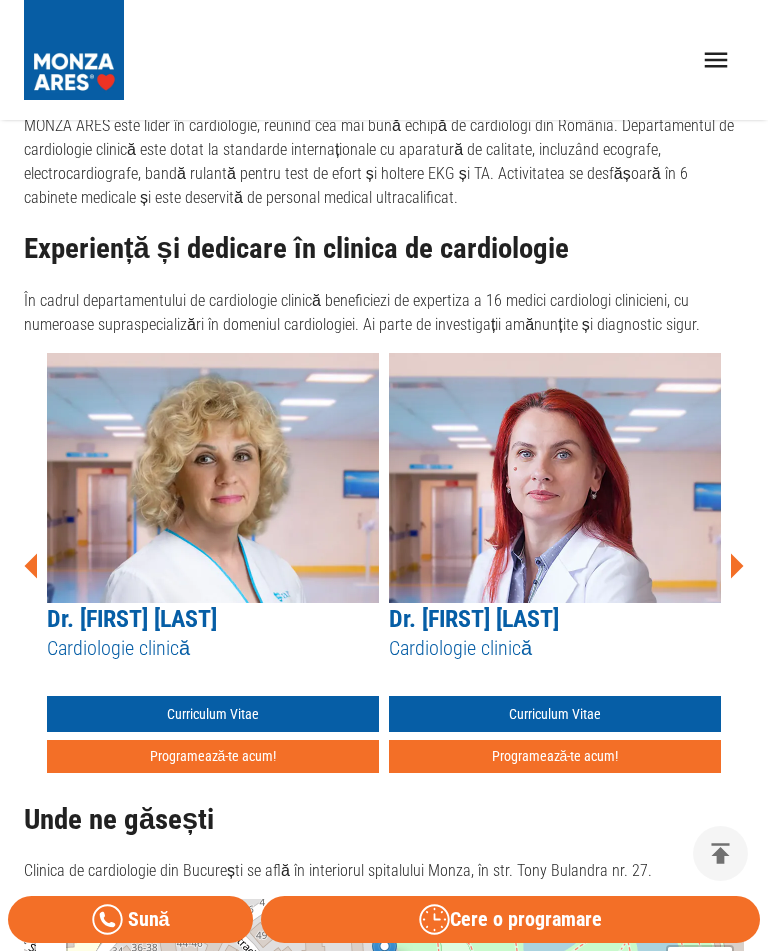 click 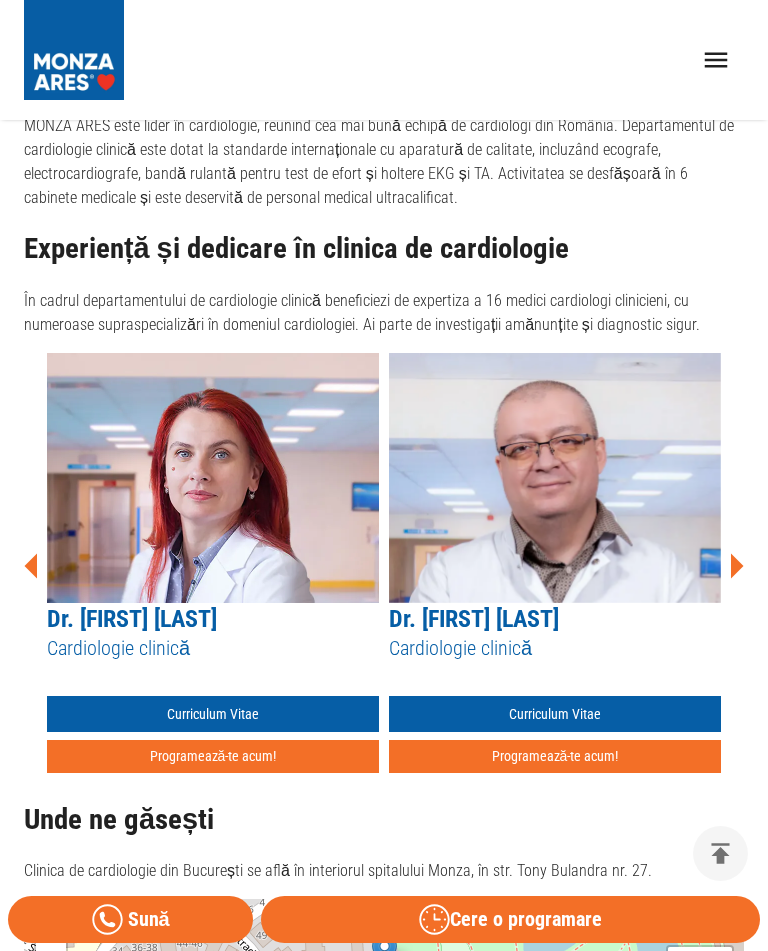 click 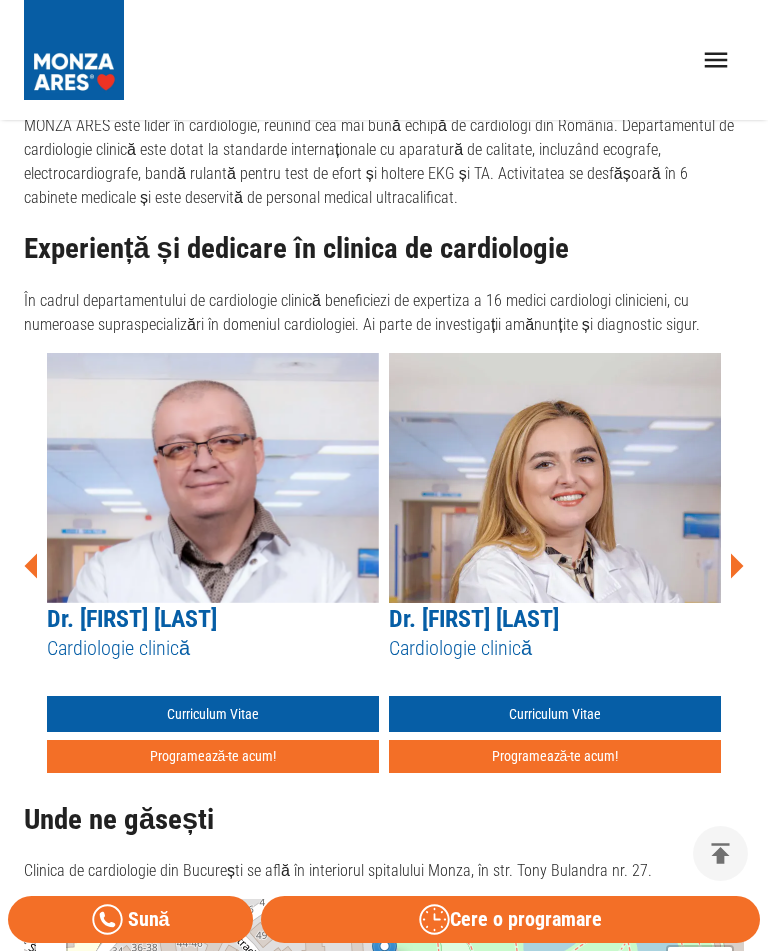 click 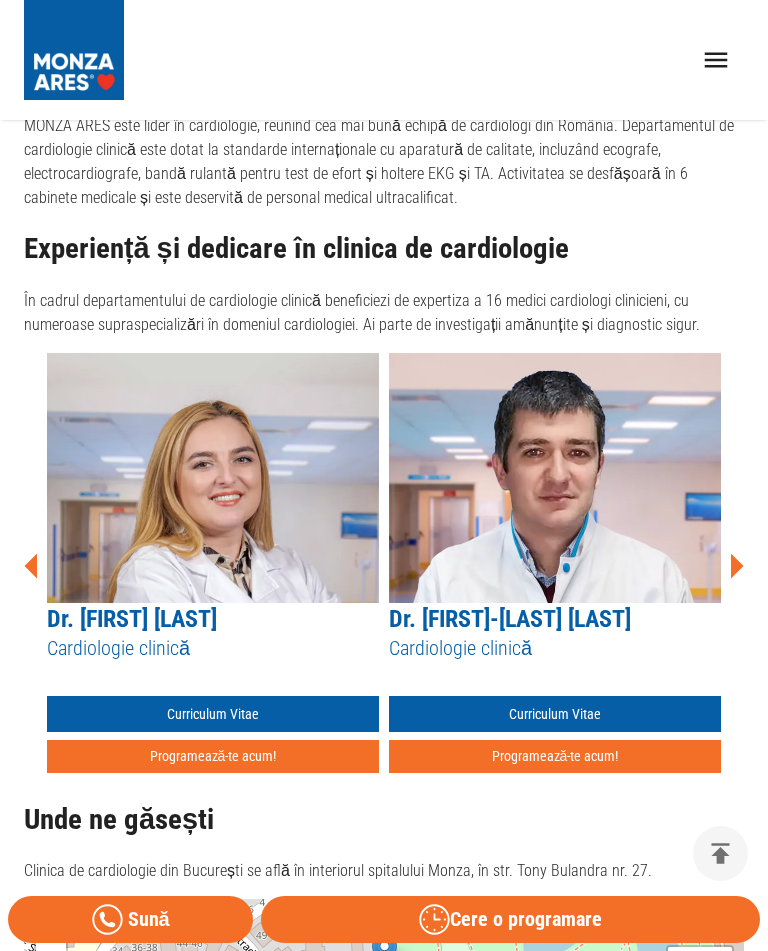 click 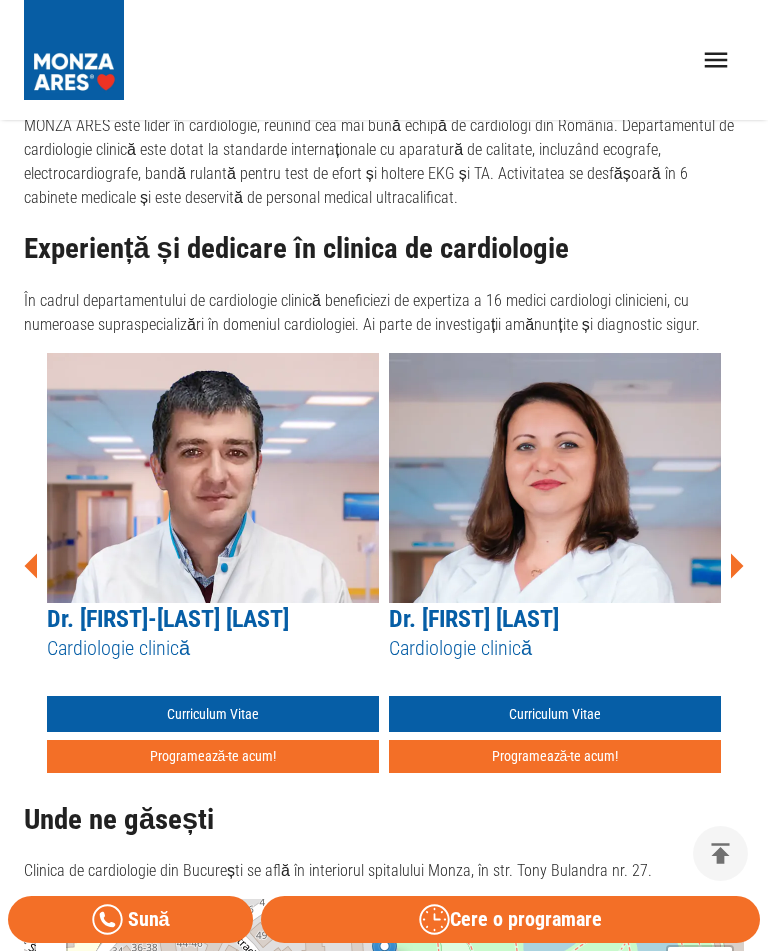 click 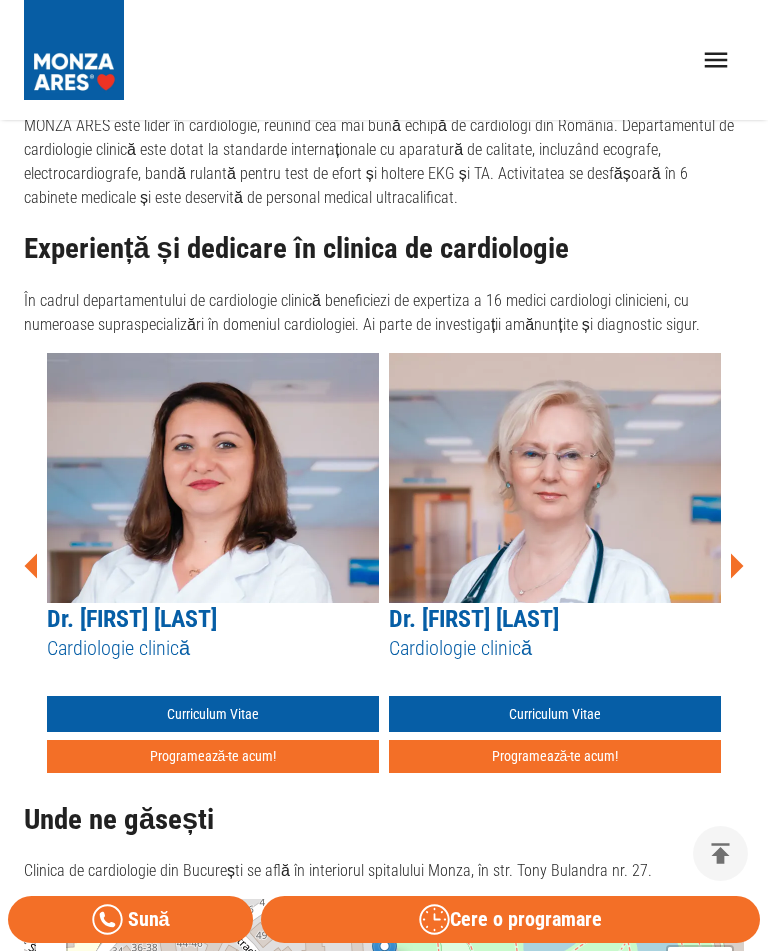 click 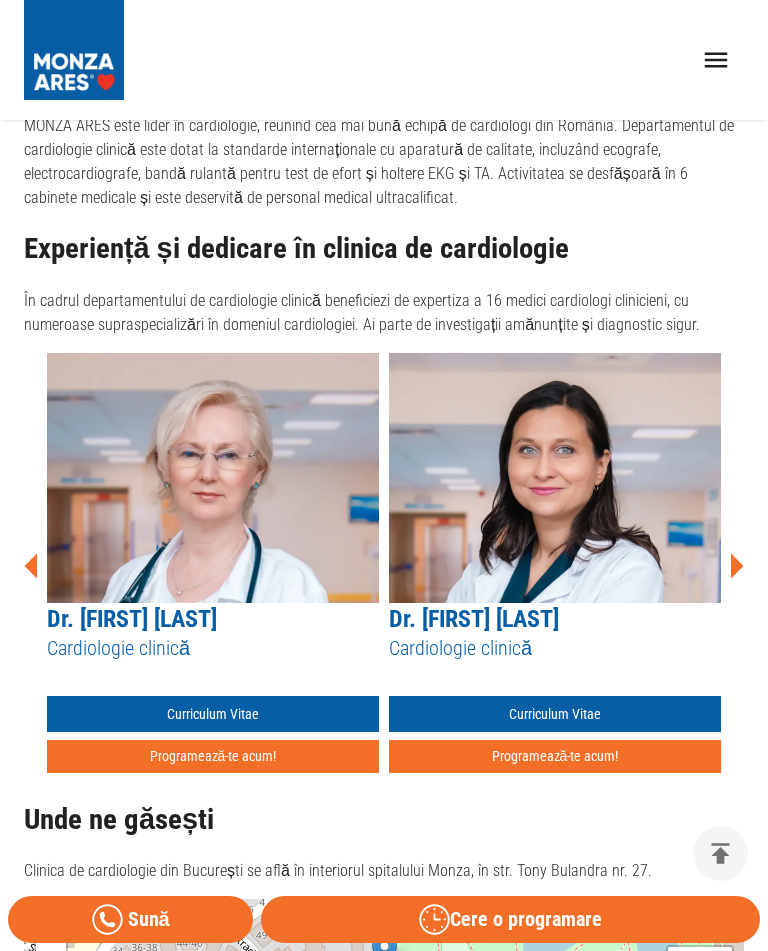 click 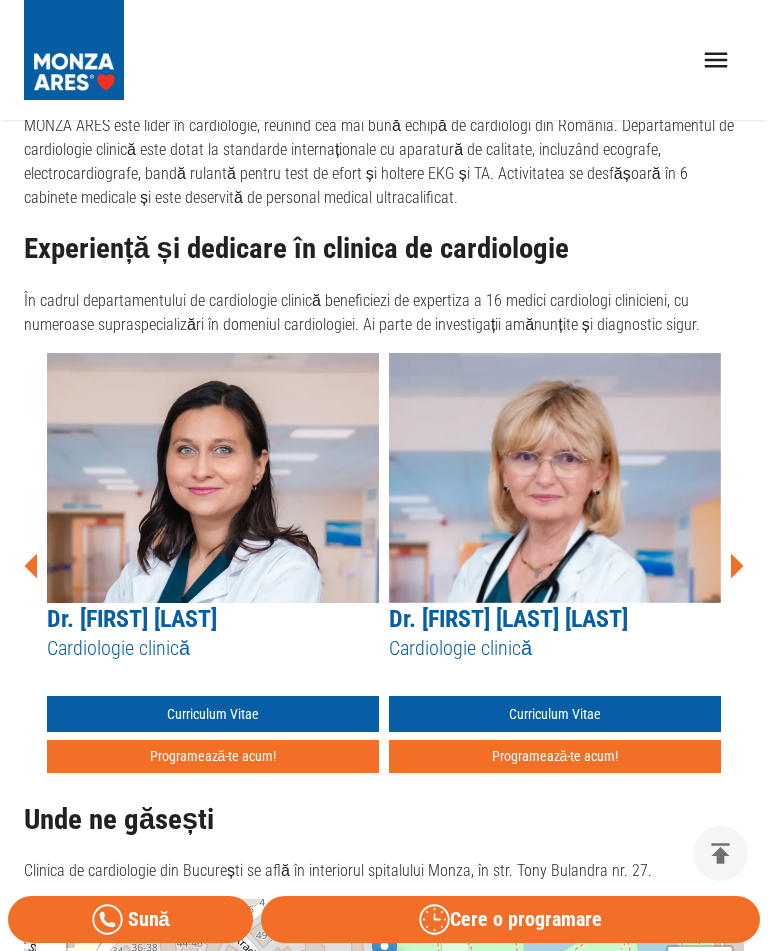click 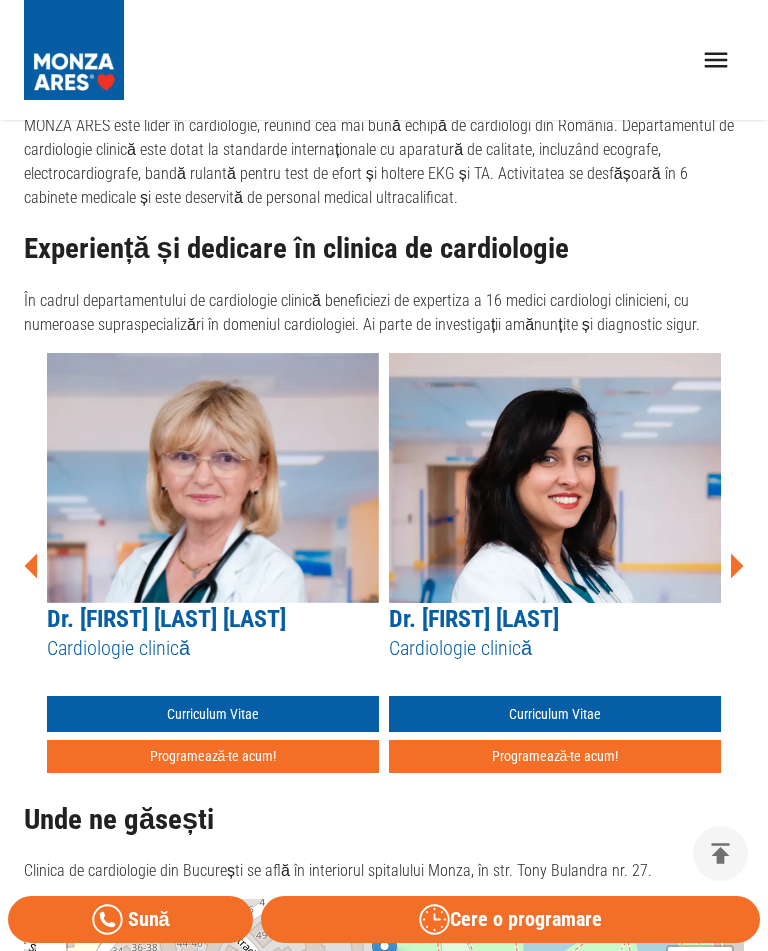 click 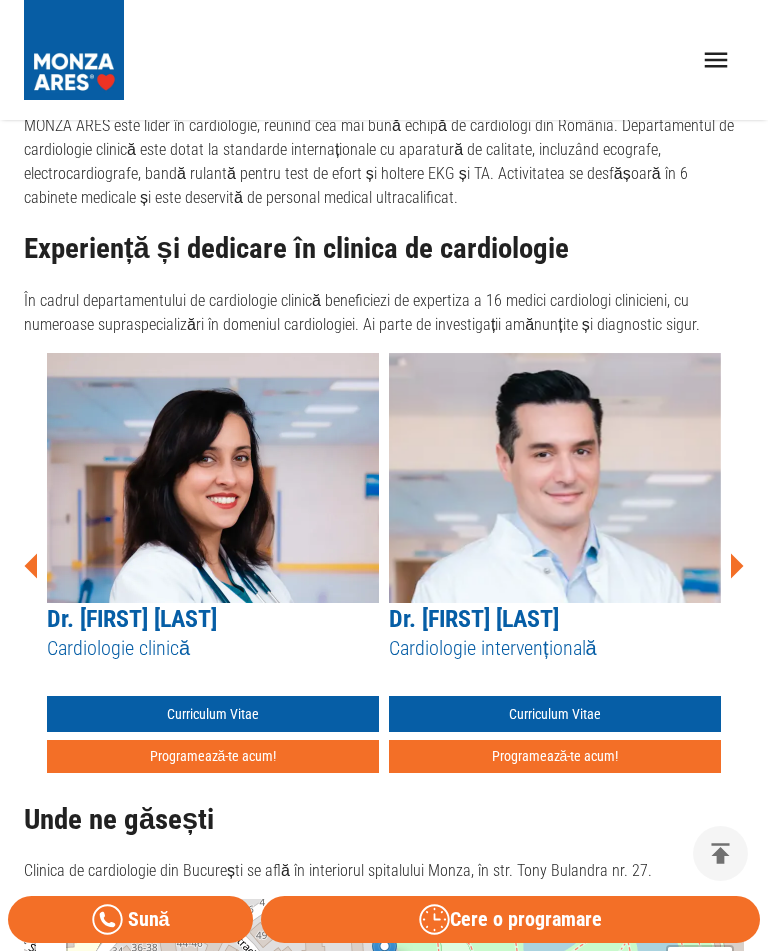 click 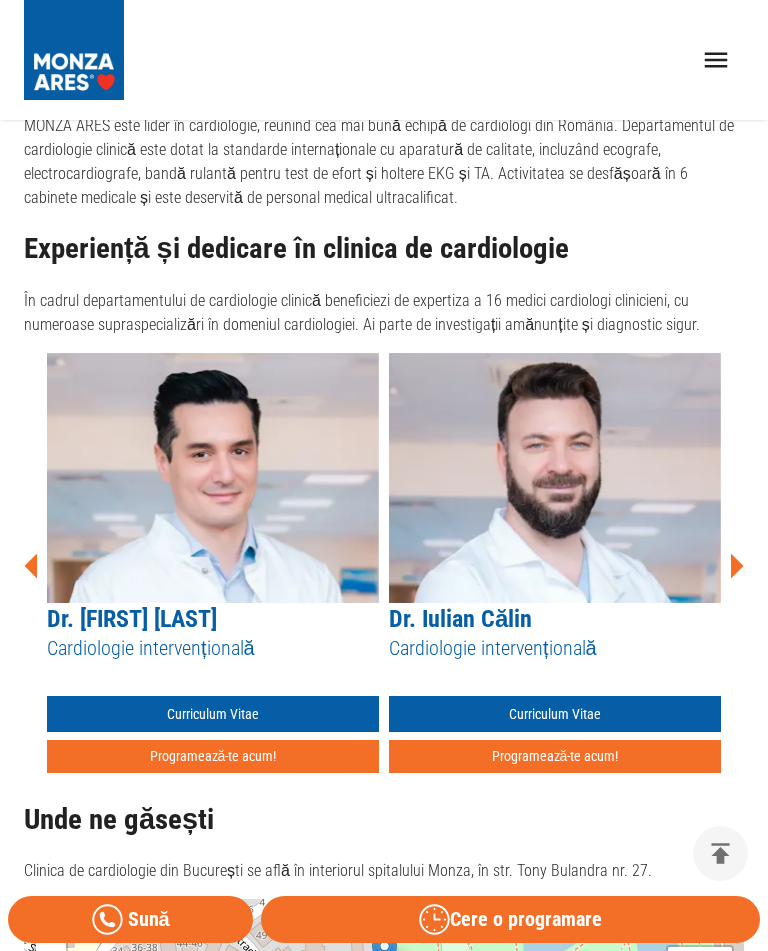 click 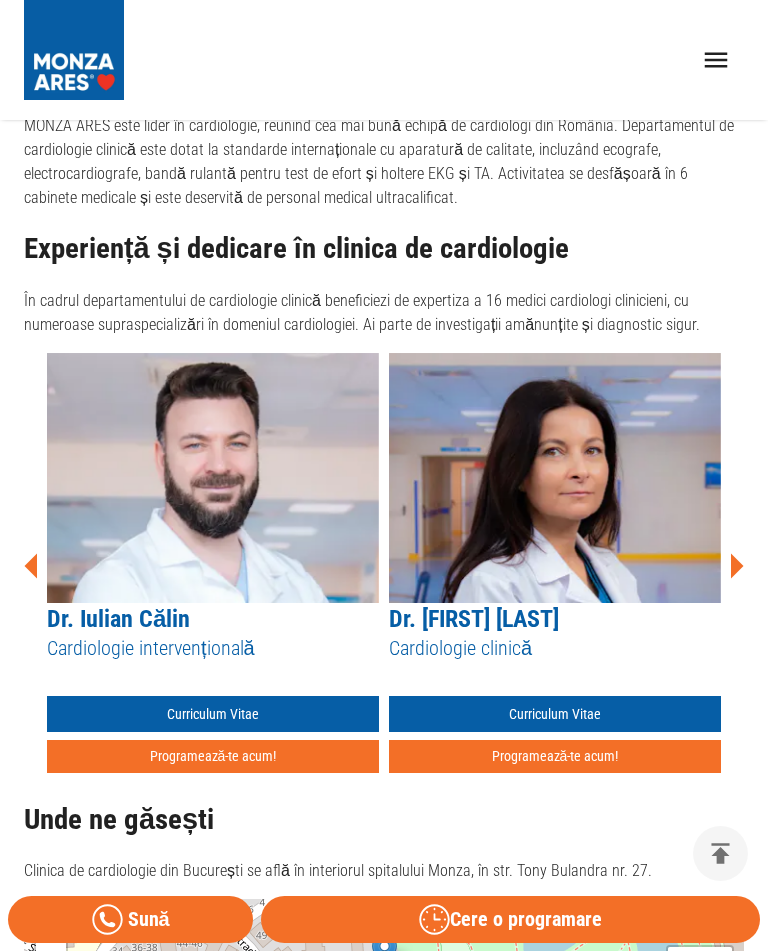 click 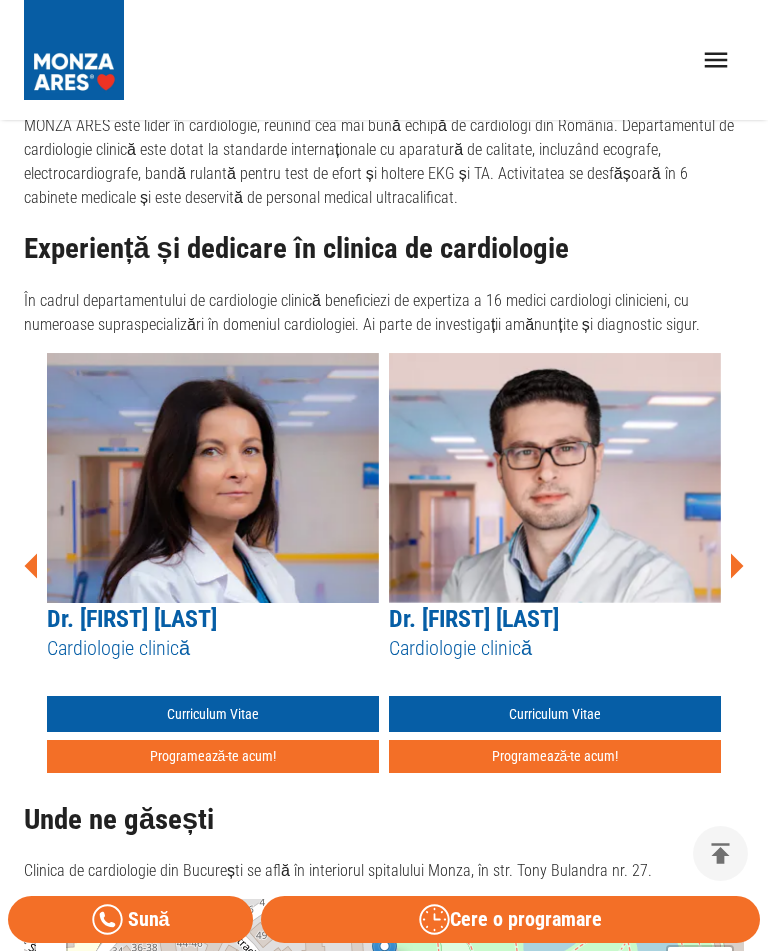 click 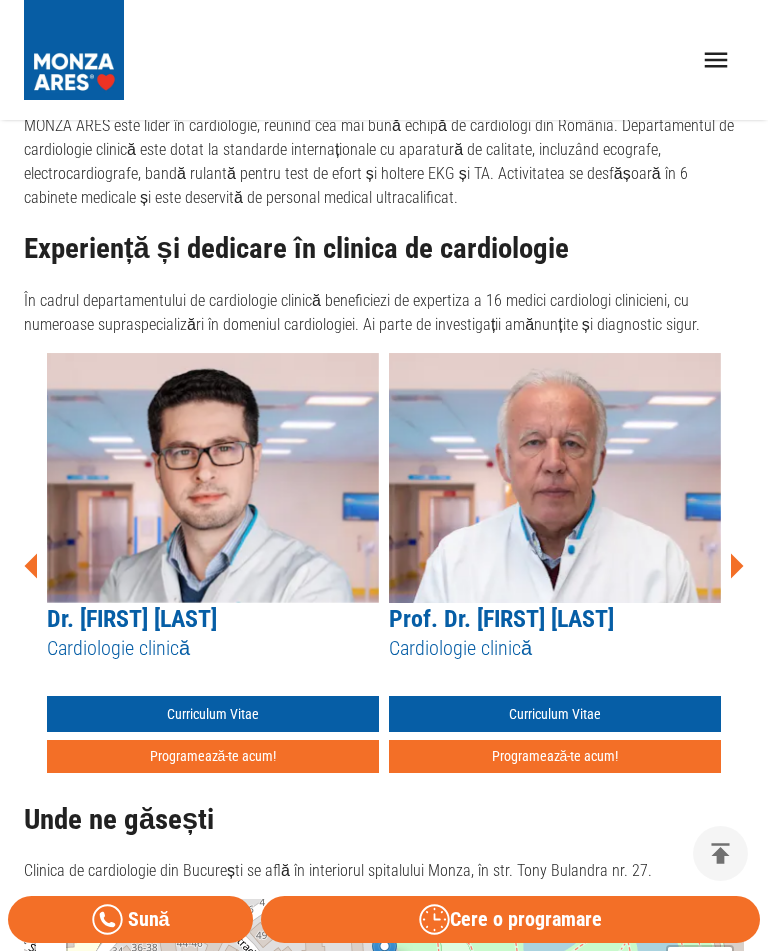 click 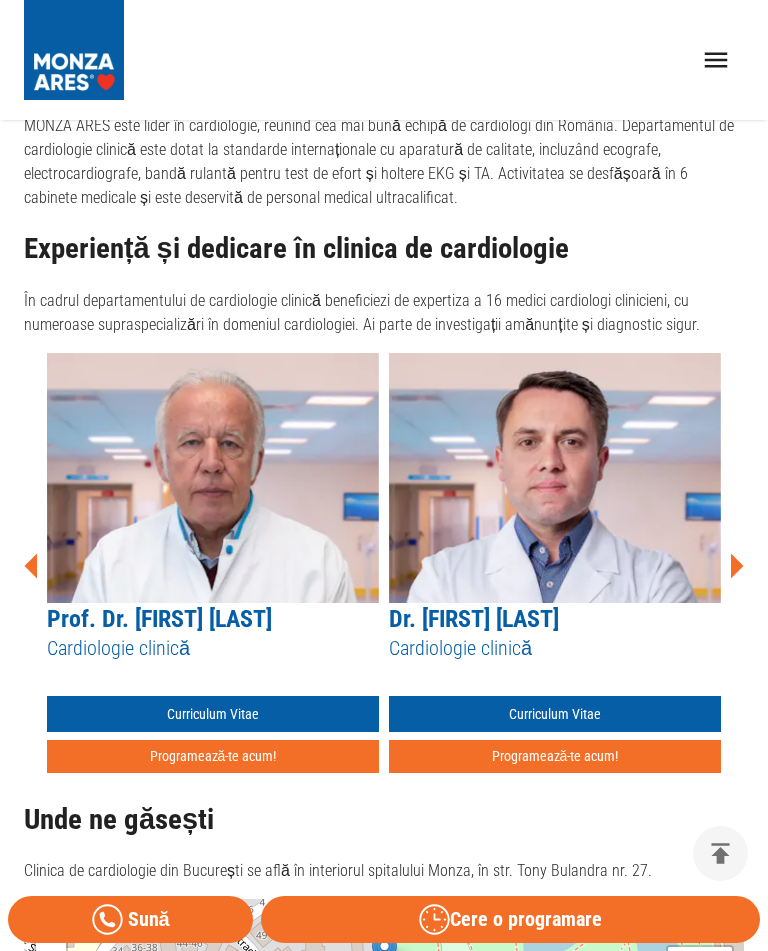 click 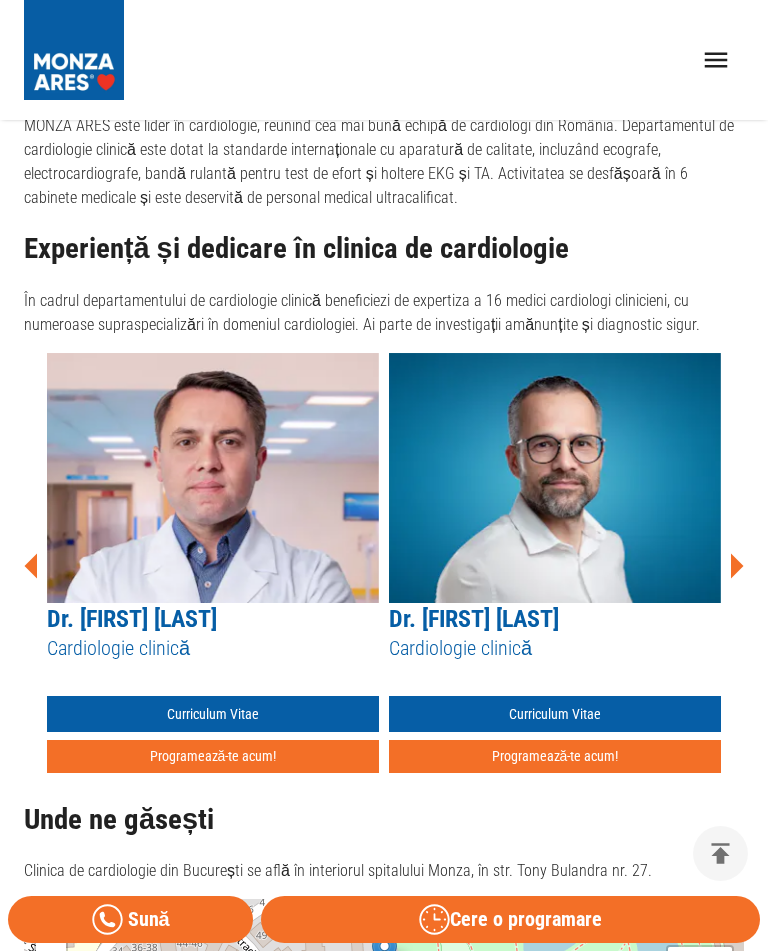 click 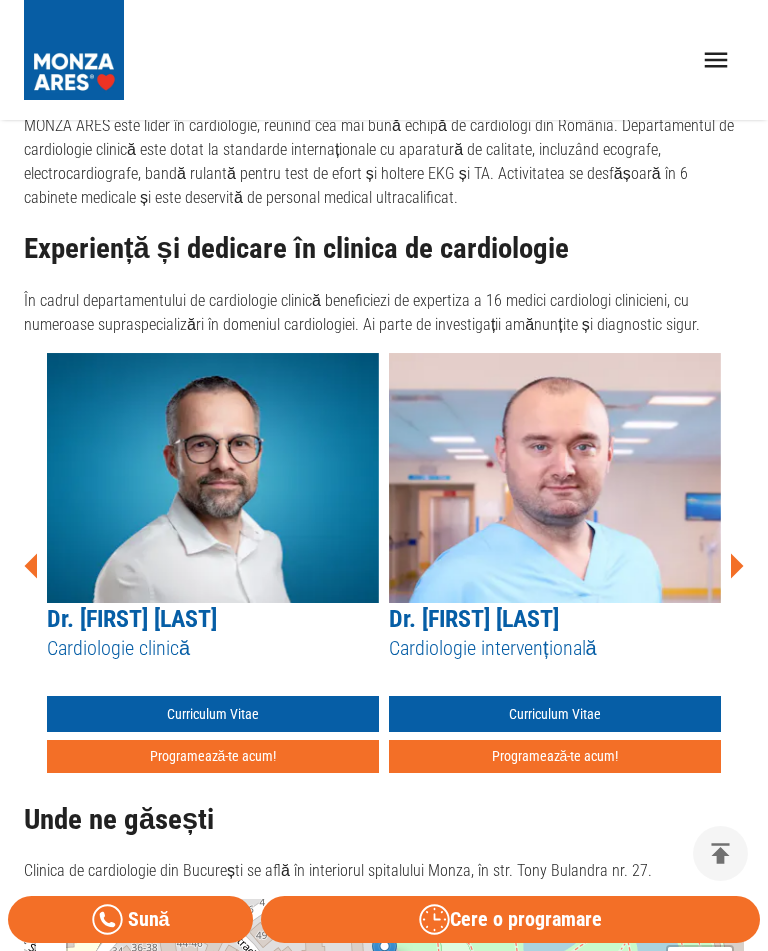 click 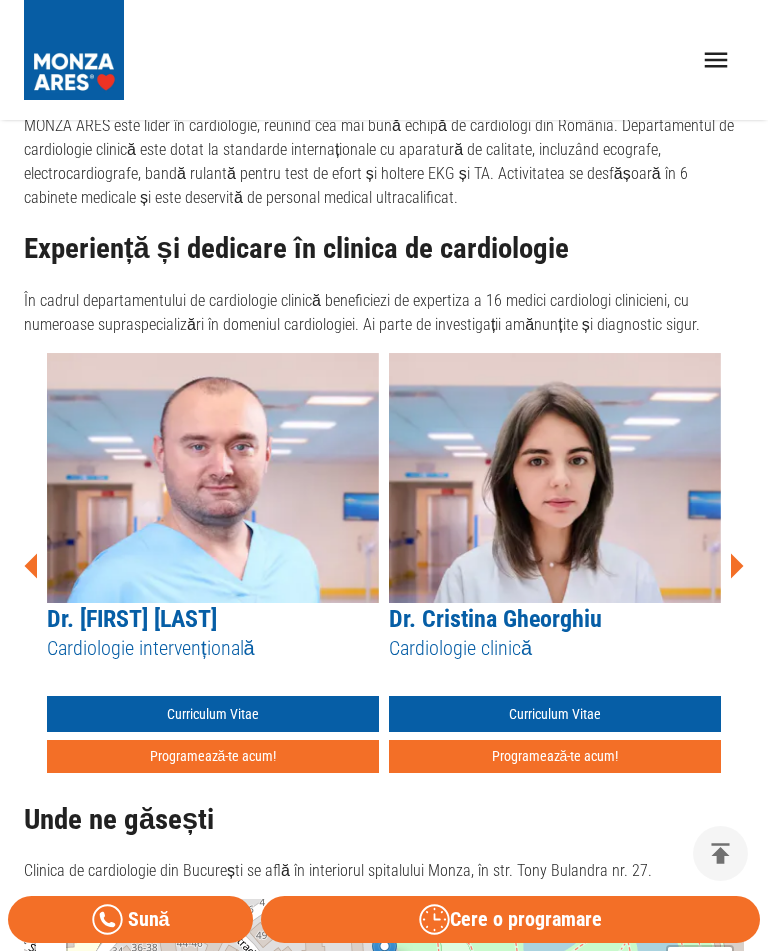 click 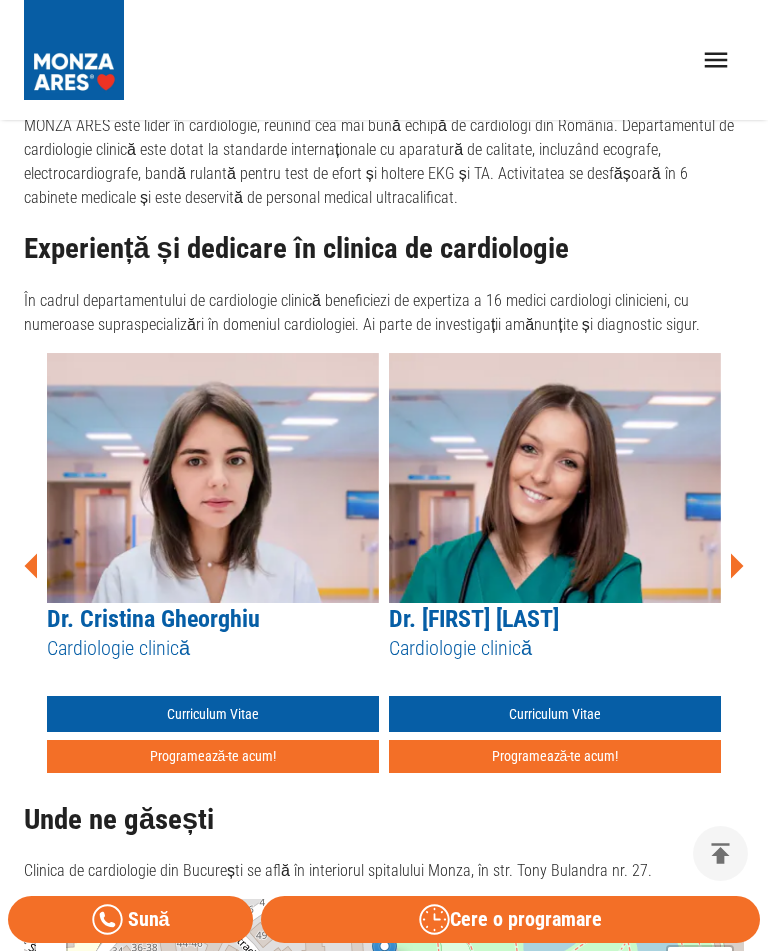 click 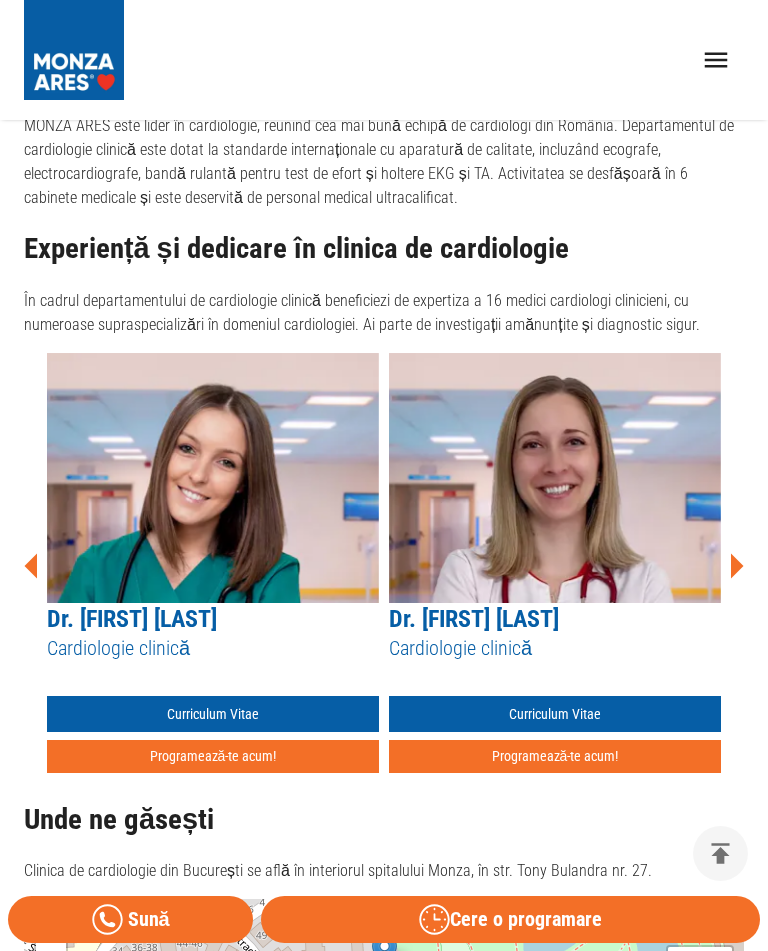 click 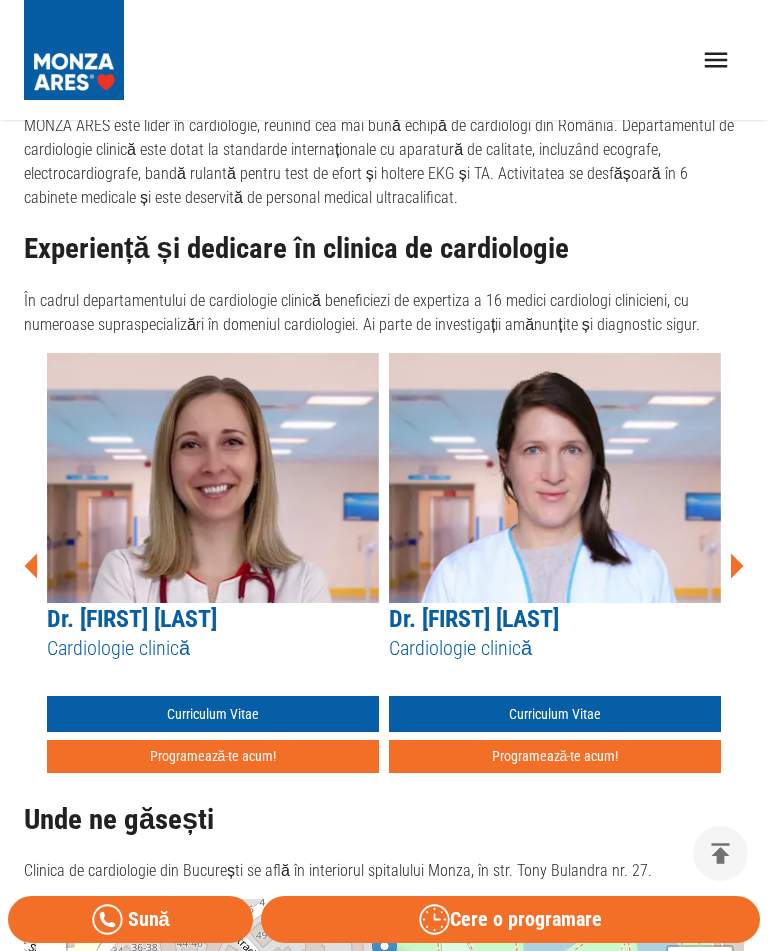 click 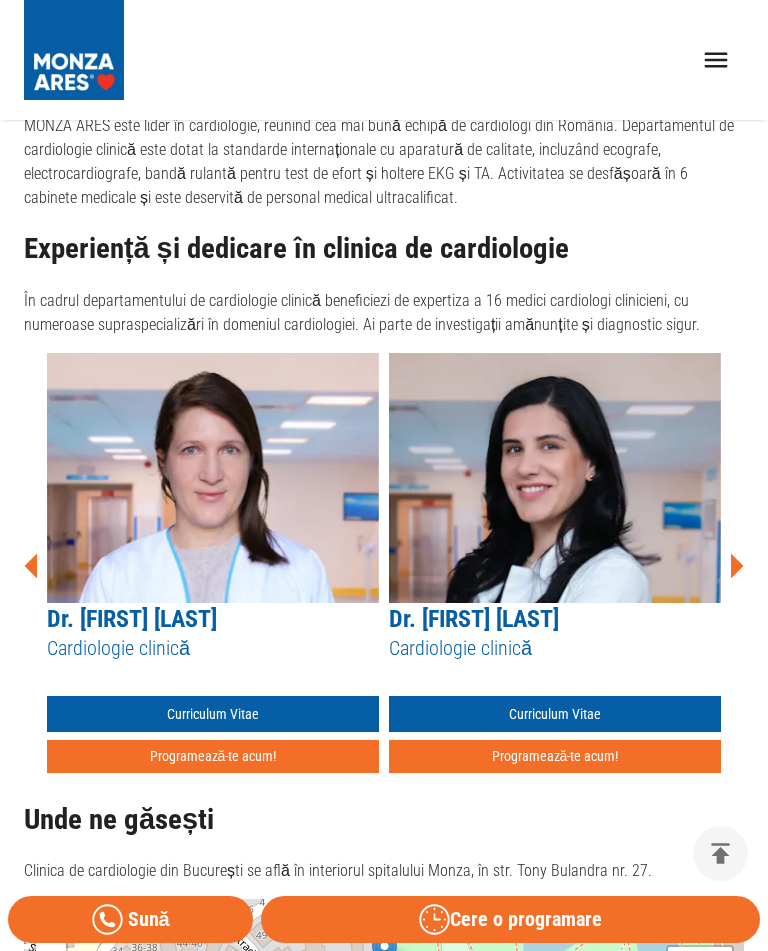 click 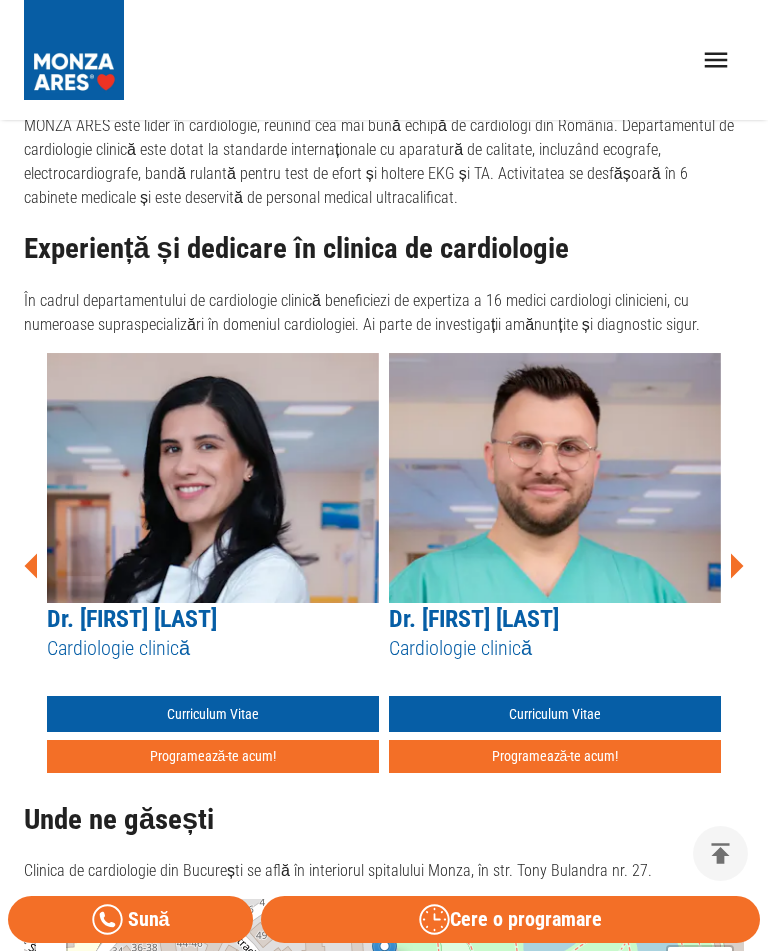 click 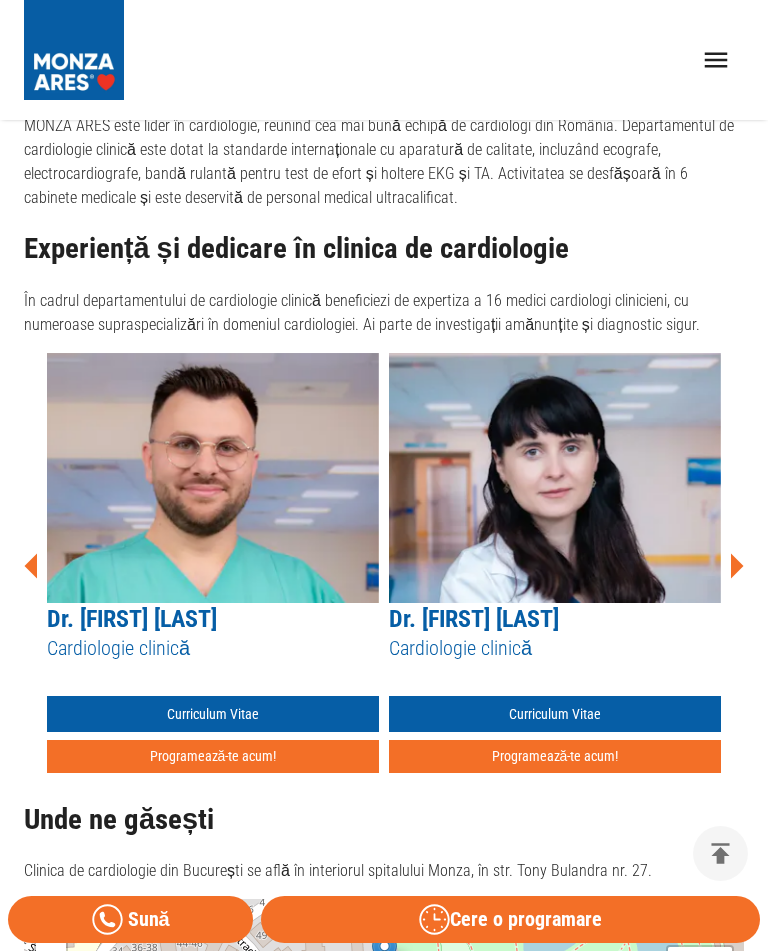 click 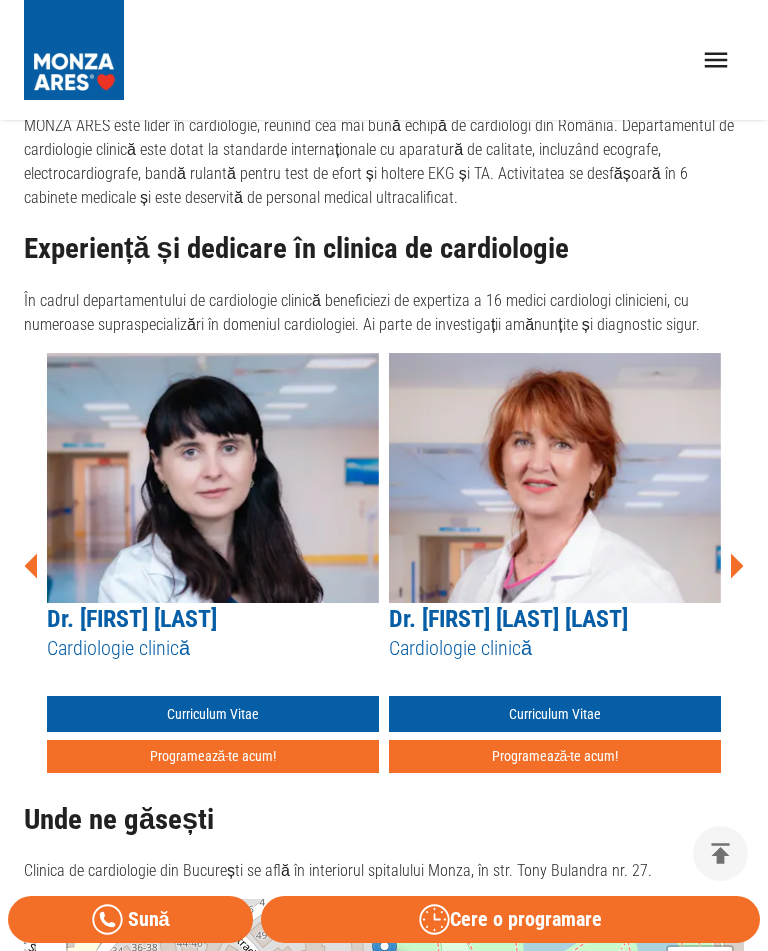 click 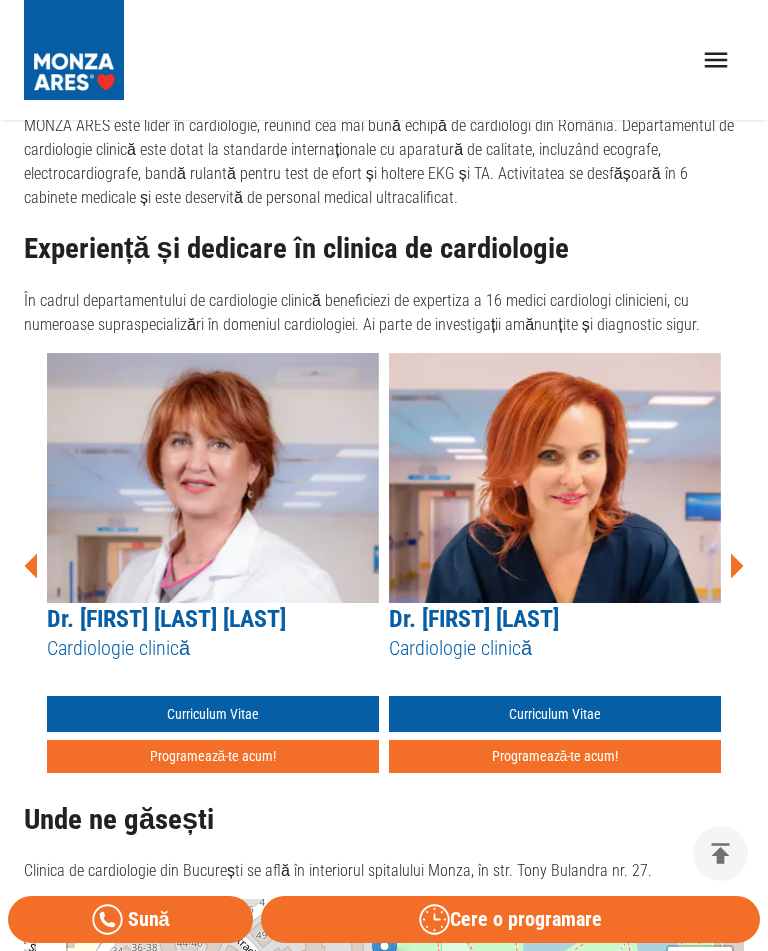 click 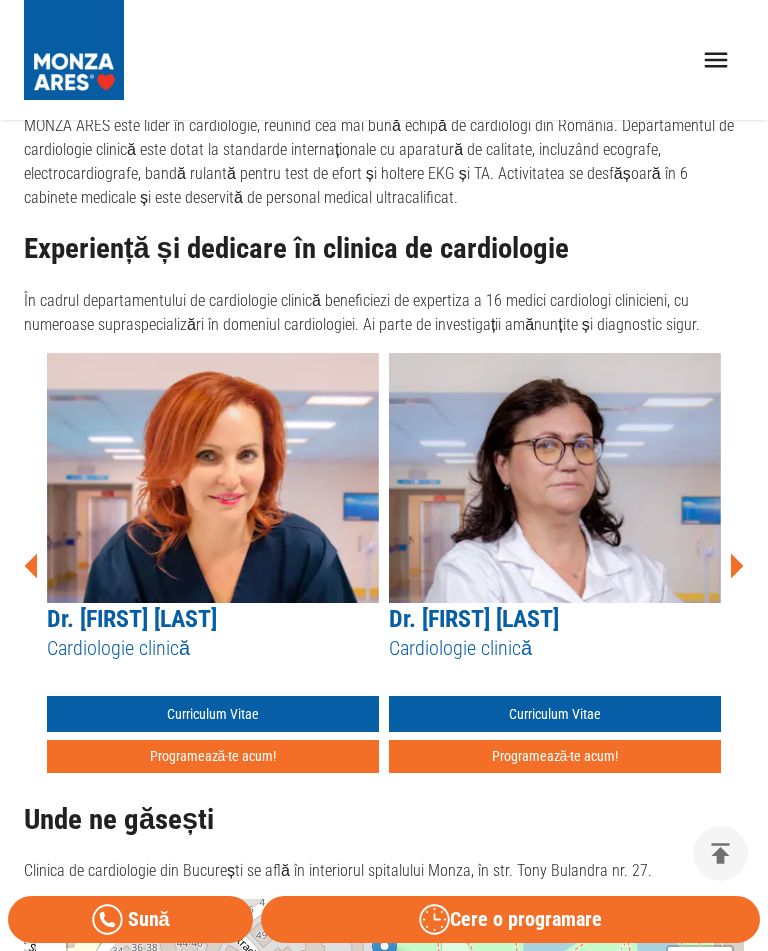 click 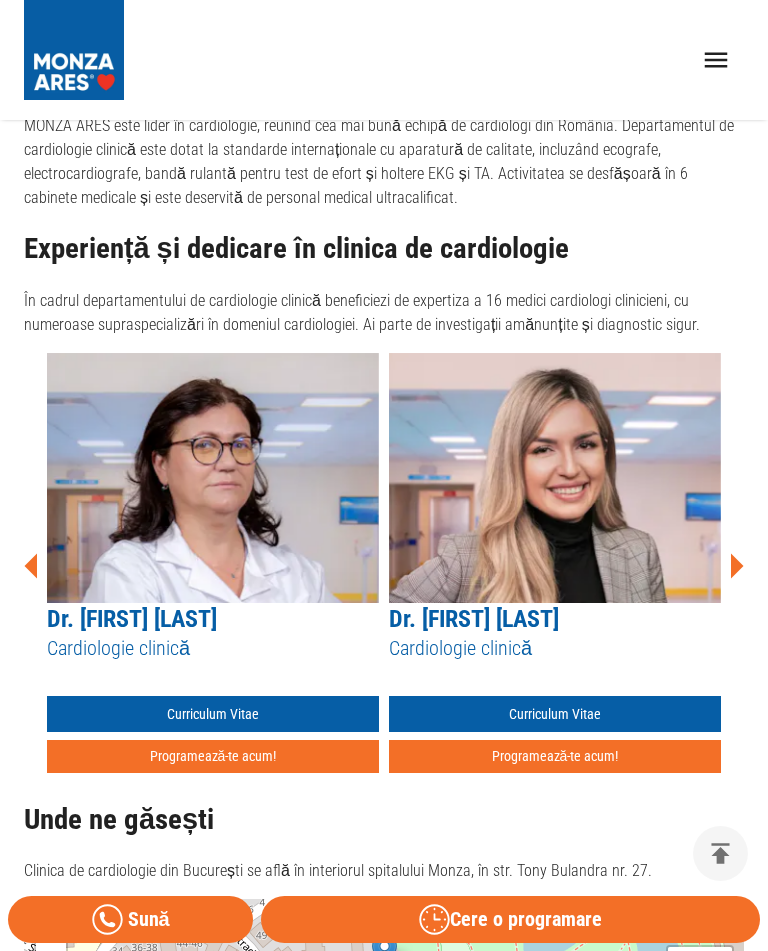 click 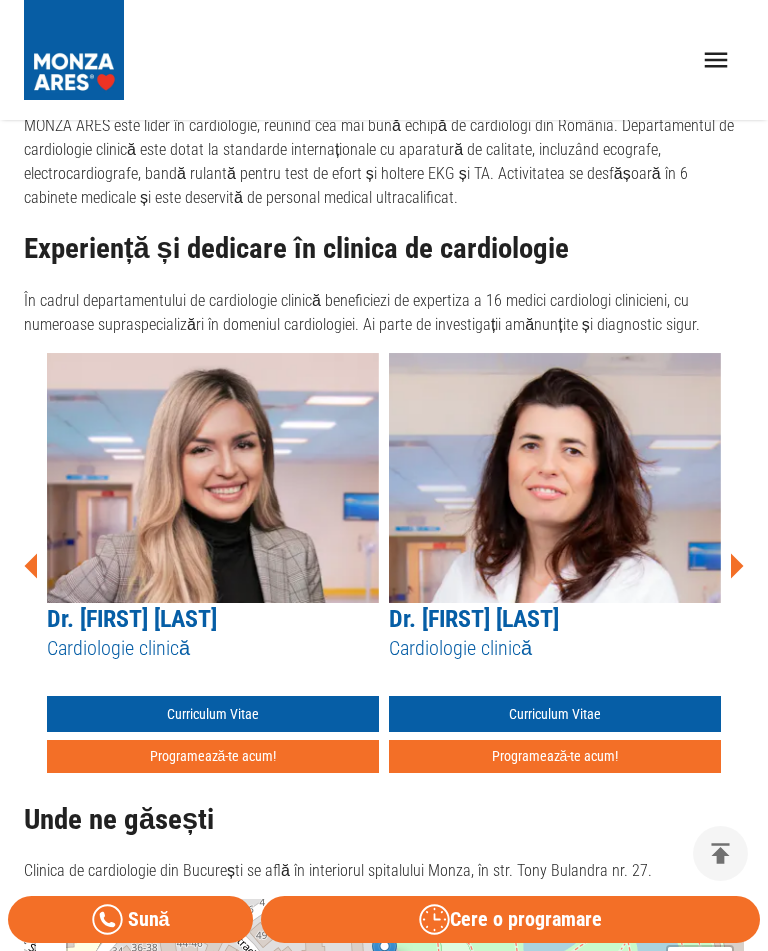 click 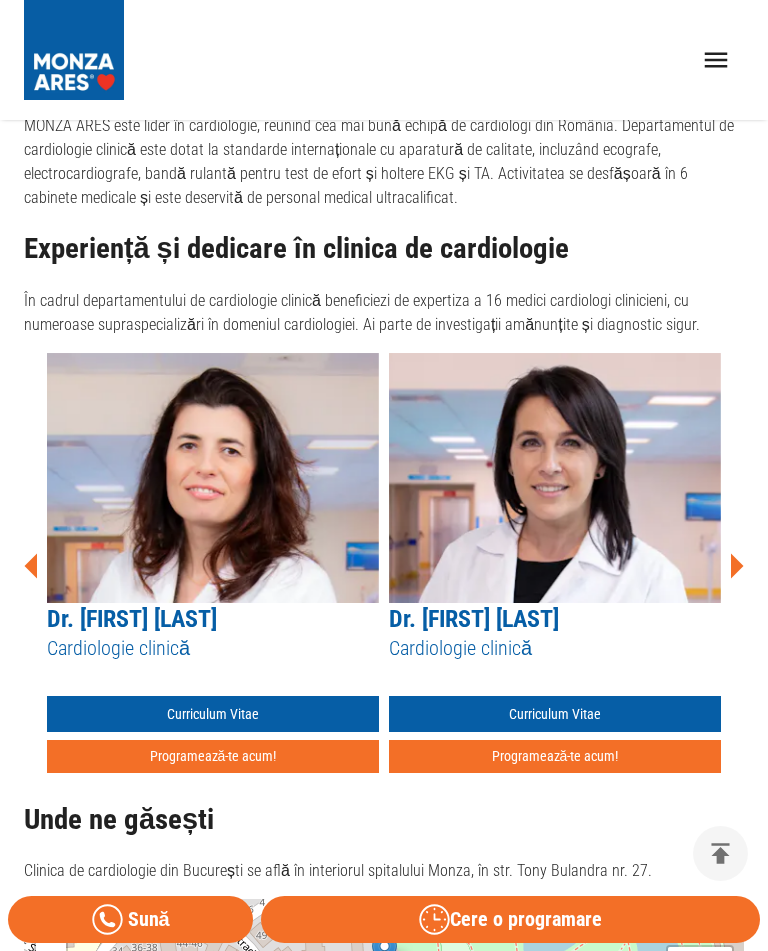 click 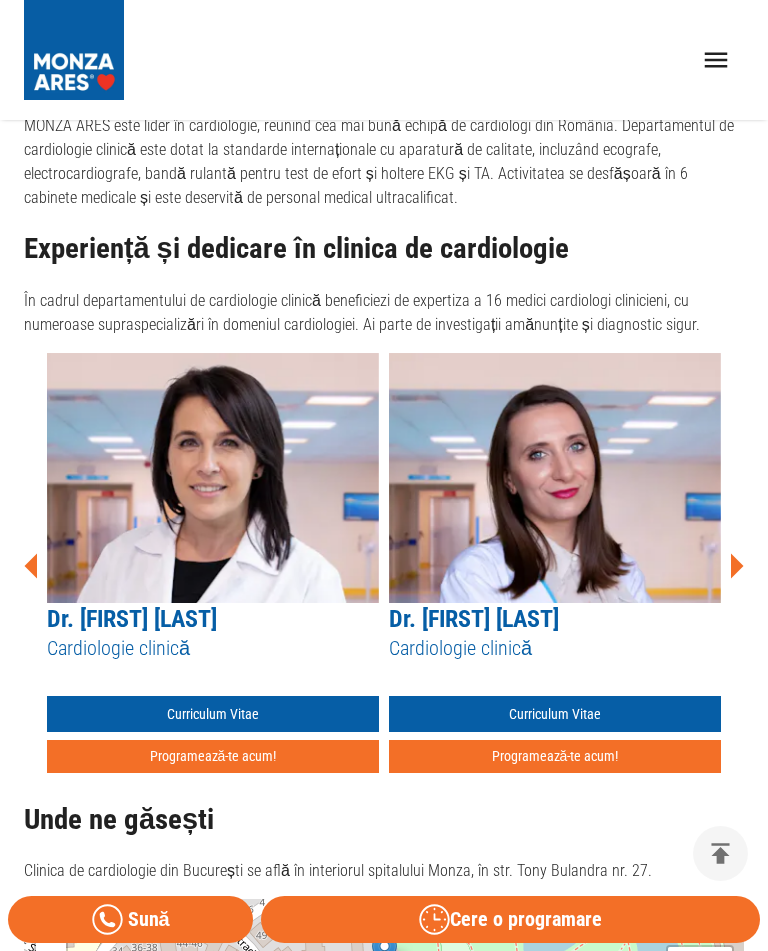click 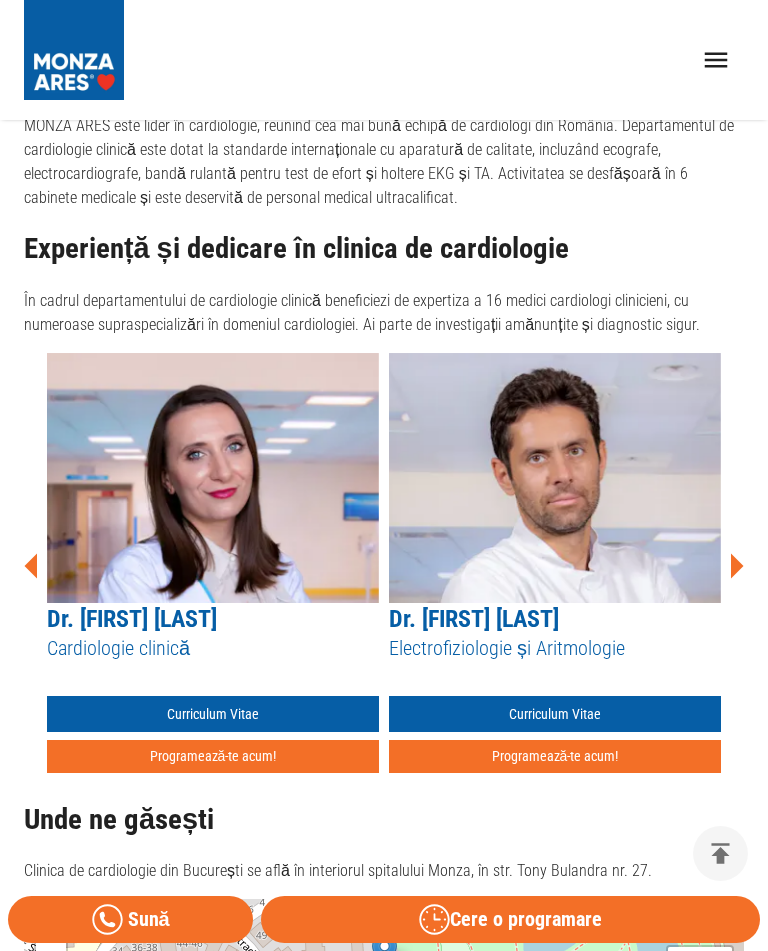 click 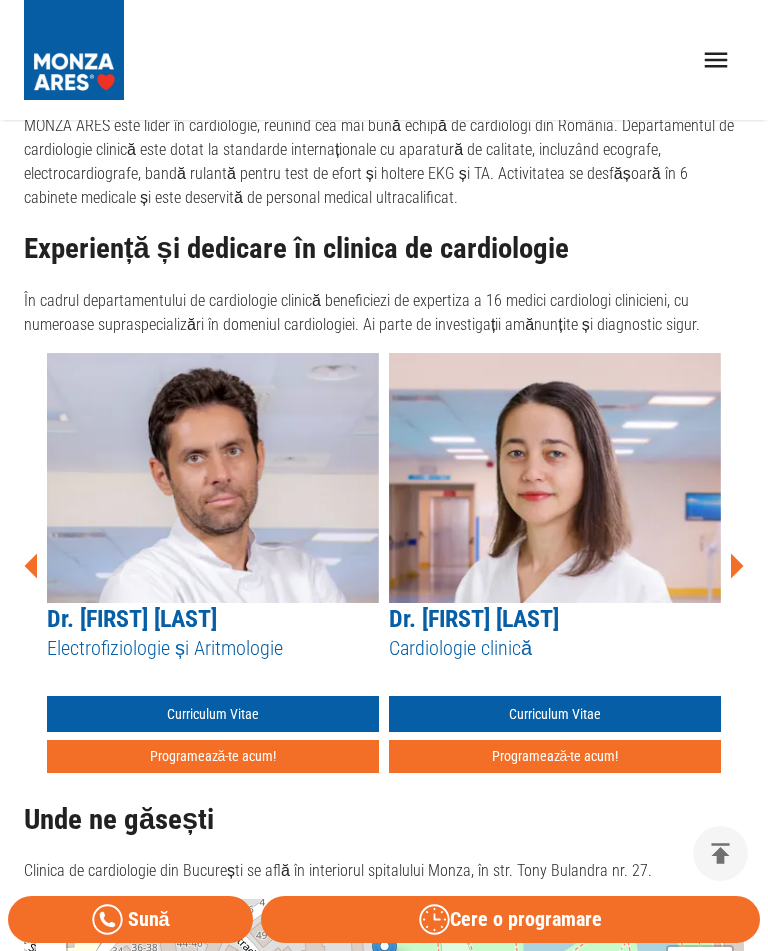 click 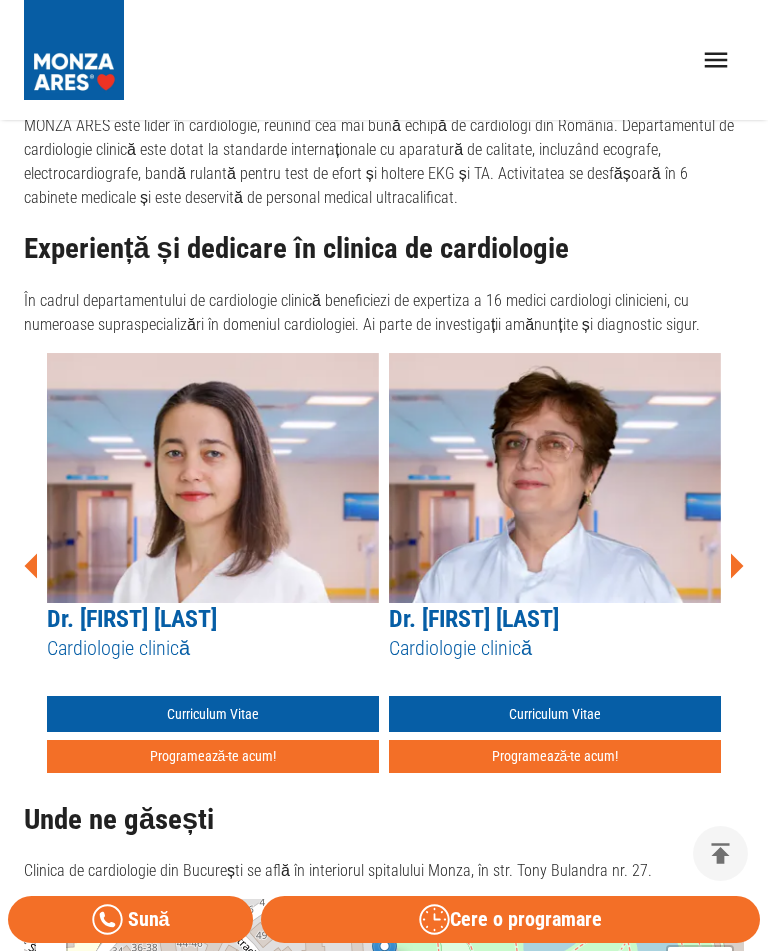 click 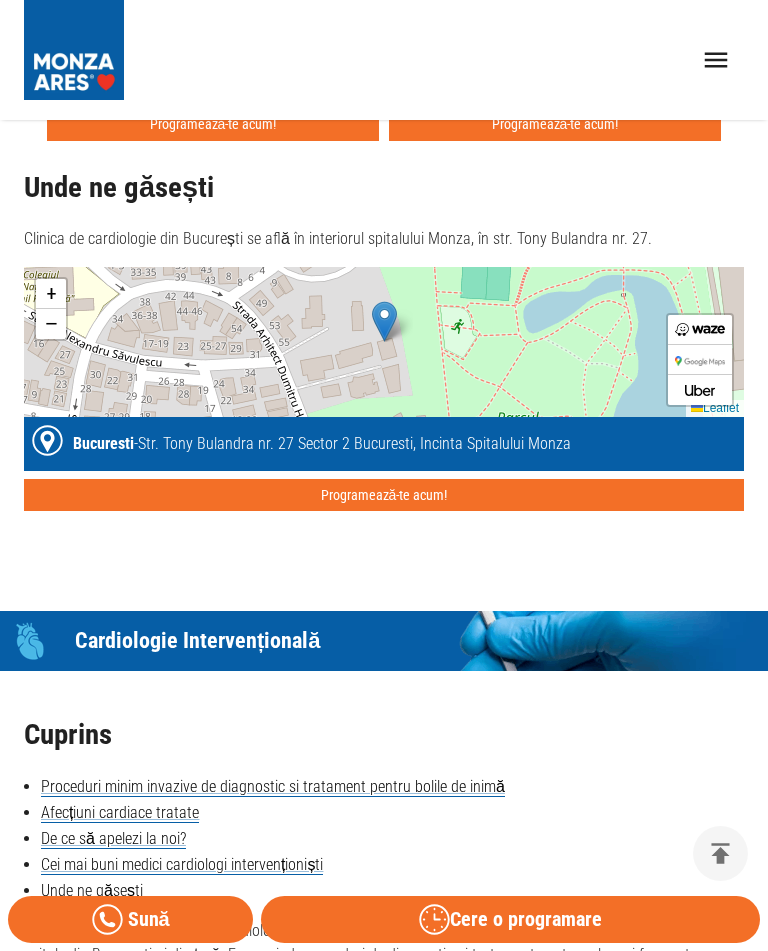 scroll, scrollTop: 2045, scrollLeft: 0, axis: vertical 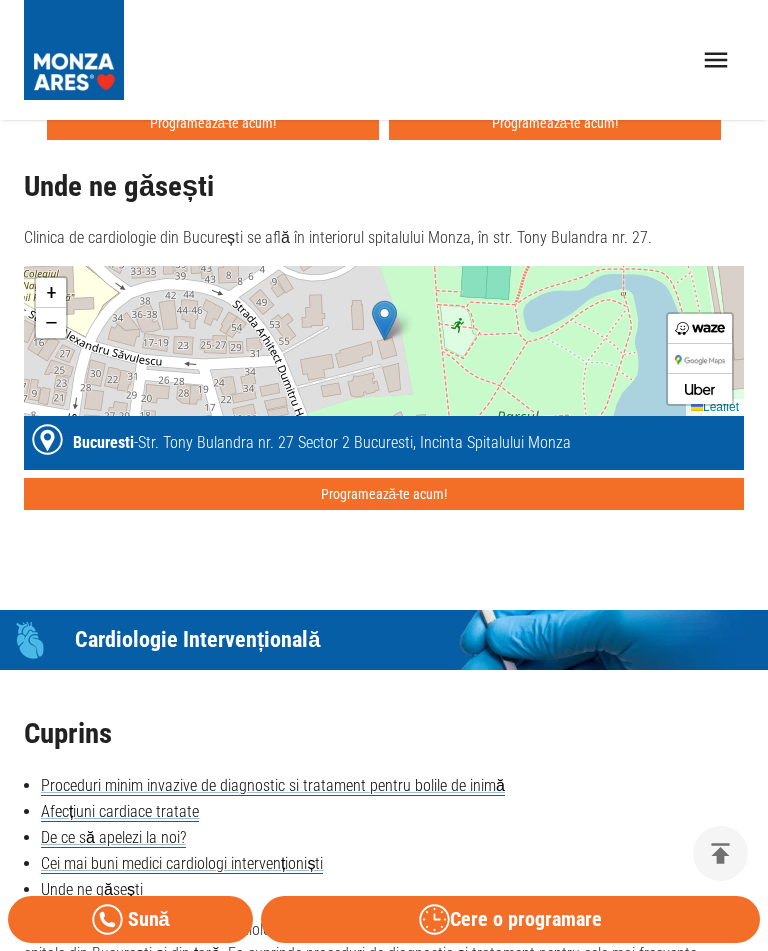 click on "+ −  Leaflet" at bounding box center [384, 341] 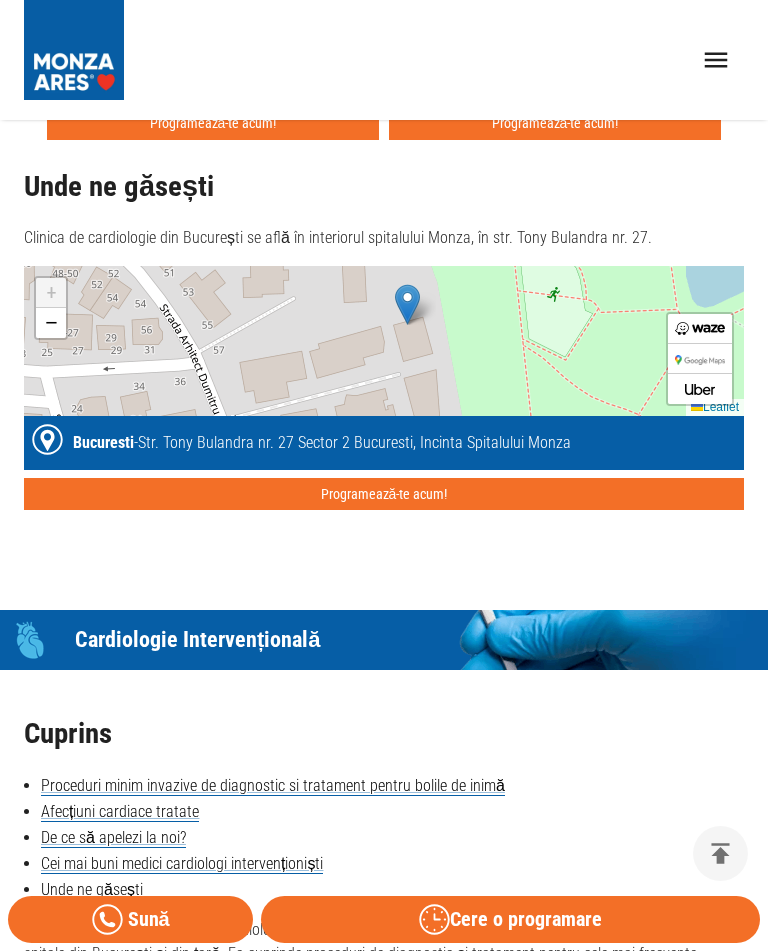 click on "+ −  Leaflet" at bounding box center (384, 341) 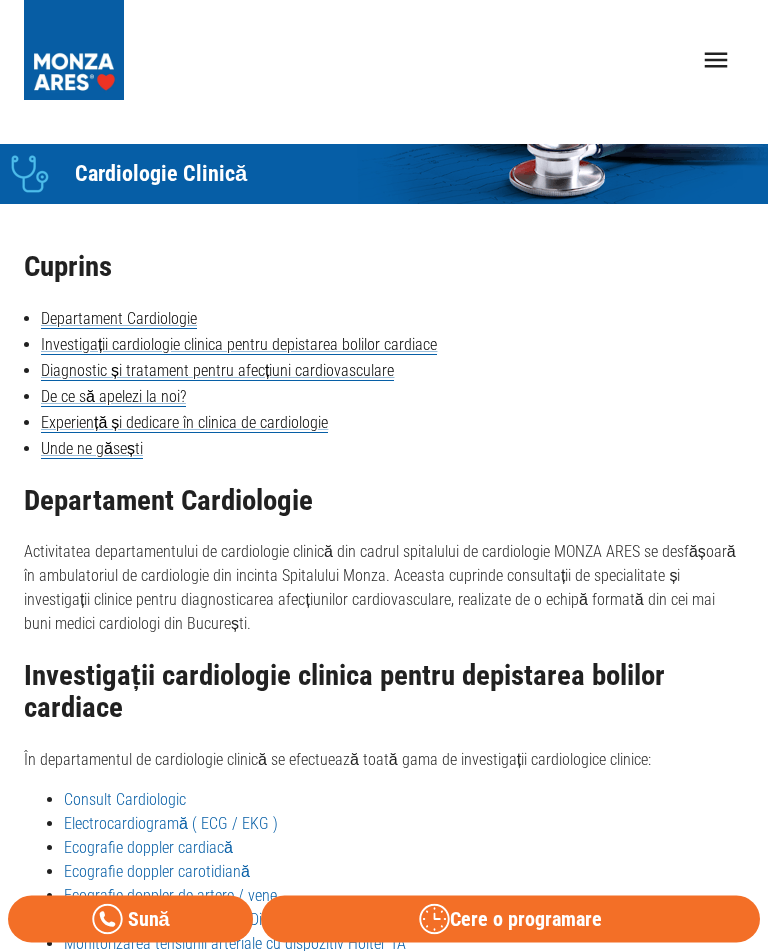 scroll, scrollTop: 0, scrollLeft: 0, axis: both 